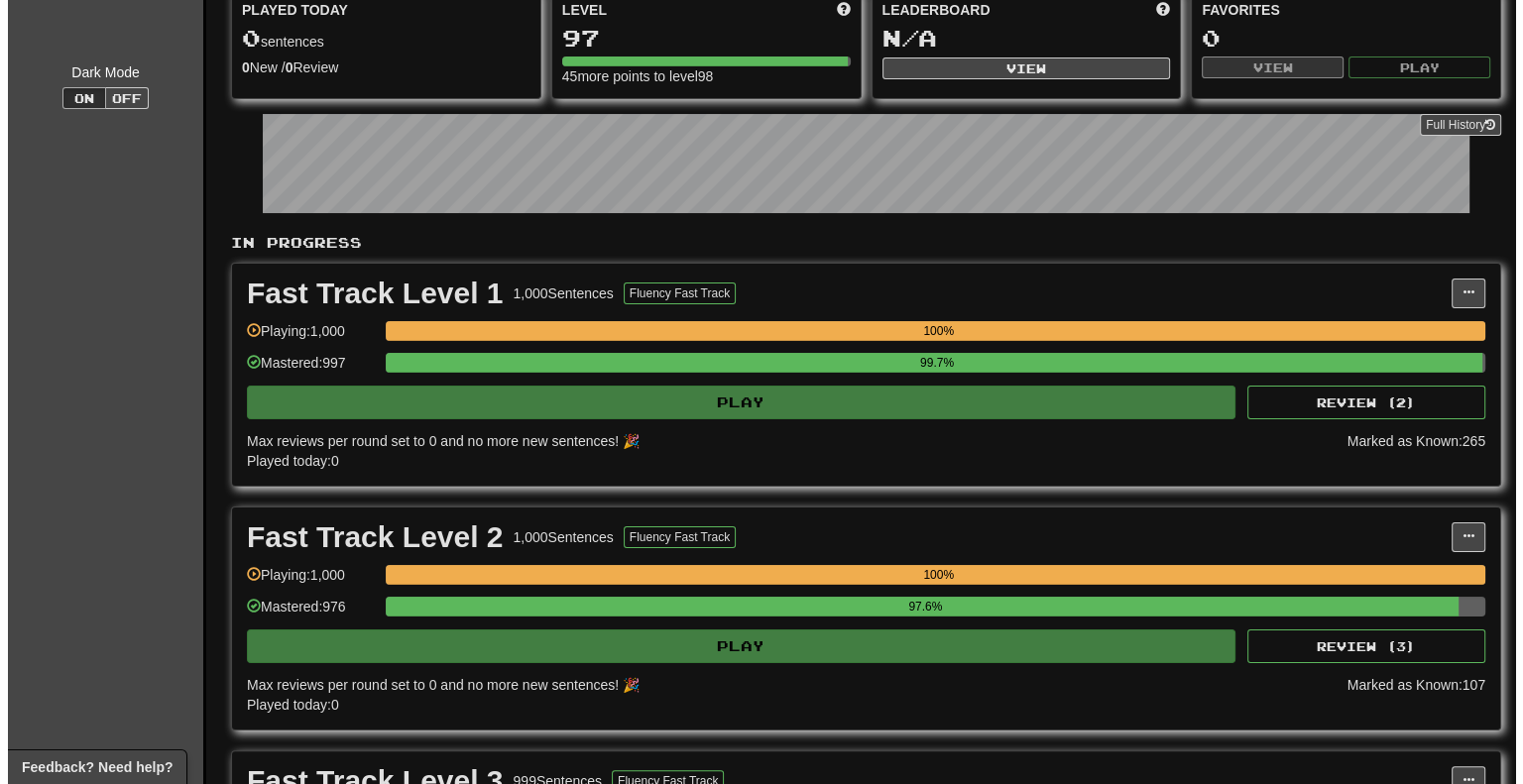scroll, scrollTop: 198, scrollLeft: 0, axis: vertical 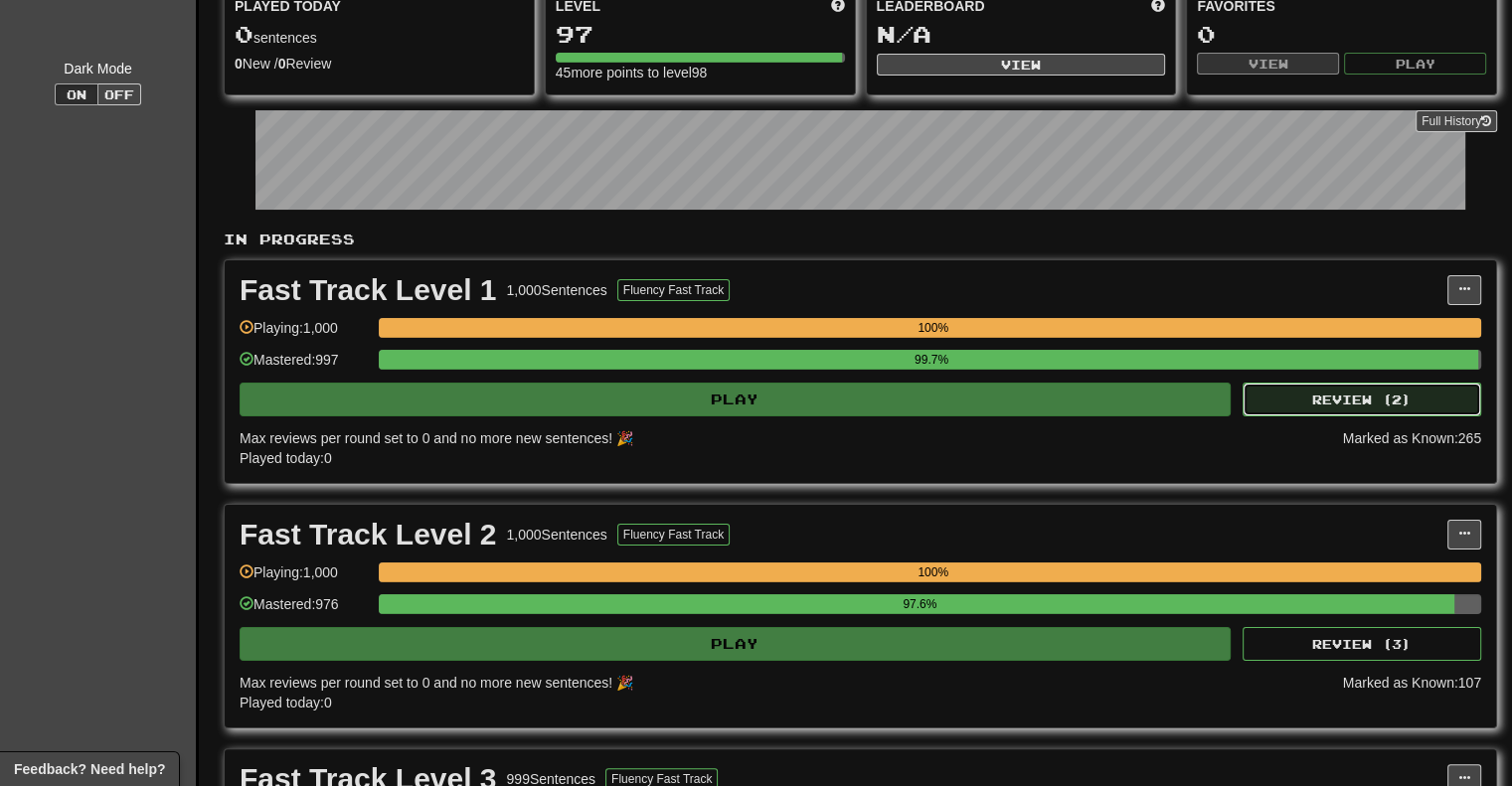 click on "Review ( 2 )" at bounding box center [1362, 399] 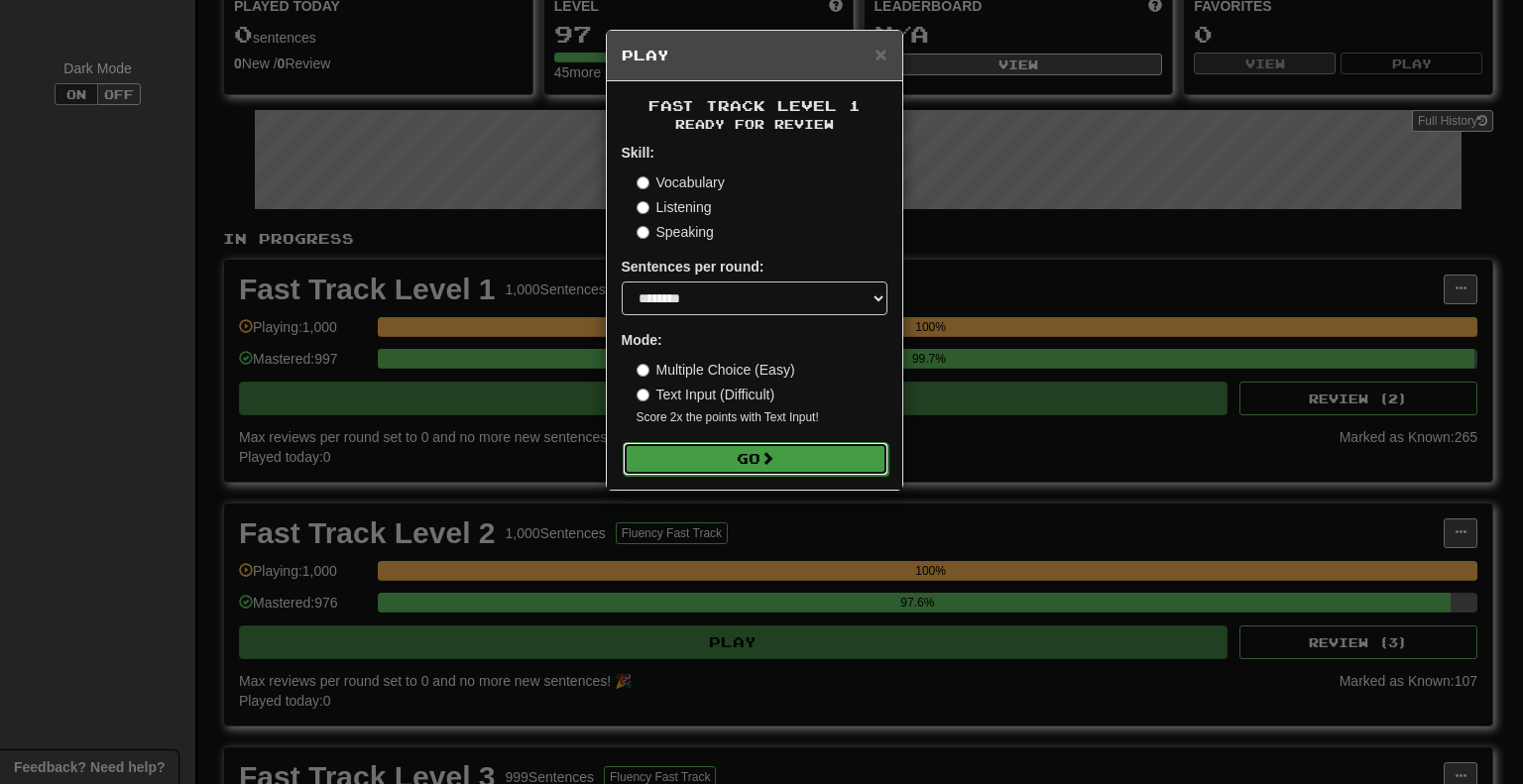click on "Go" at bounding box center [756, 459] 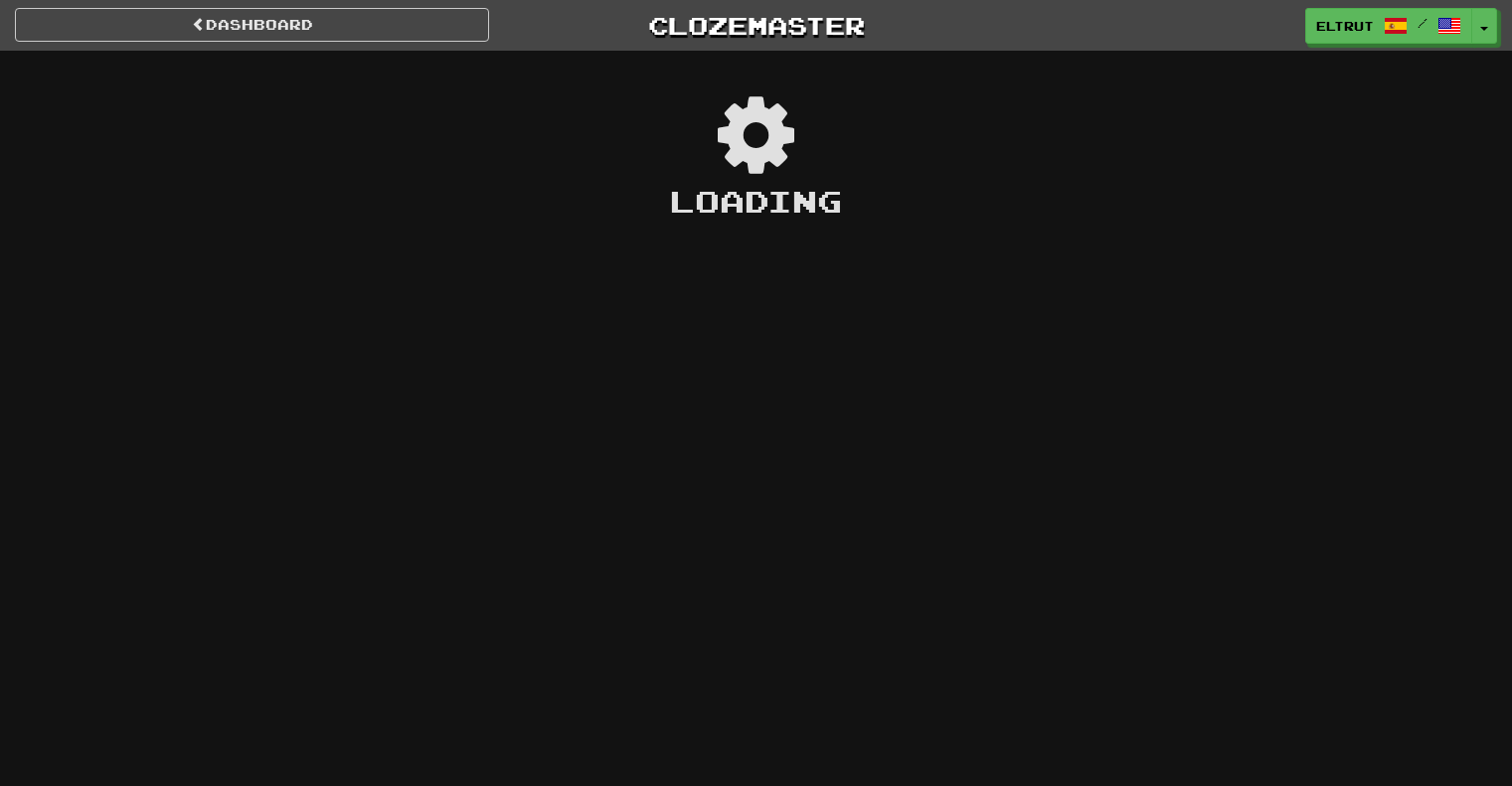 scroll, scrollTop: 0, scrollLeft: 0, axis: both 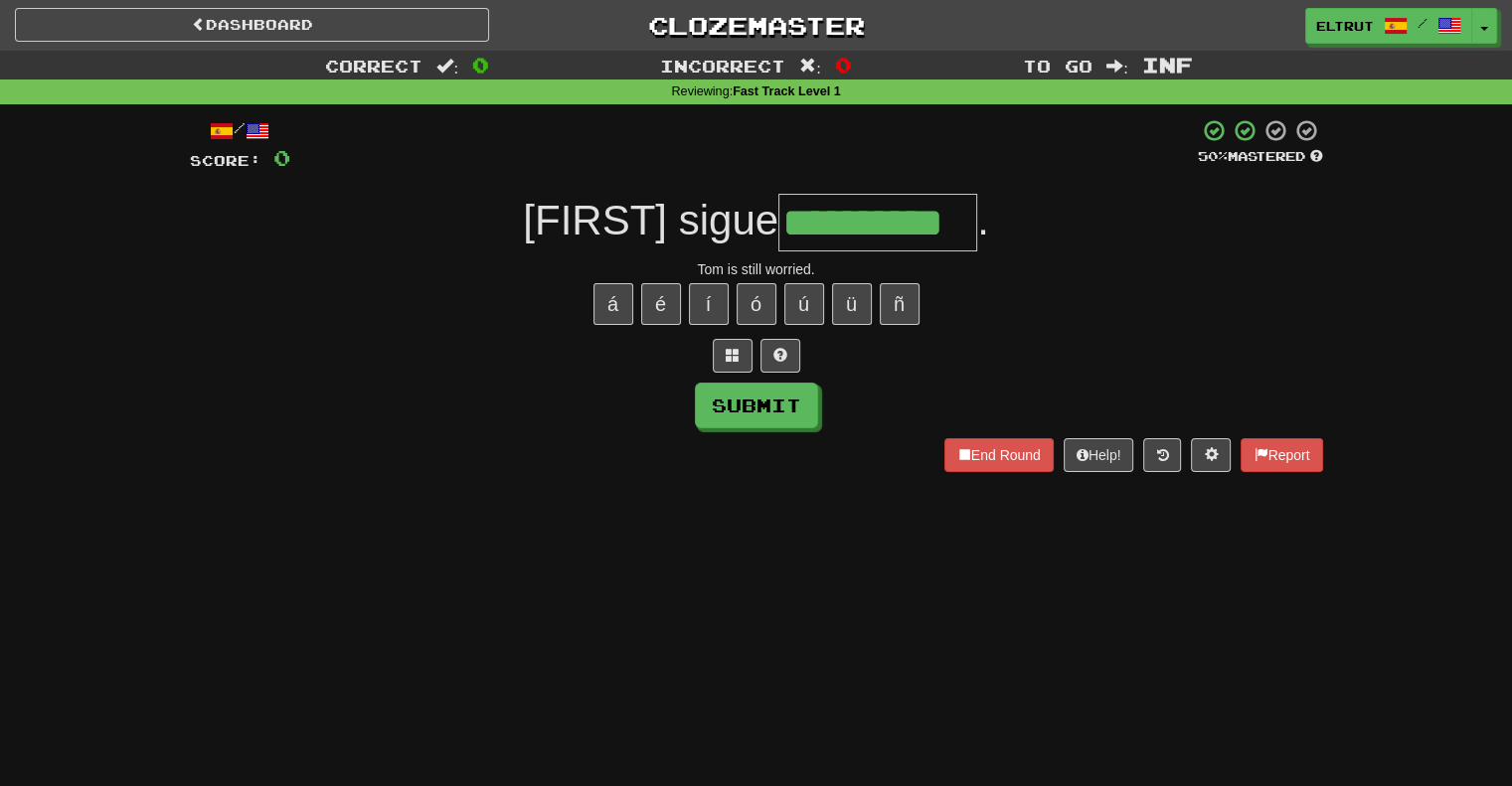 type on "**********" 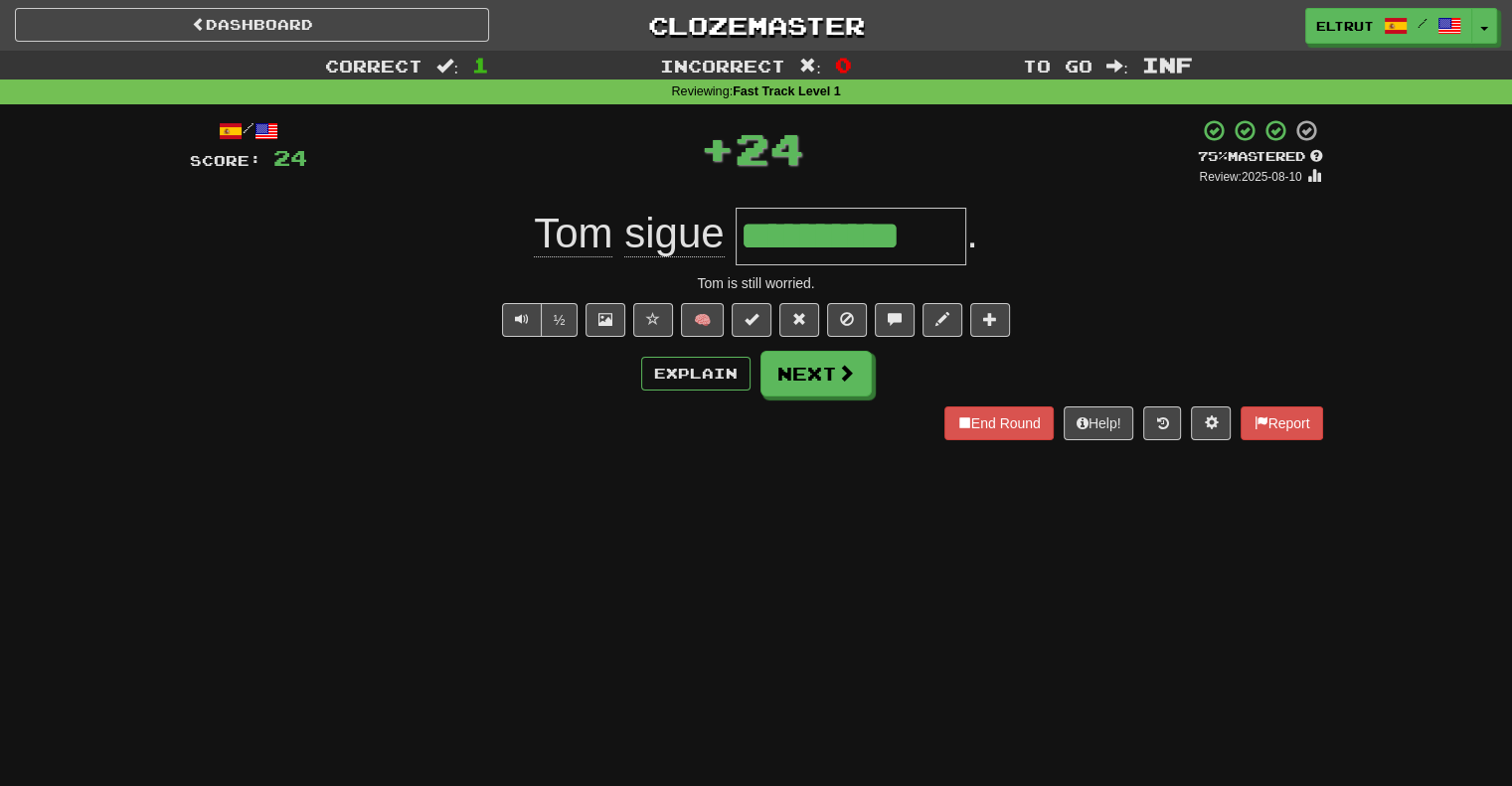 scroll, scrollTop: 0, scrollLeft: 0, axis: both 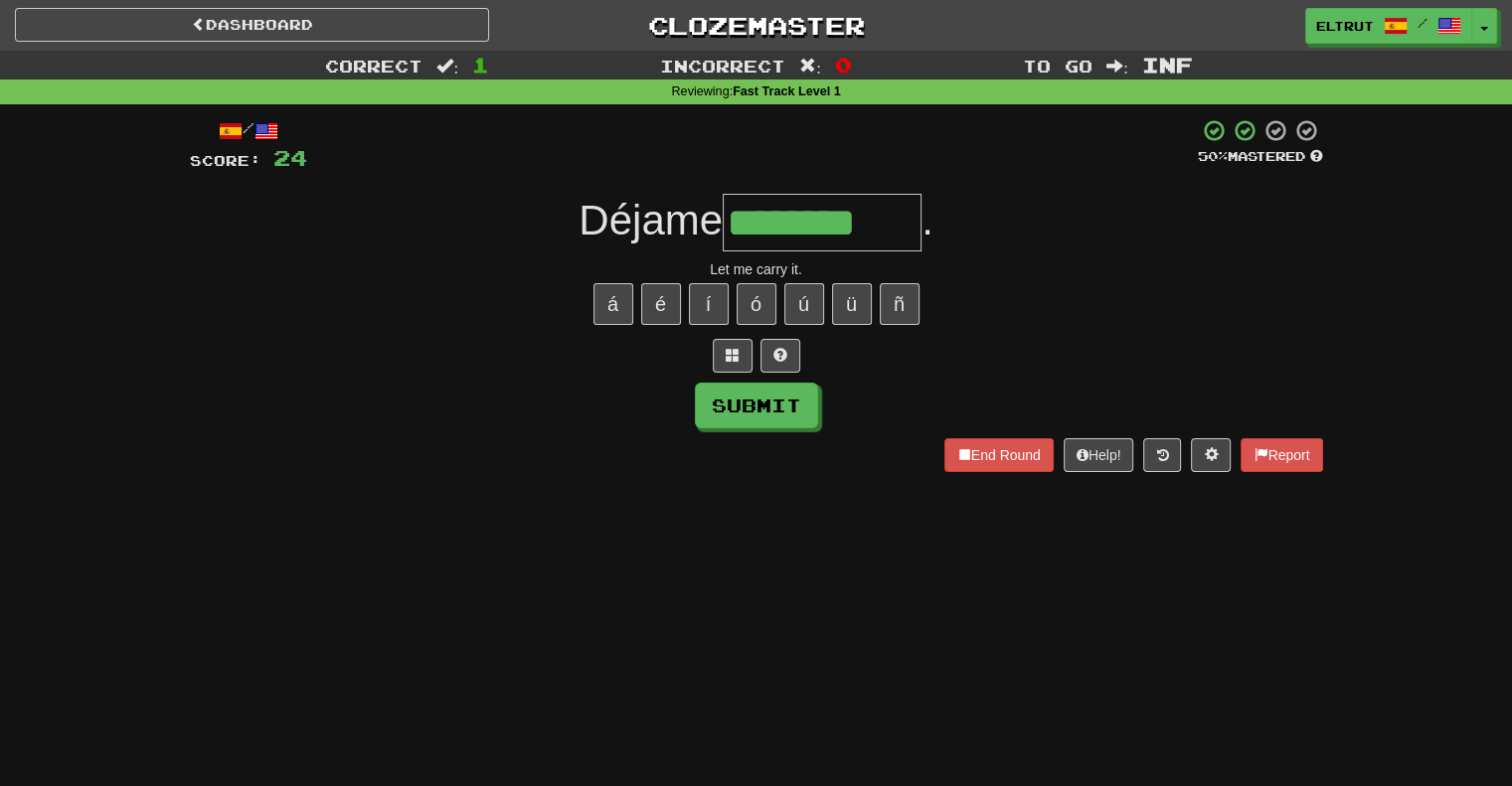 type on "********" 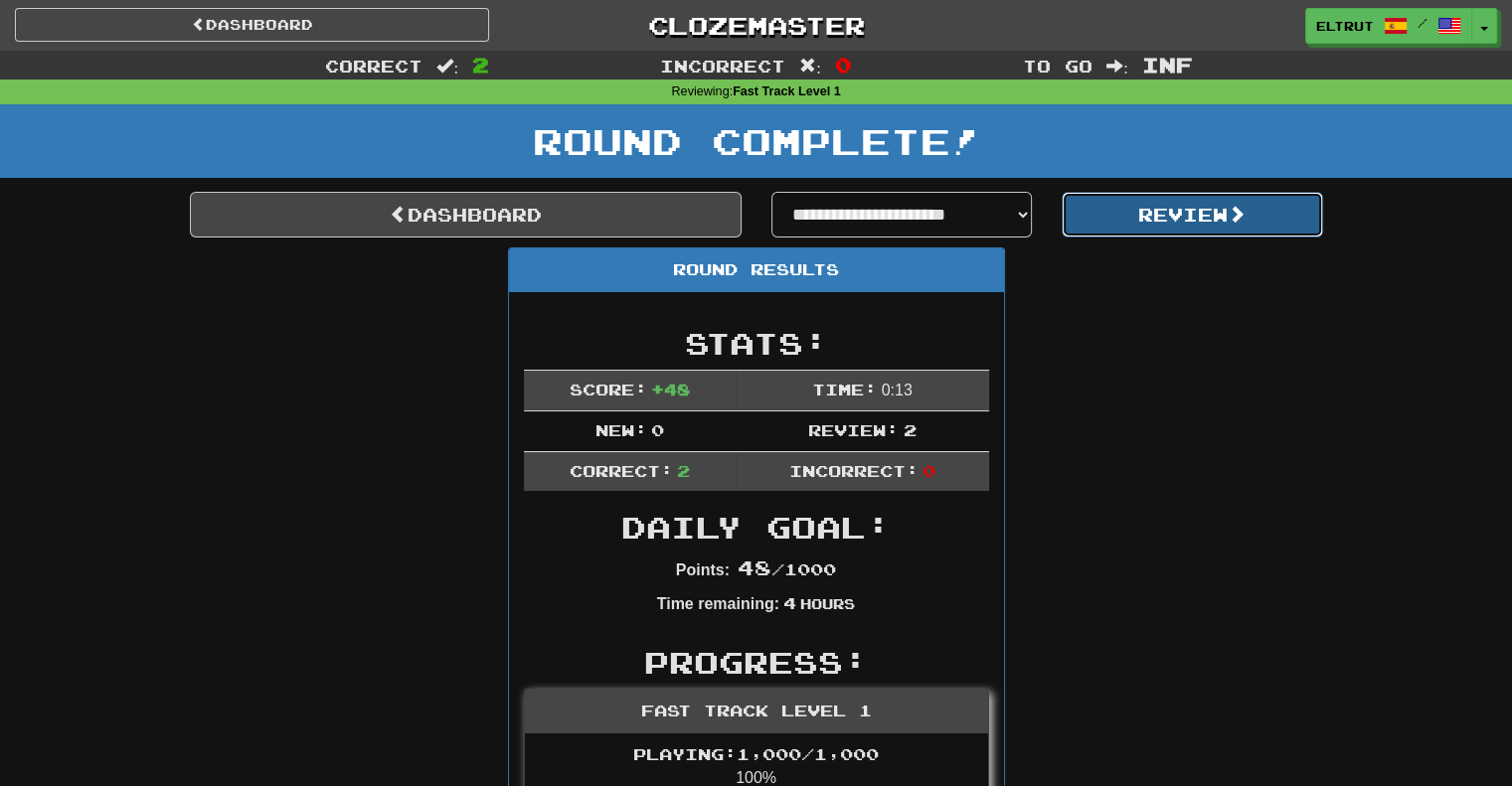 click on "Review" at bounding box center (1192, 215) 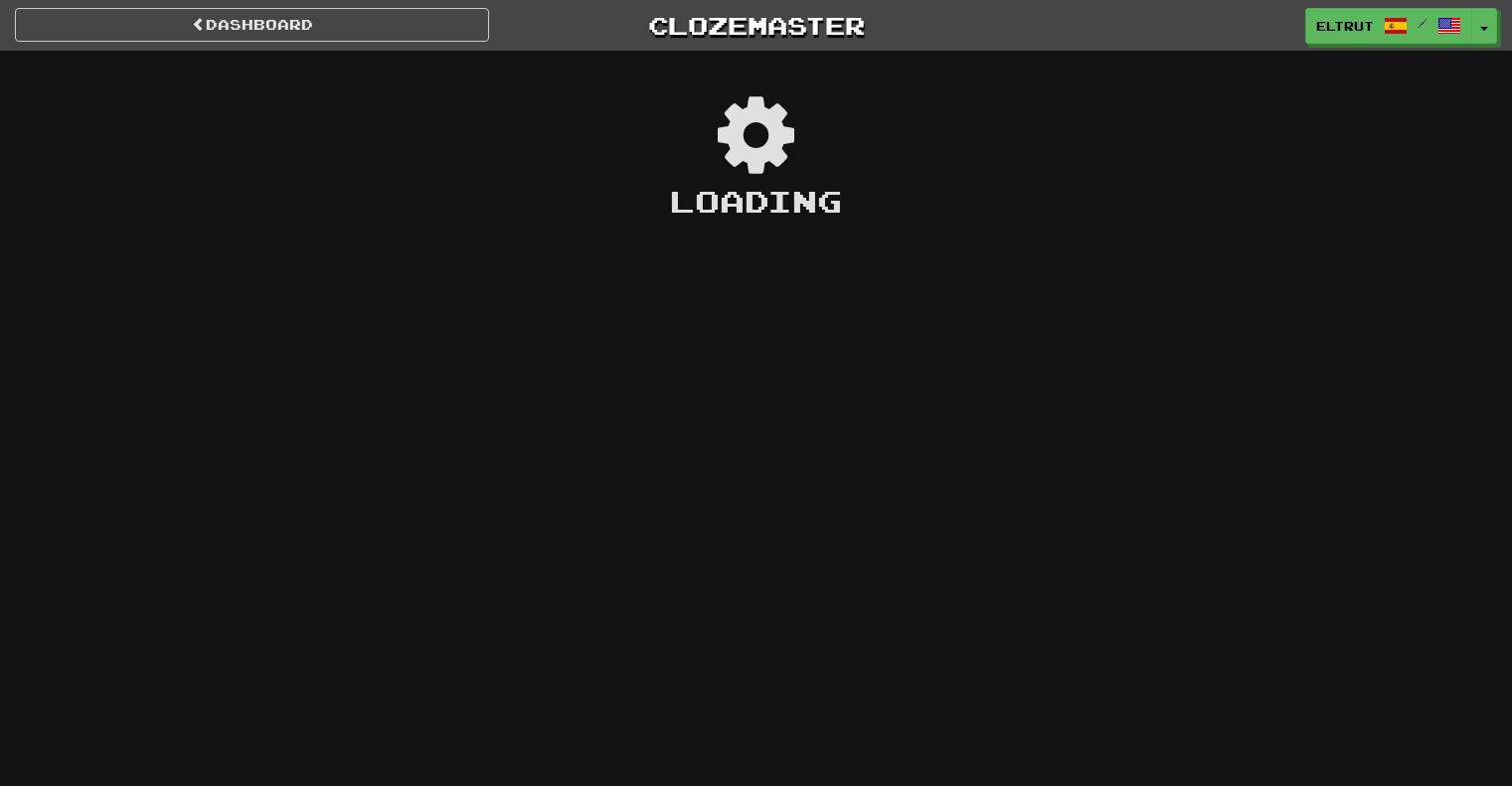 scroll, scrollTop: 0, scrollLeft: 0, axis: both 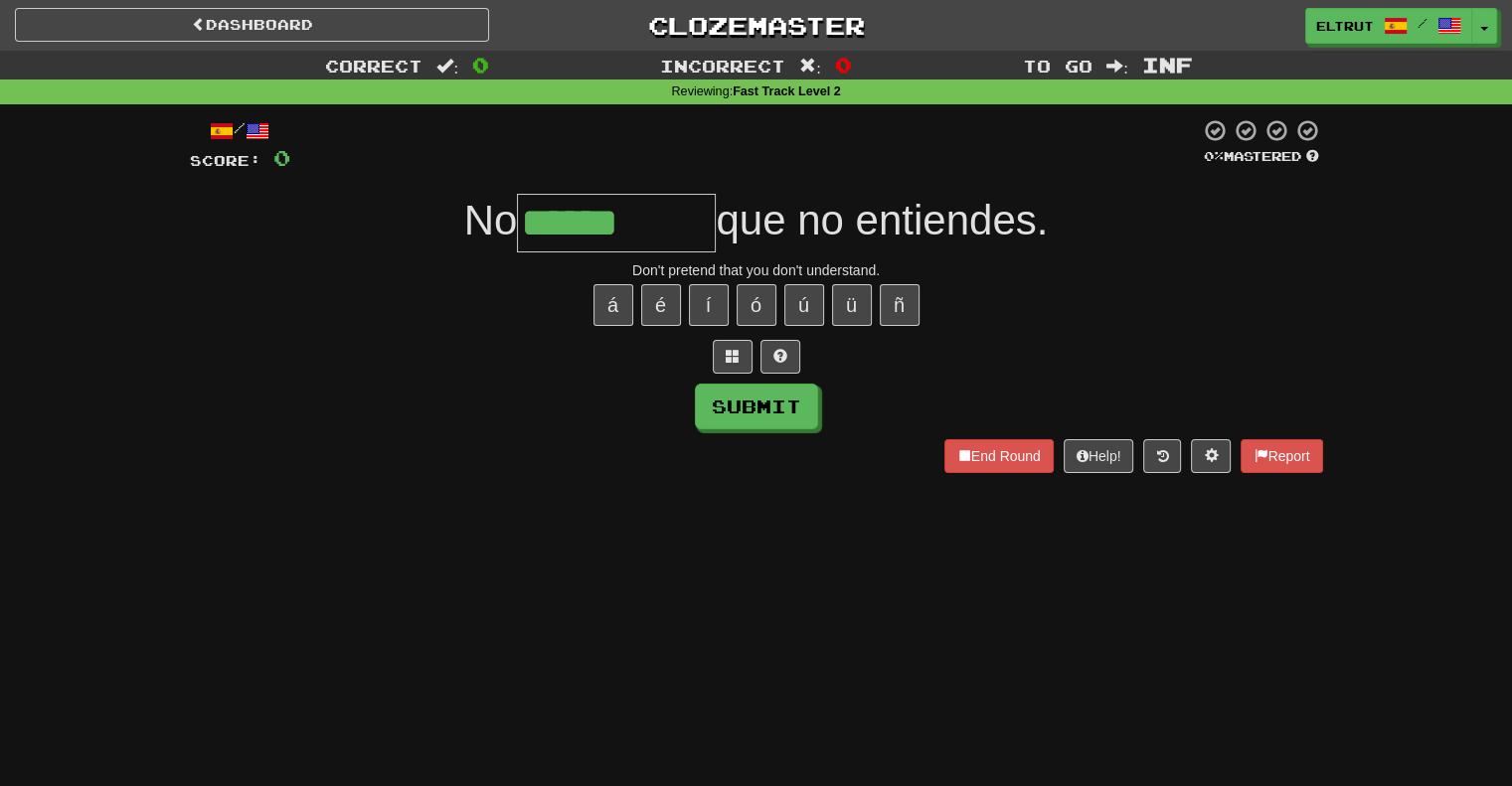 type on "******" 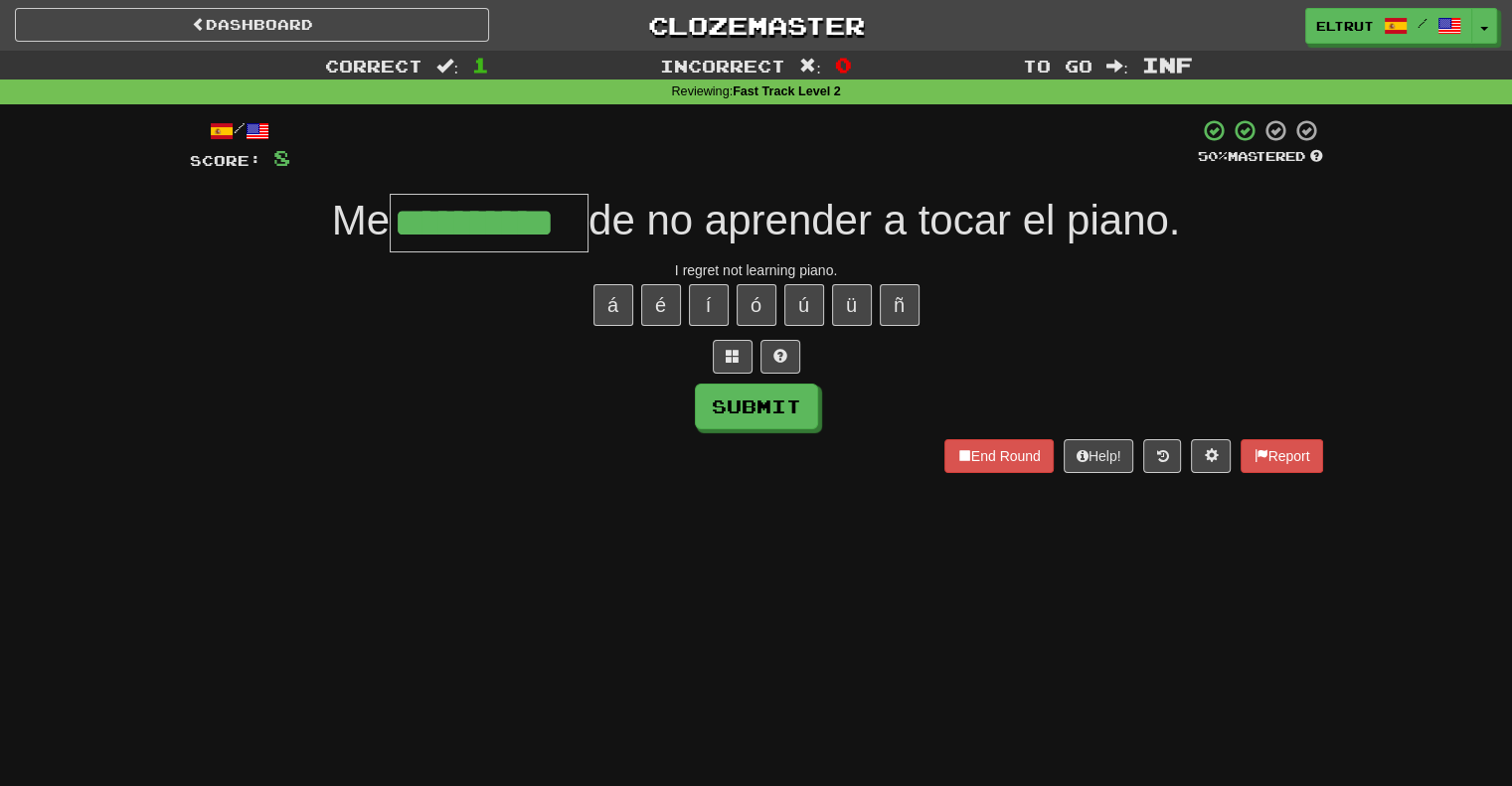 type on "**********" 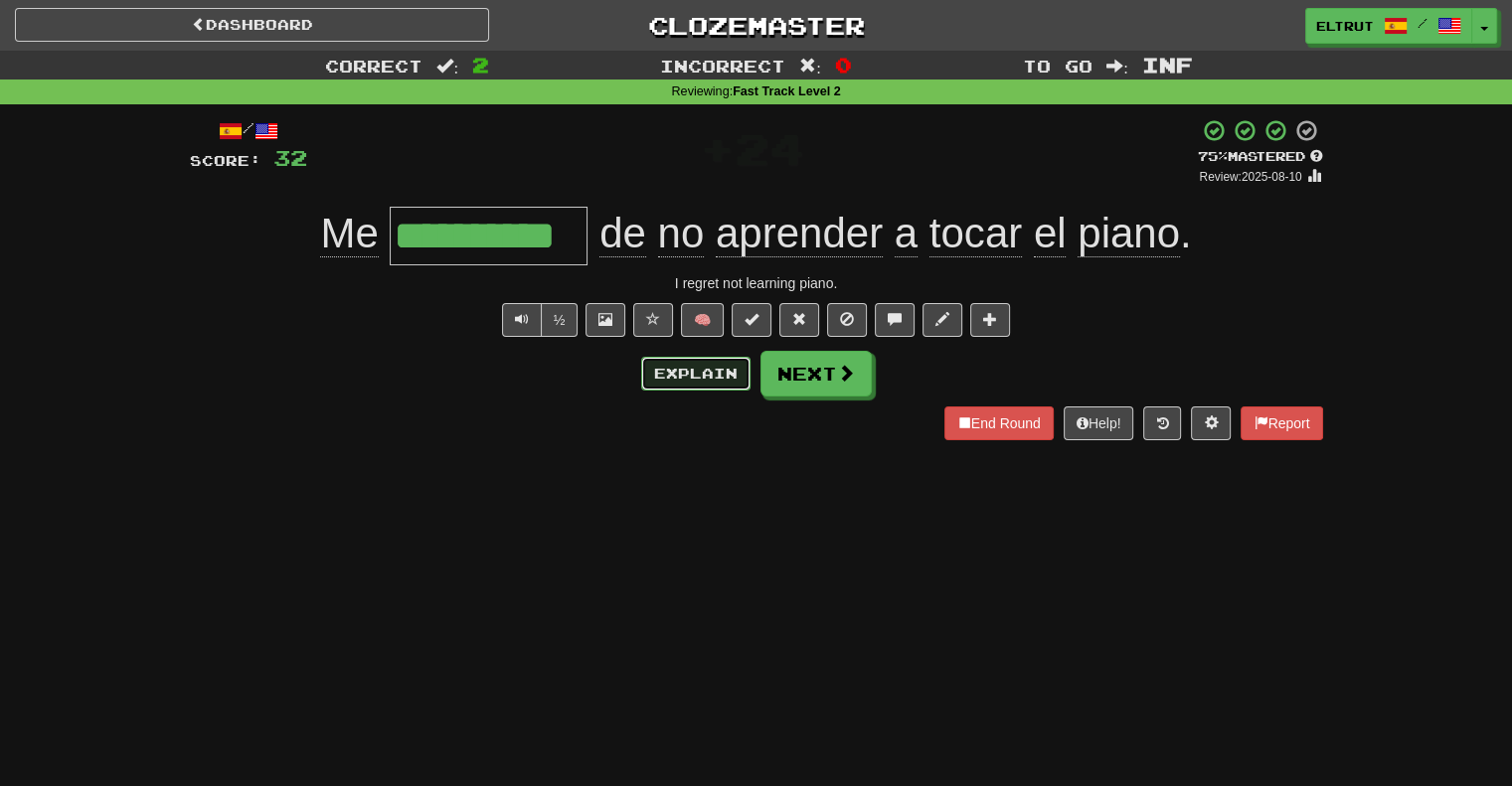 click on "Explain" at bounding box center [696, 374] 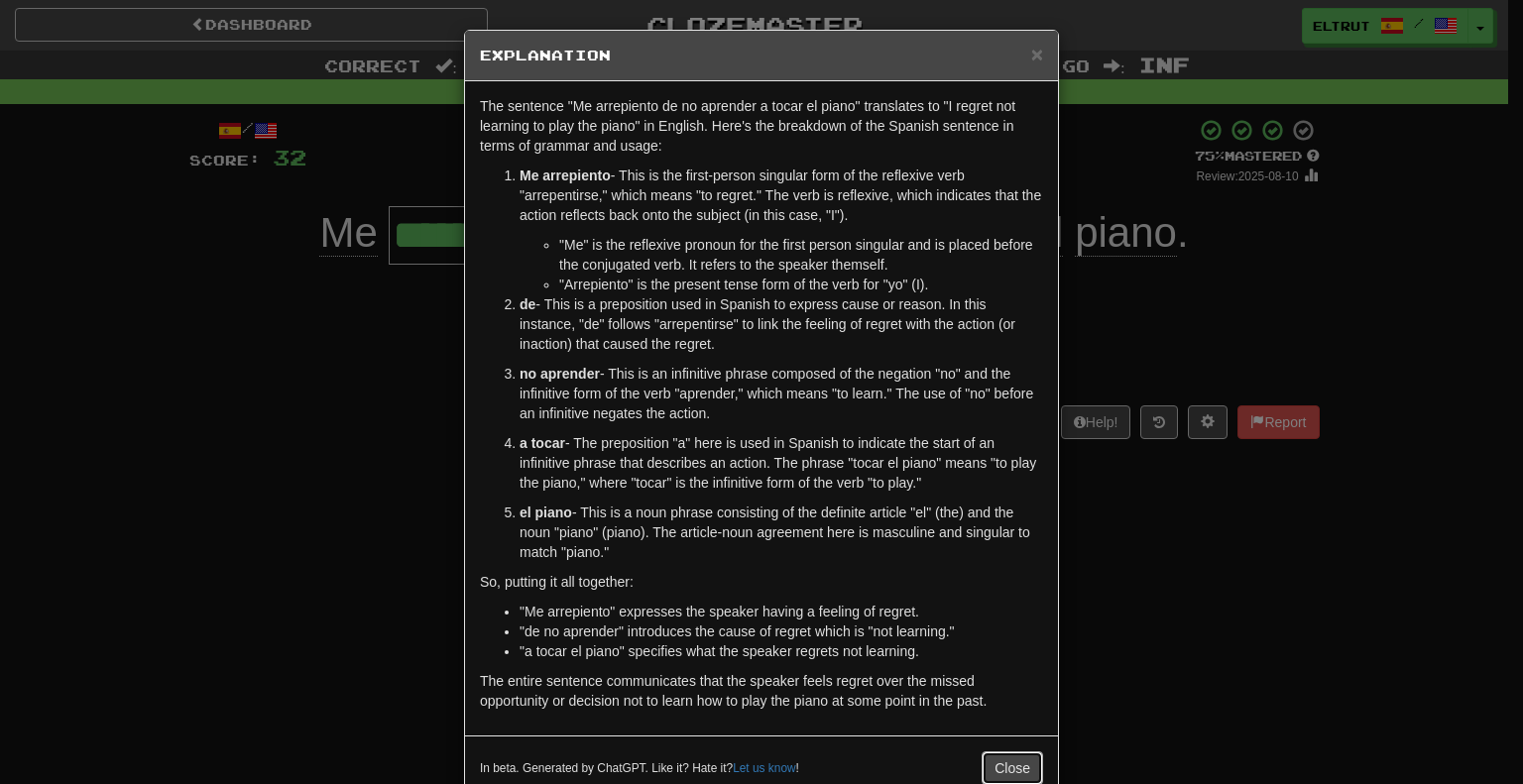 click on "Close" at bounding box center [1012, 768] 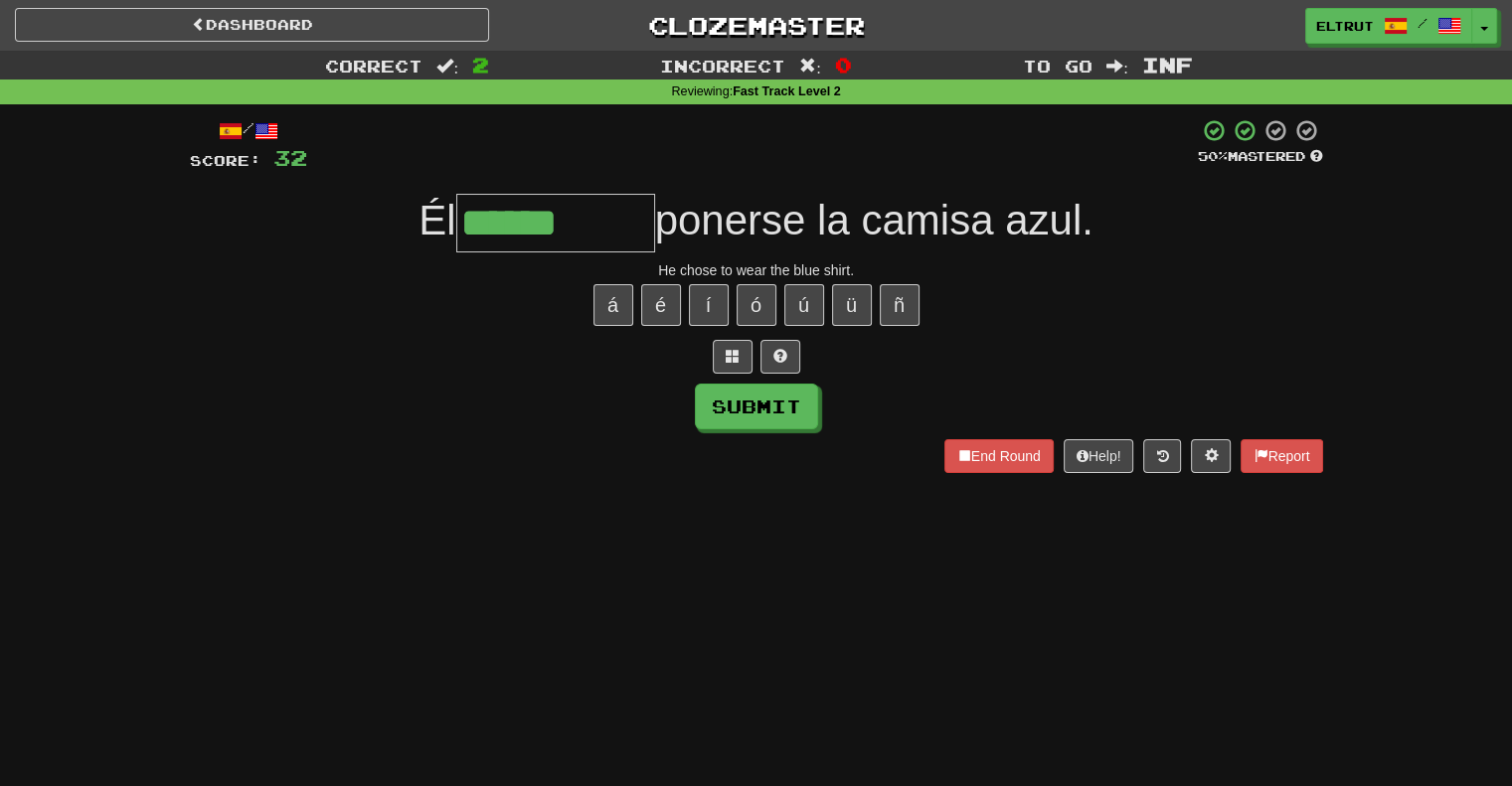 type on "******" 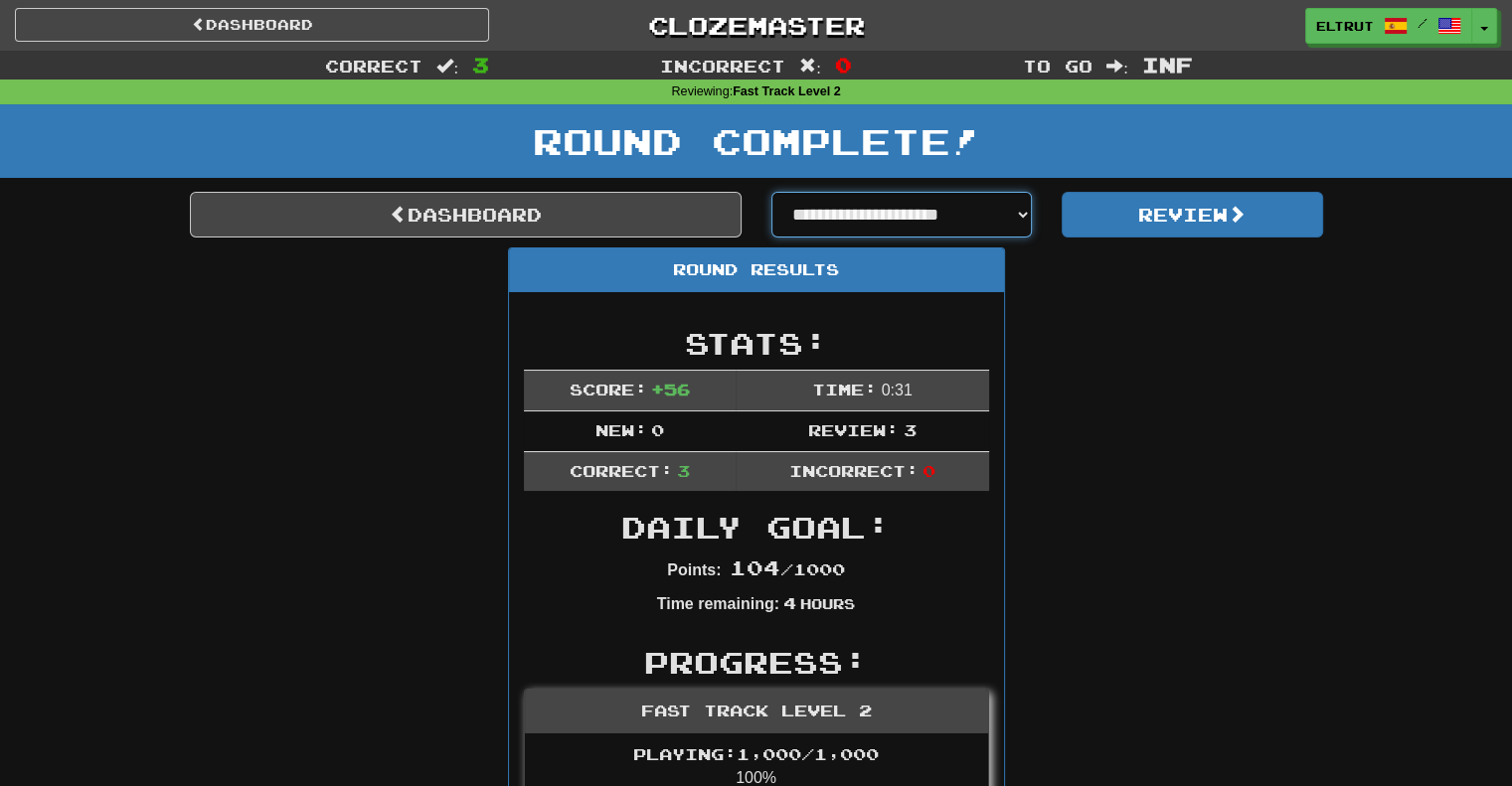 click on "**********" at bounding box center (902, 215) 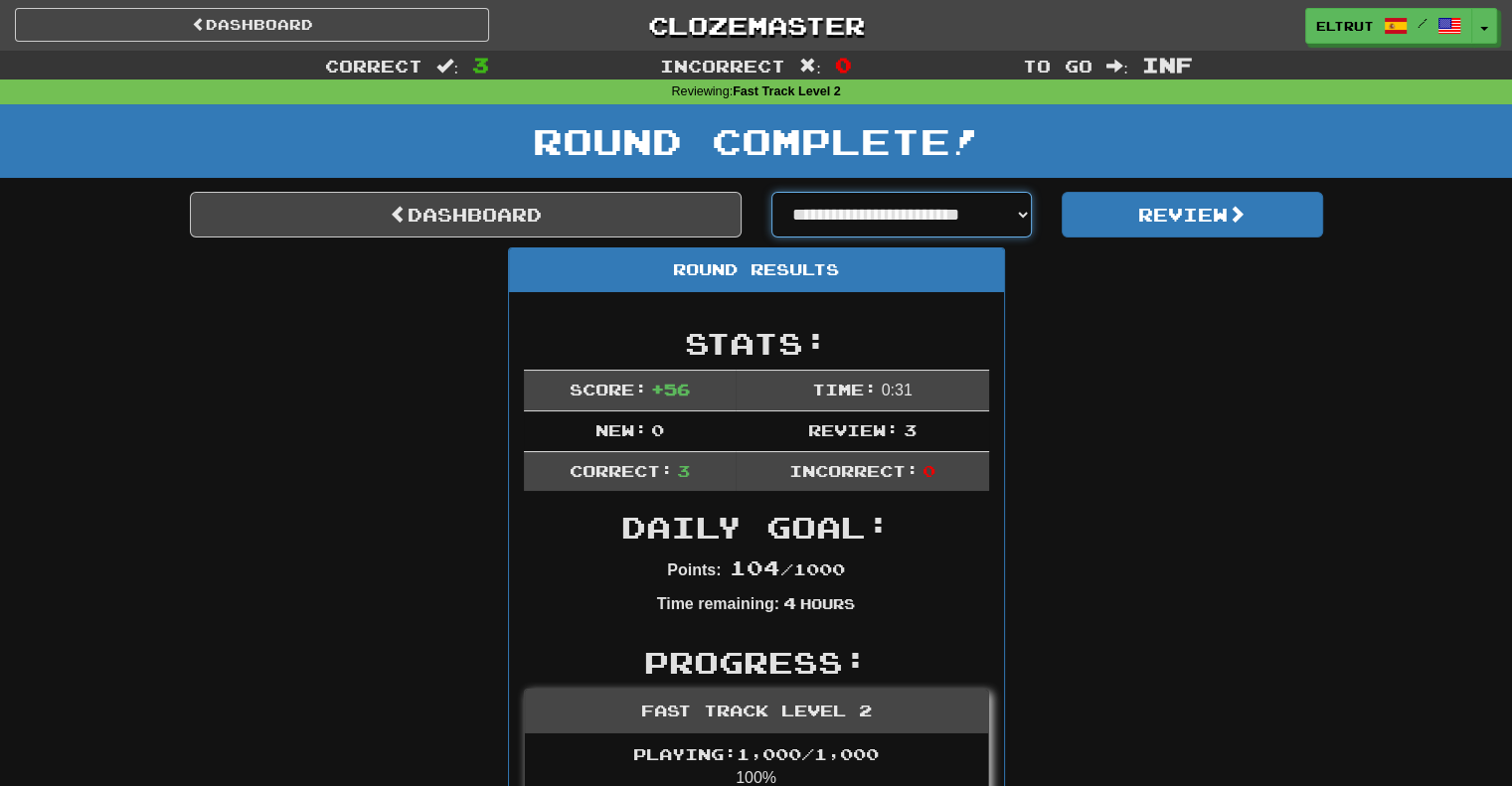 click on "**********" at bounding box center [902, 215] 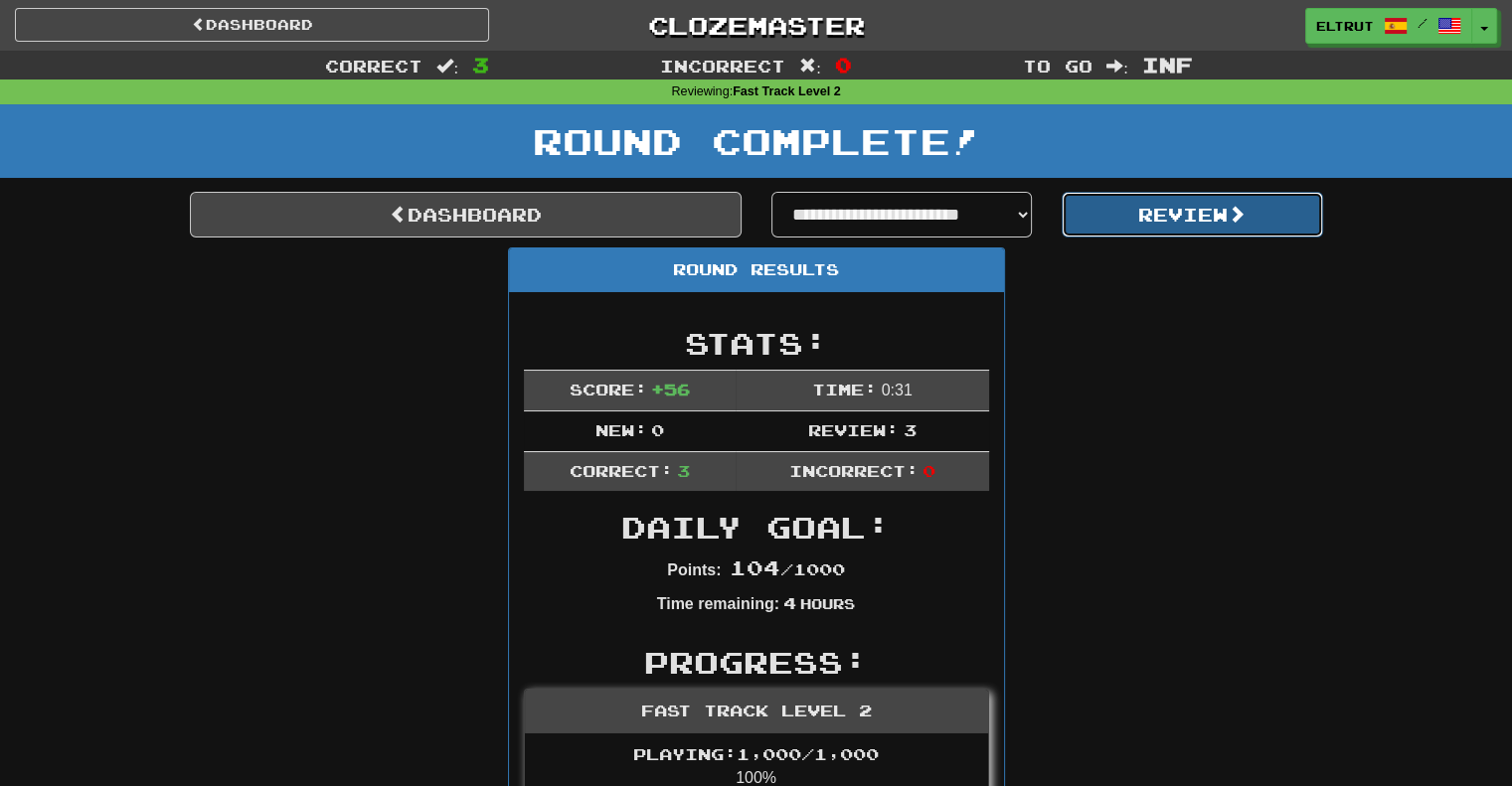 click on "Review" at bounding box center (1192, 215) 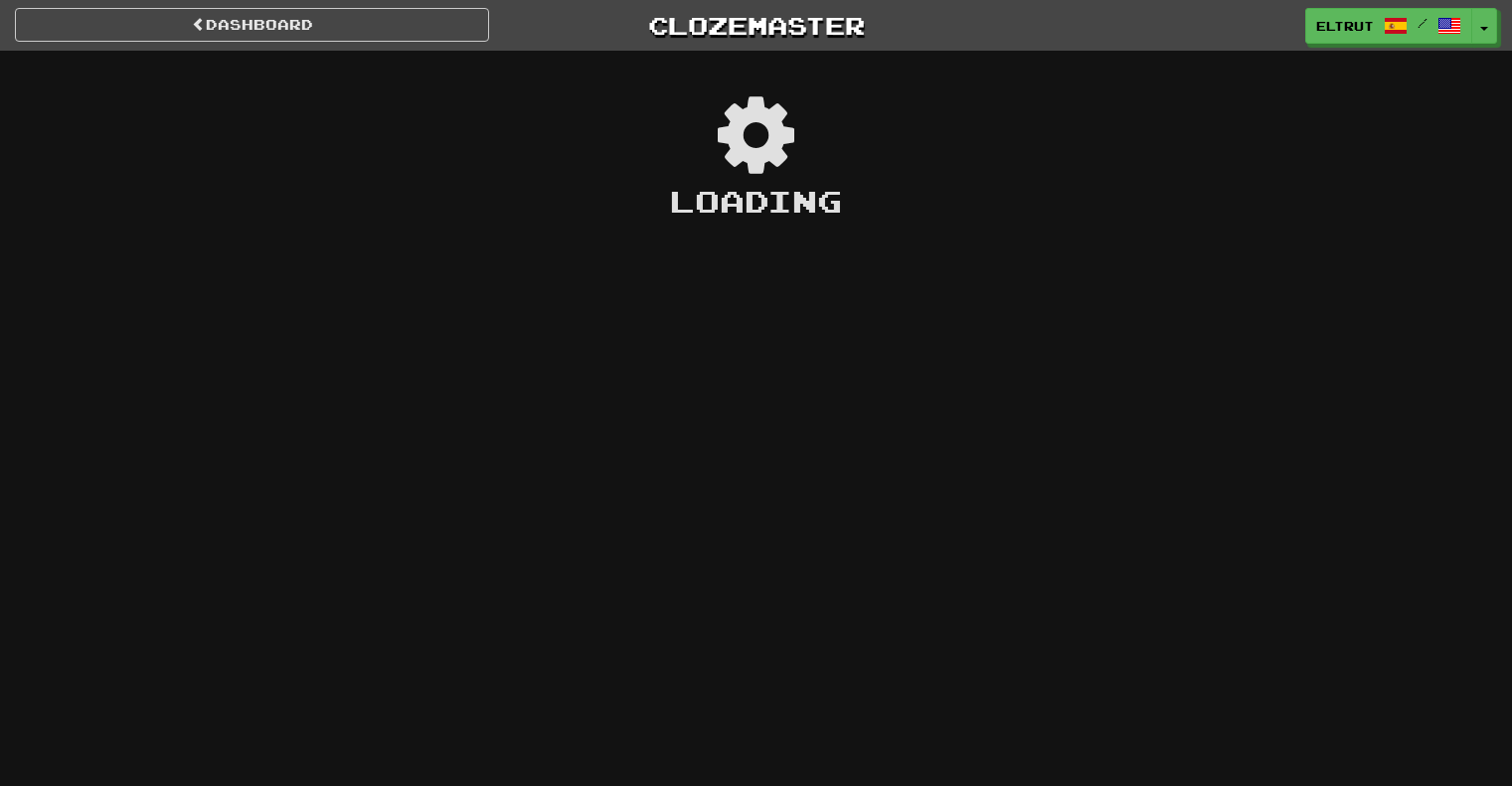 scroll, scrollTop: 0, scrollLeft: 0, axis: both 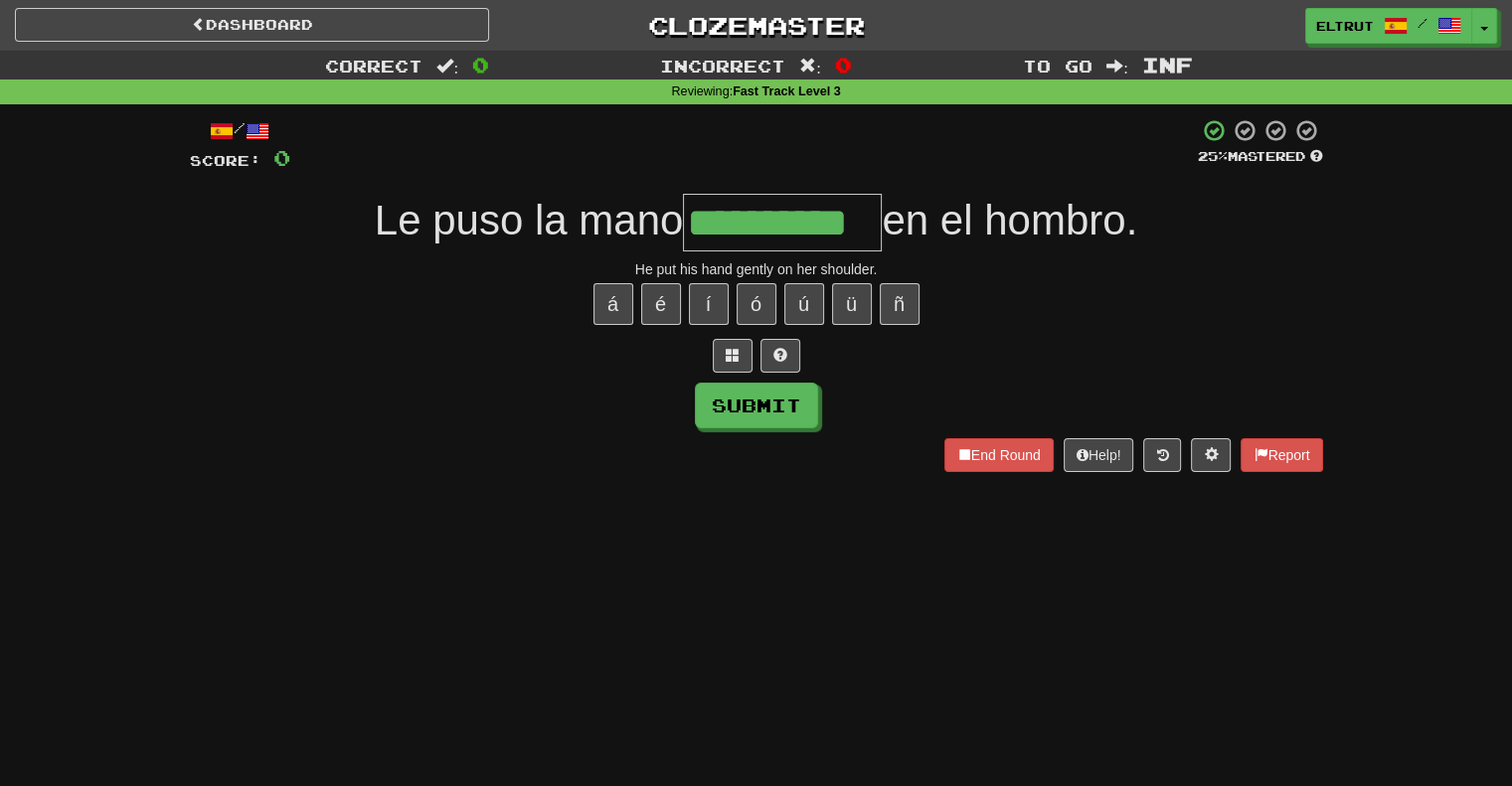 type on "**********" 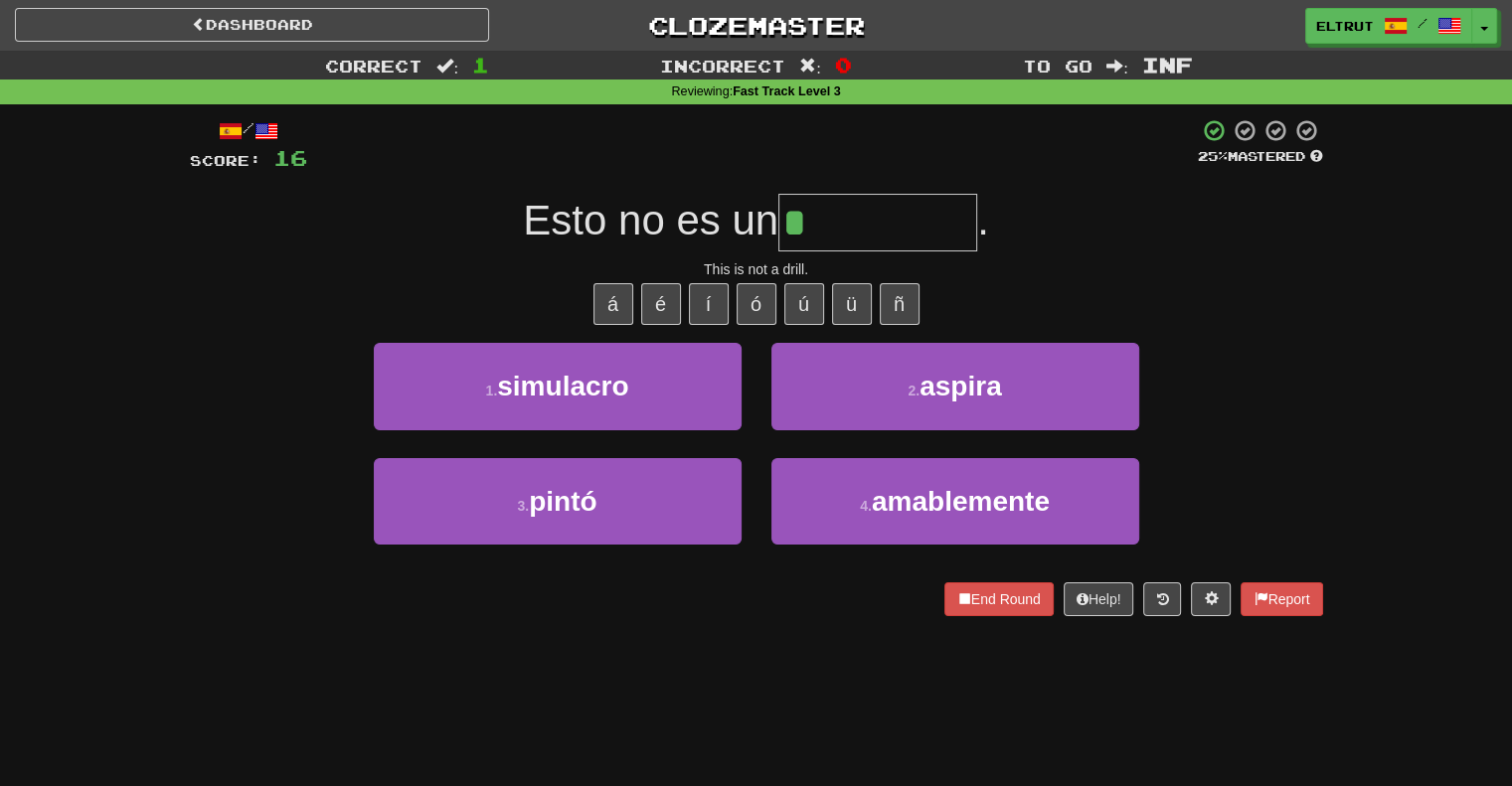 type on "*********" 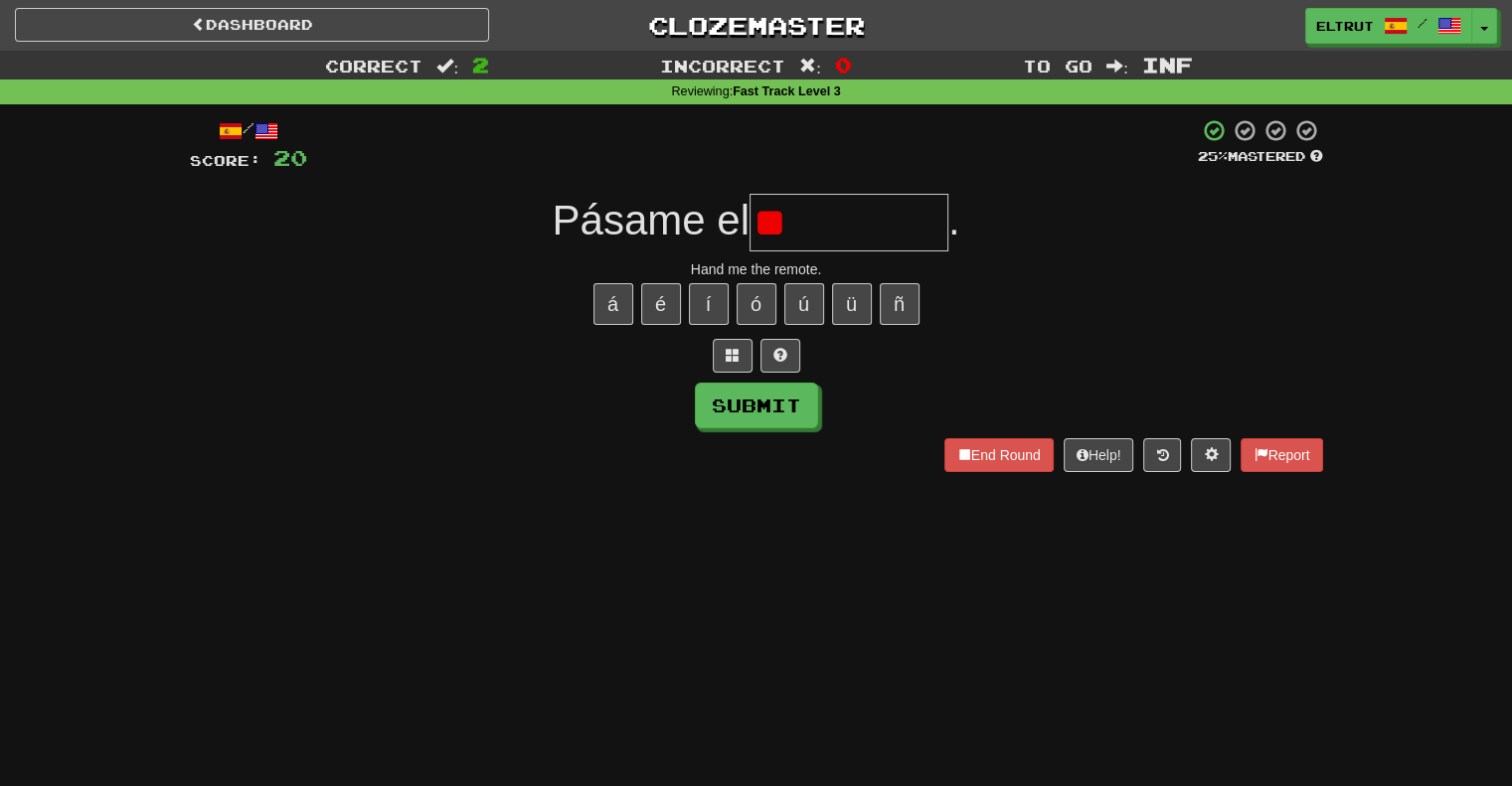 type on "*" 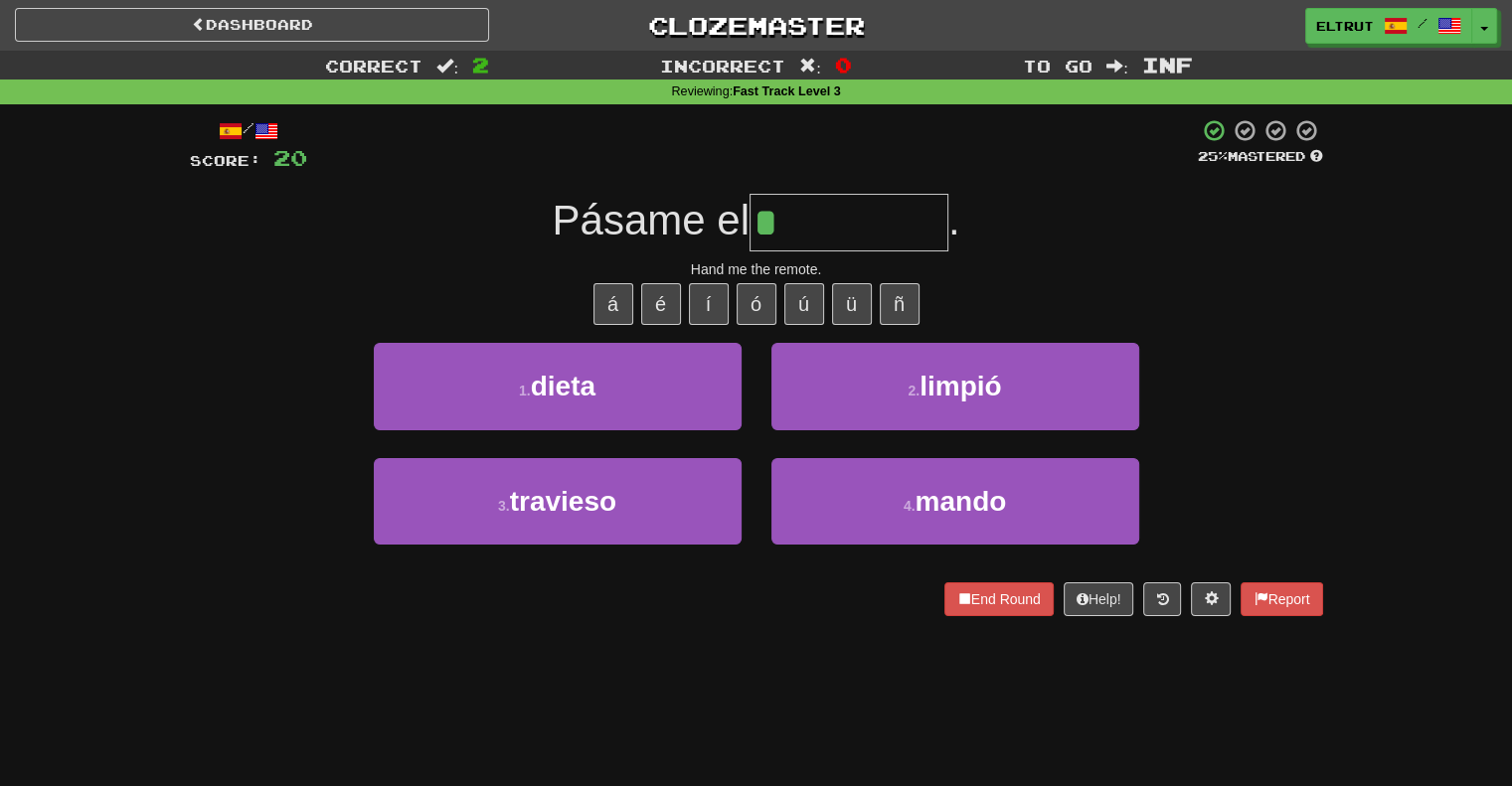 type on "*****" 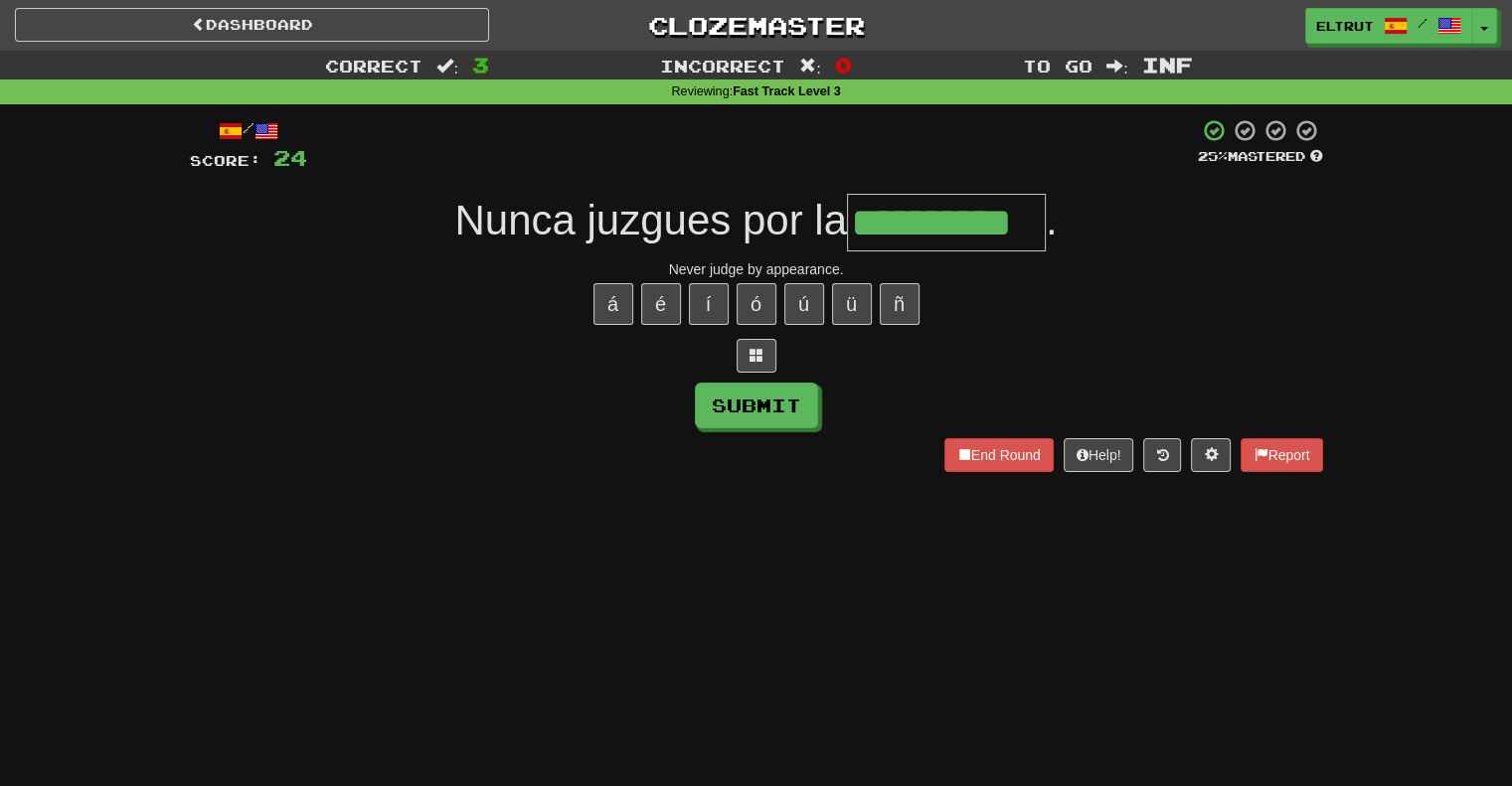 type on "**********" 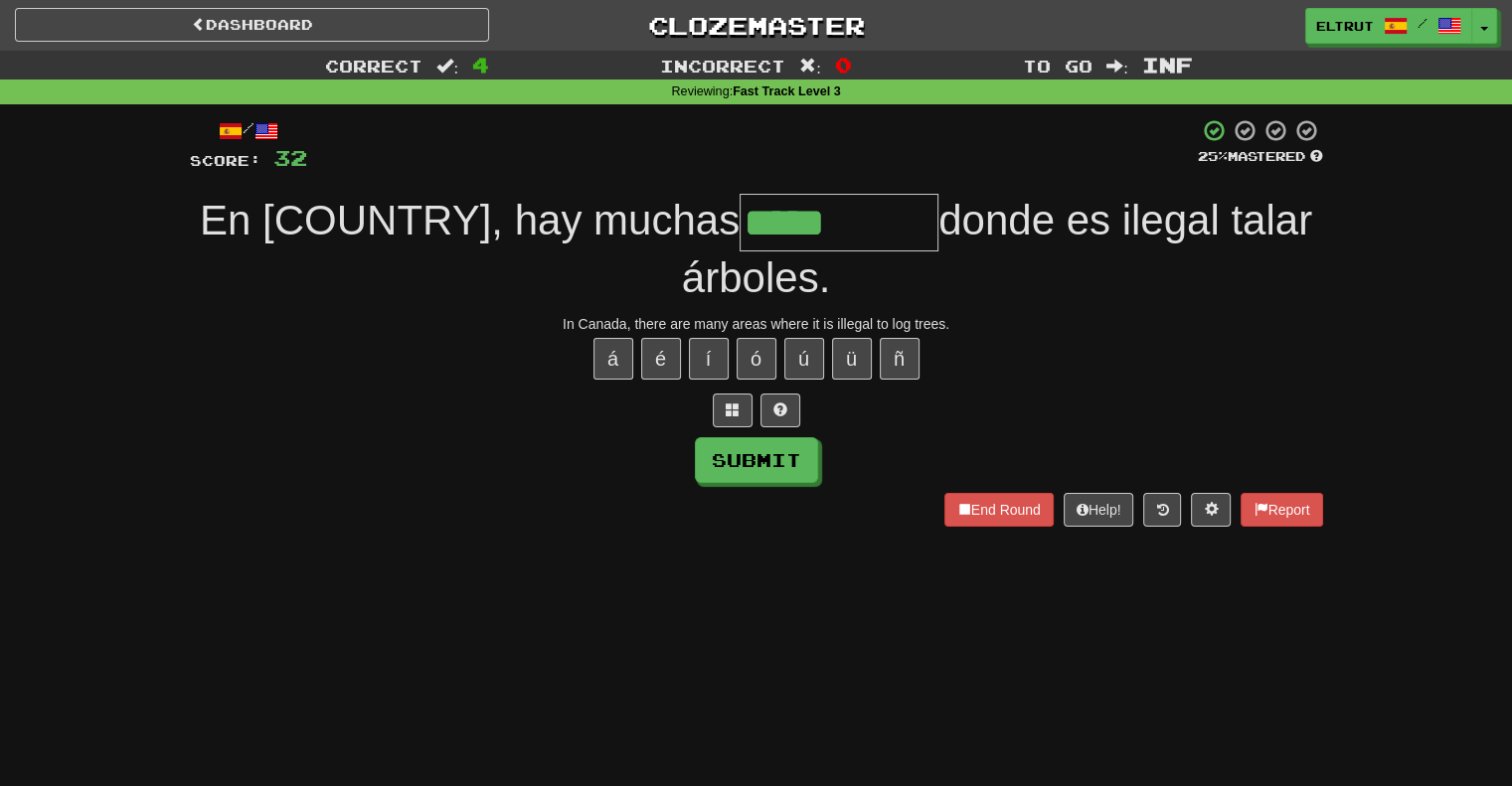 type on "*****" 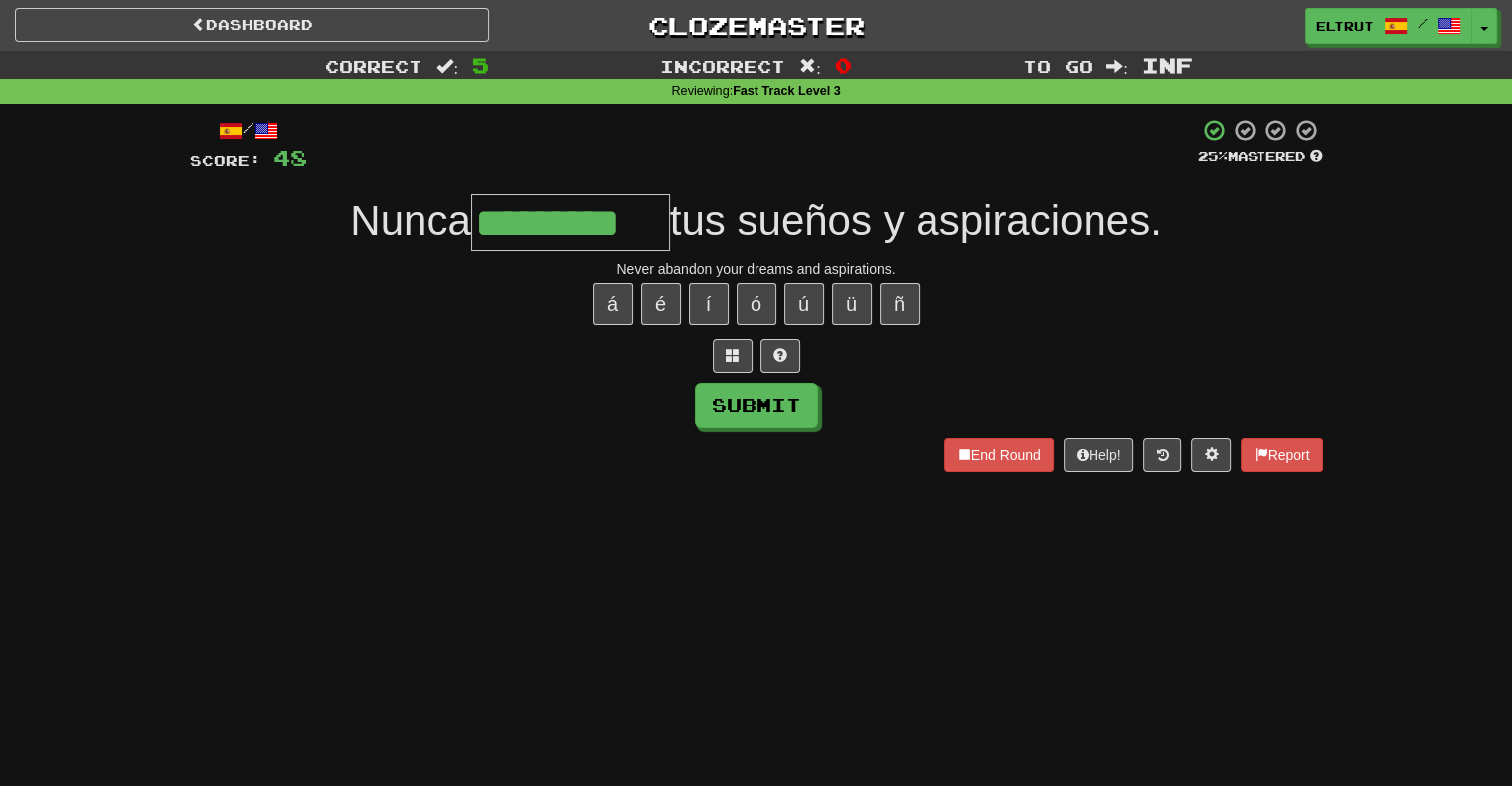 scroll, scrollTop: 0, scrollLeft: 15, axis: horizontal 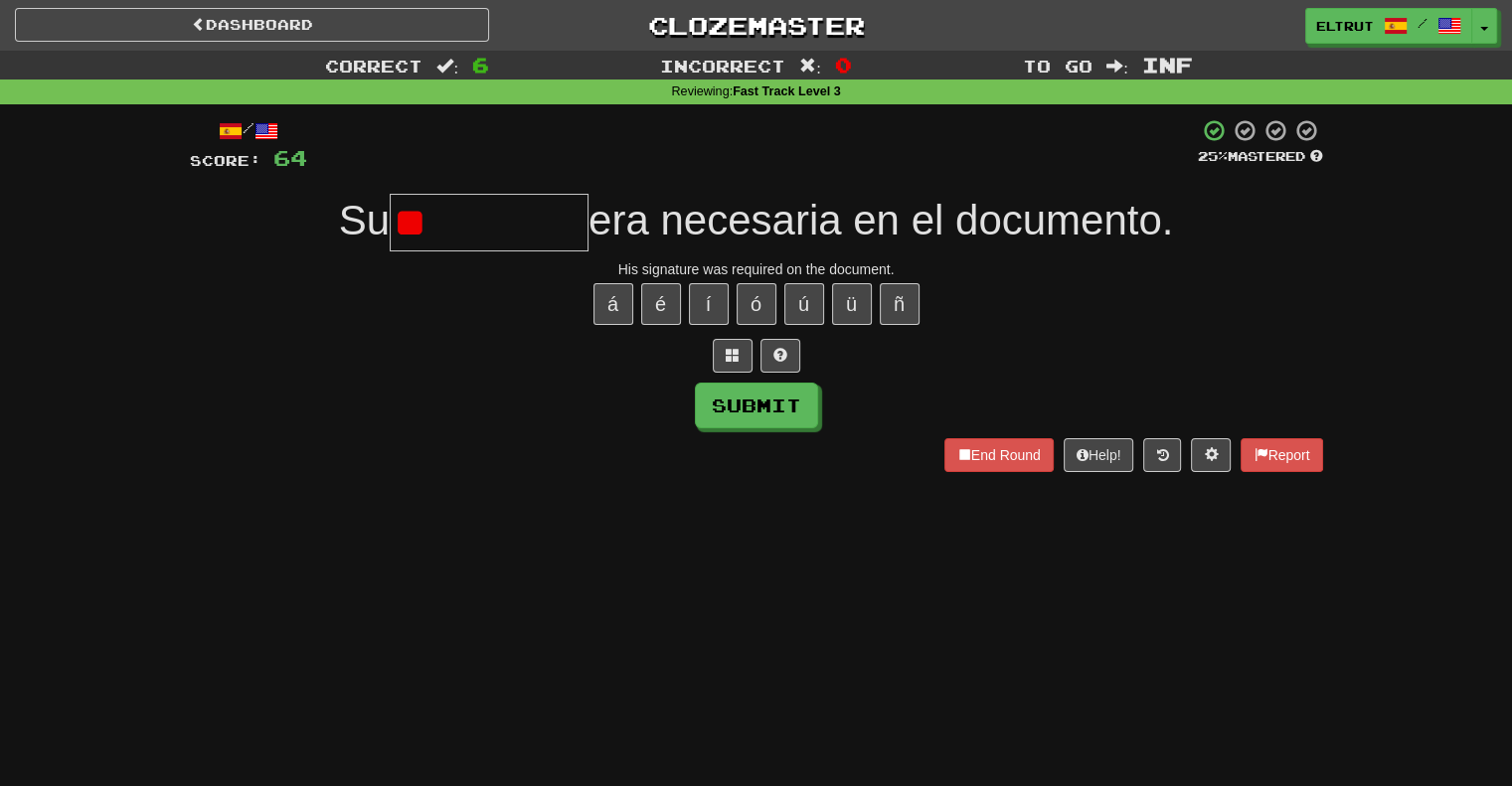 type on "*" 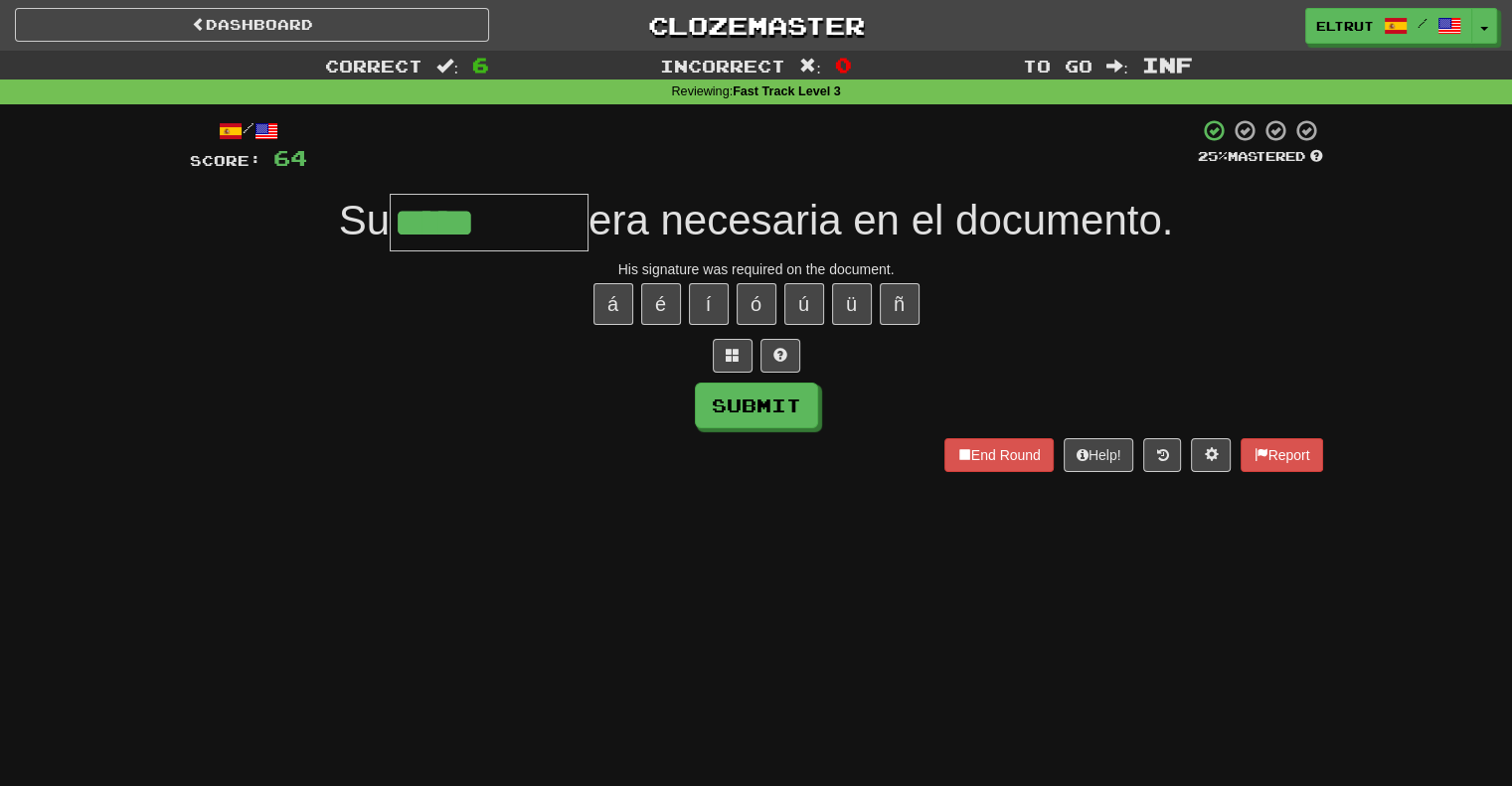 type on "*****" 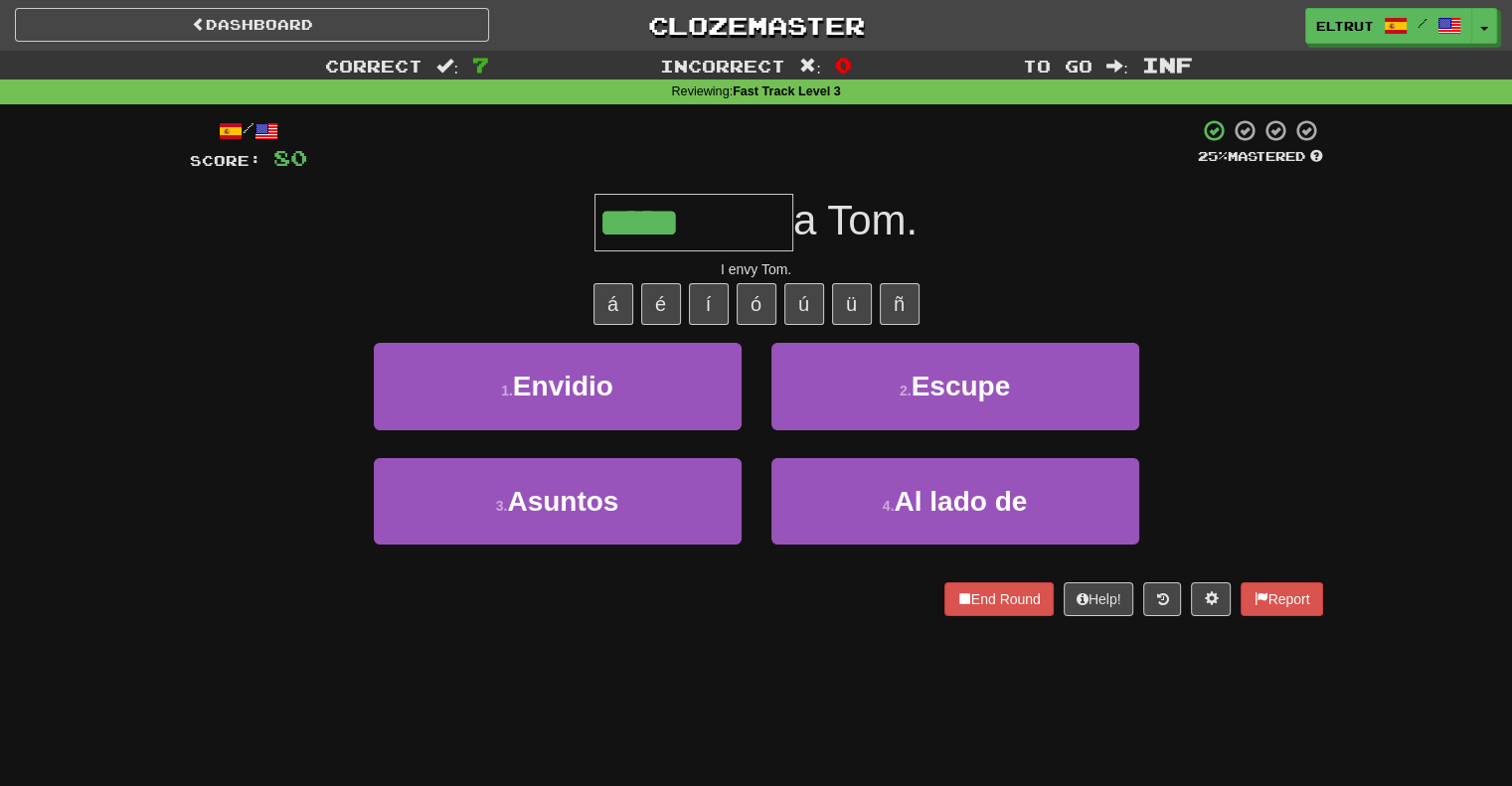 type on "*******" 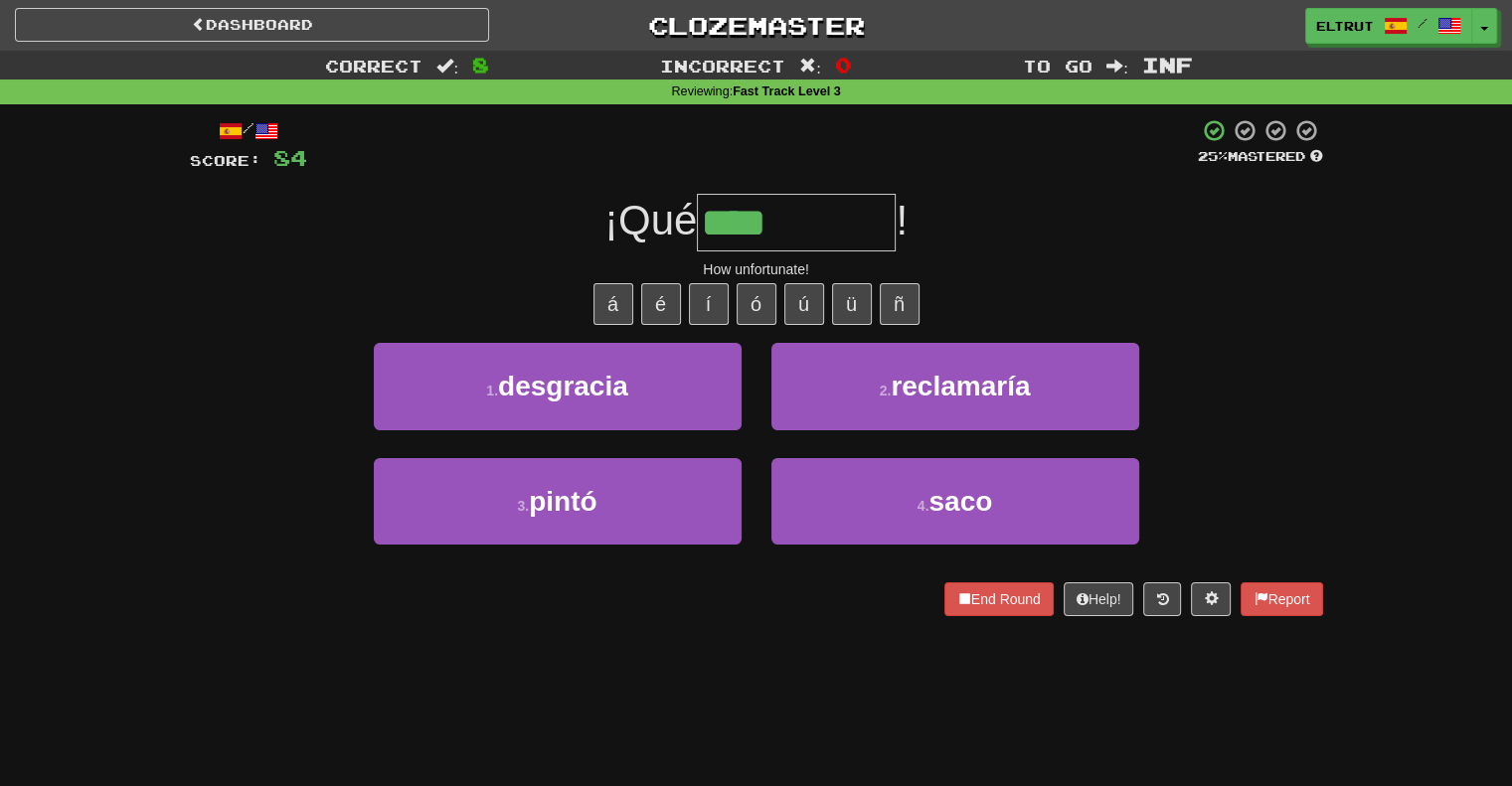 type on "*********" 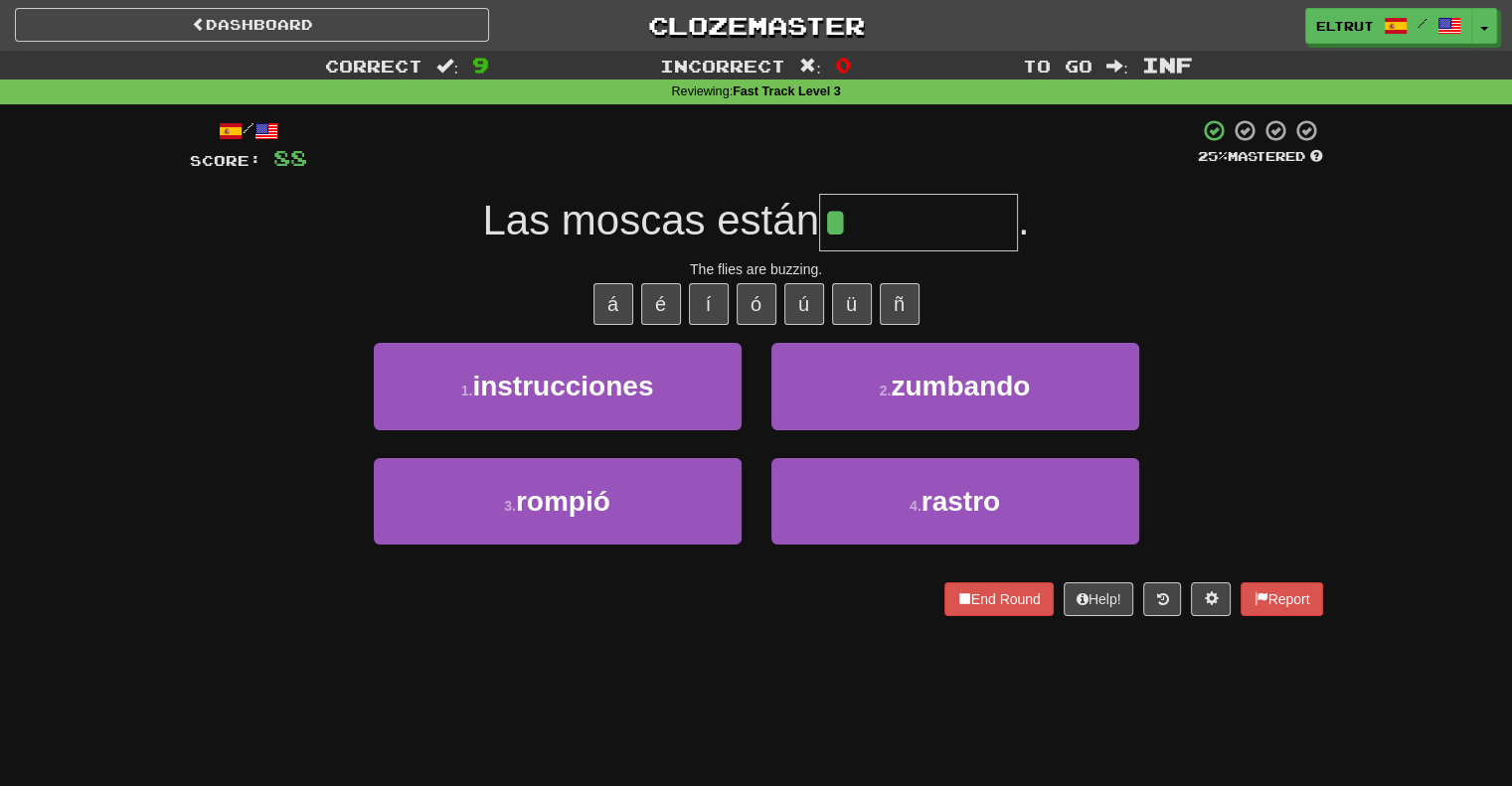 type on "********" 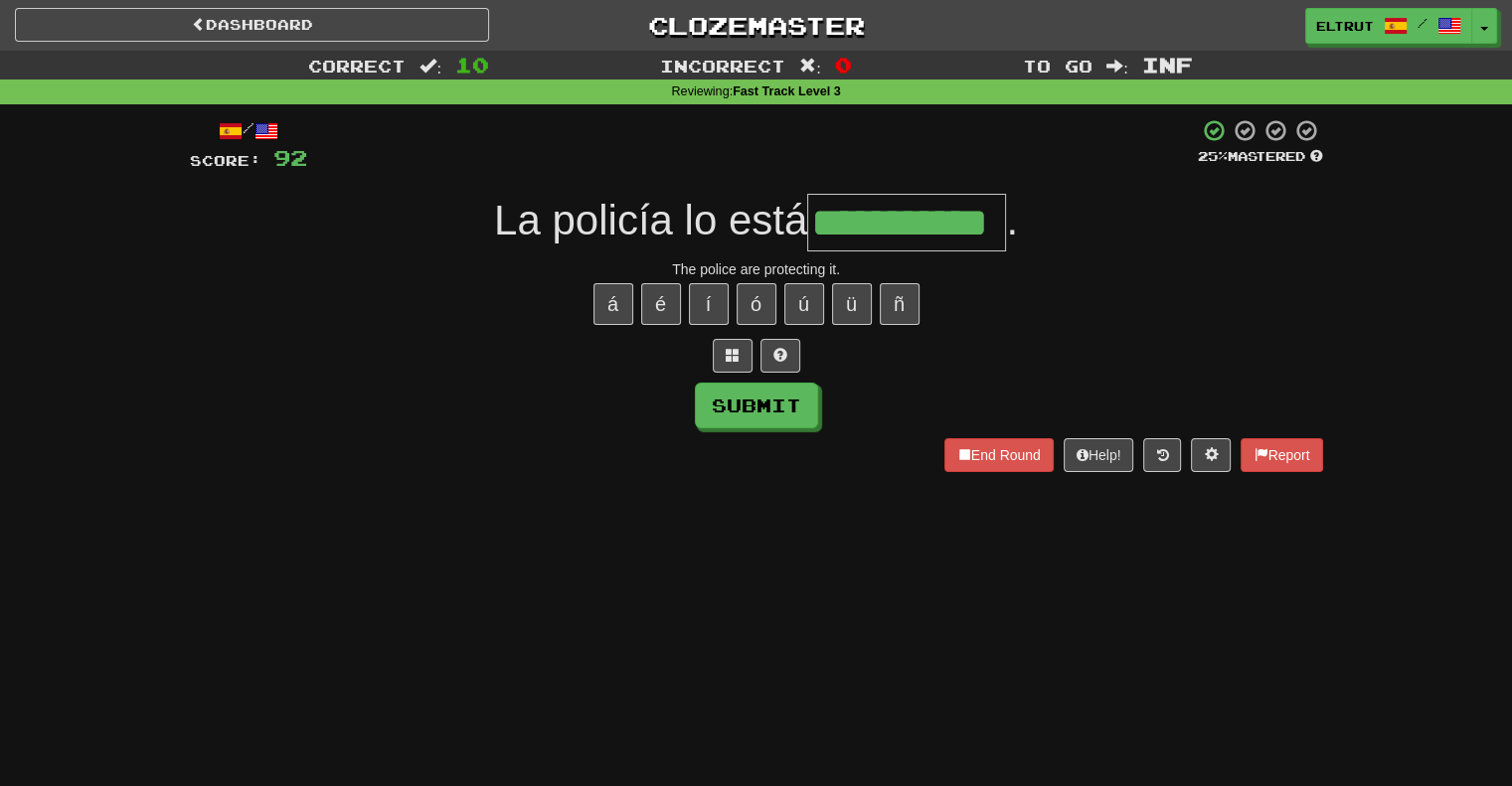 scroll, scrollTop: 0, scrollLeft: 28, axis: horizontal 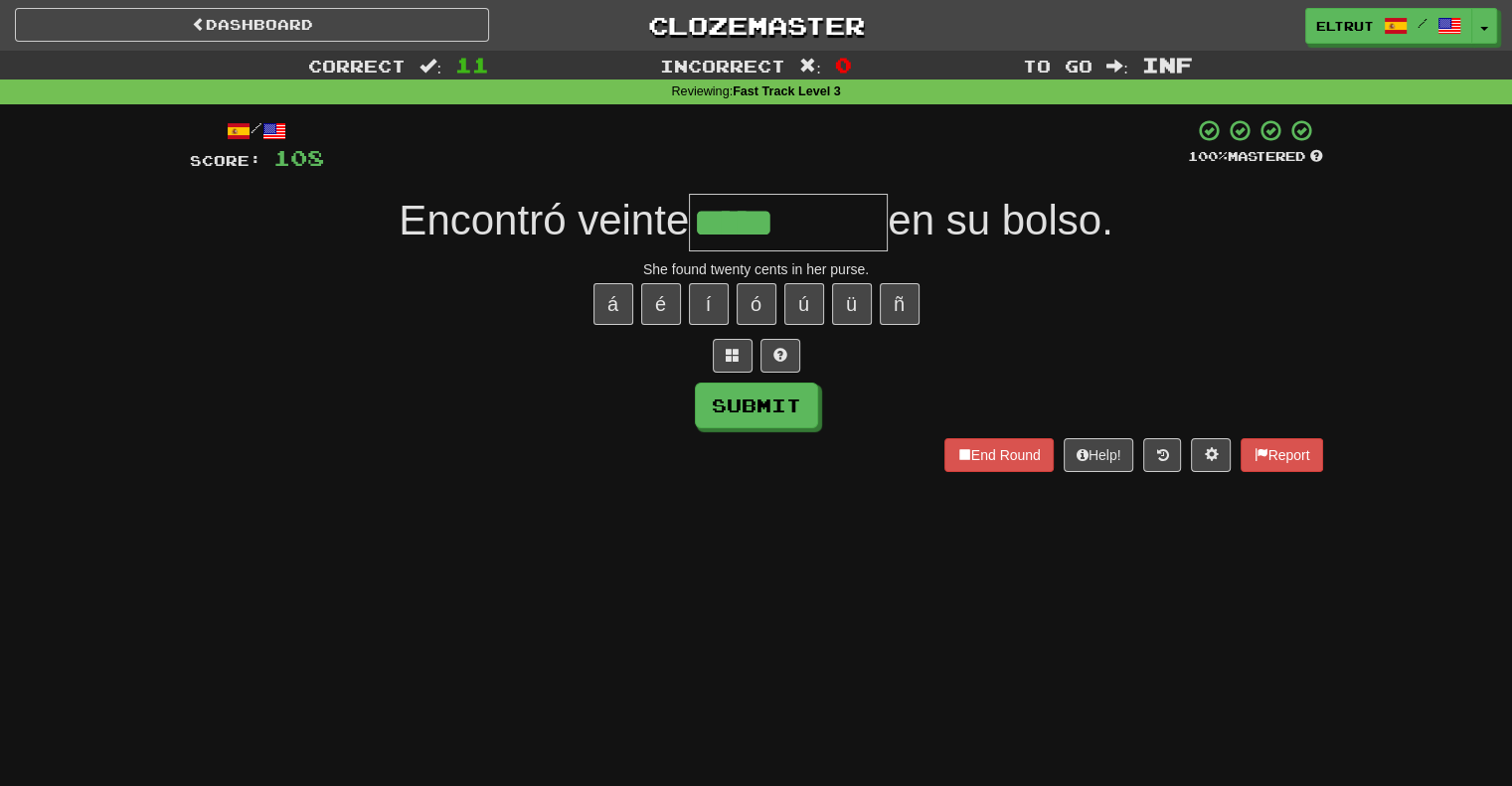 click on "*****" at bounding box center [788, 223] 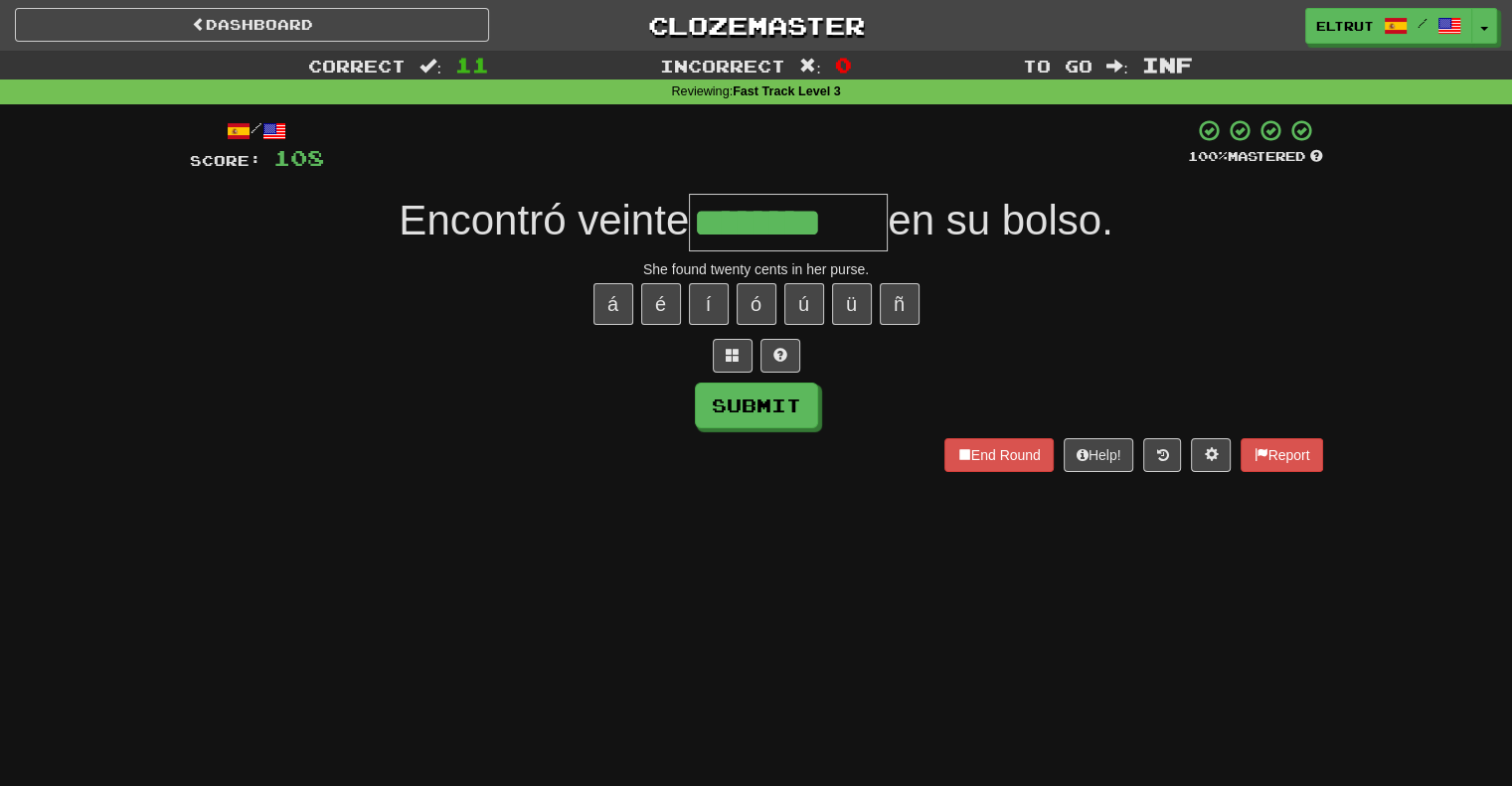 type on "********" 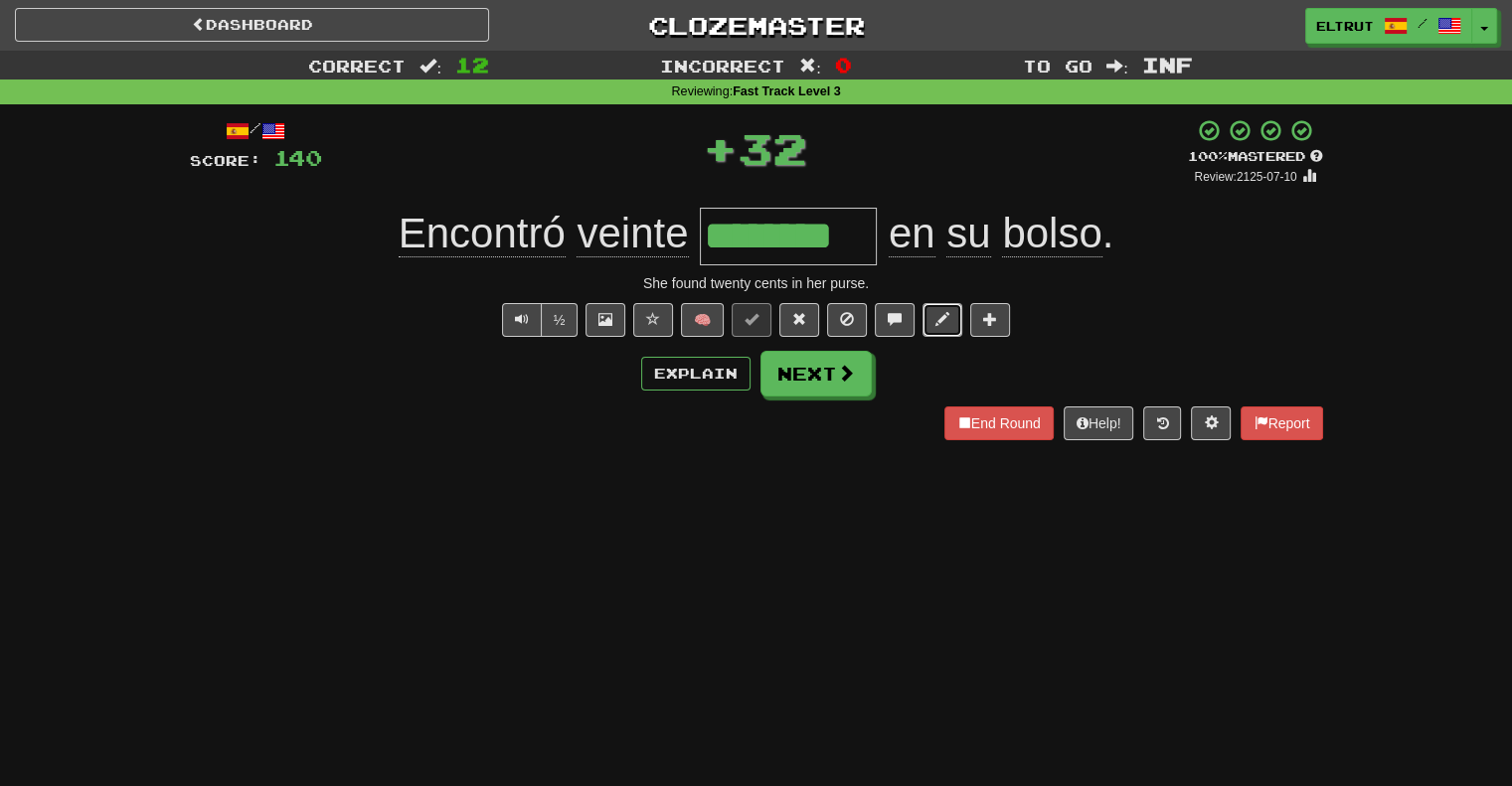 click at bounding box center [942, 320] 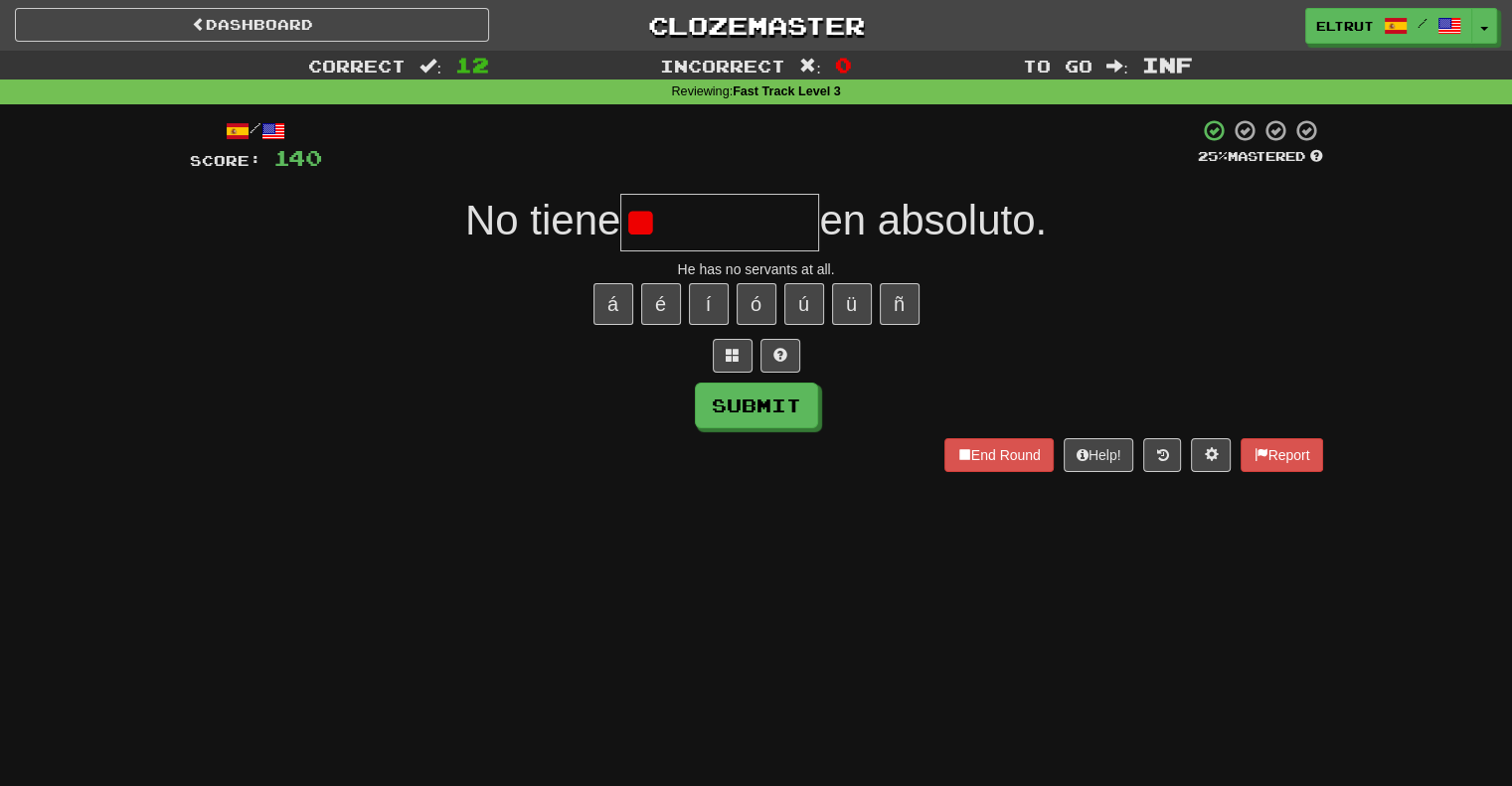 type on "*" 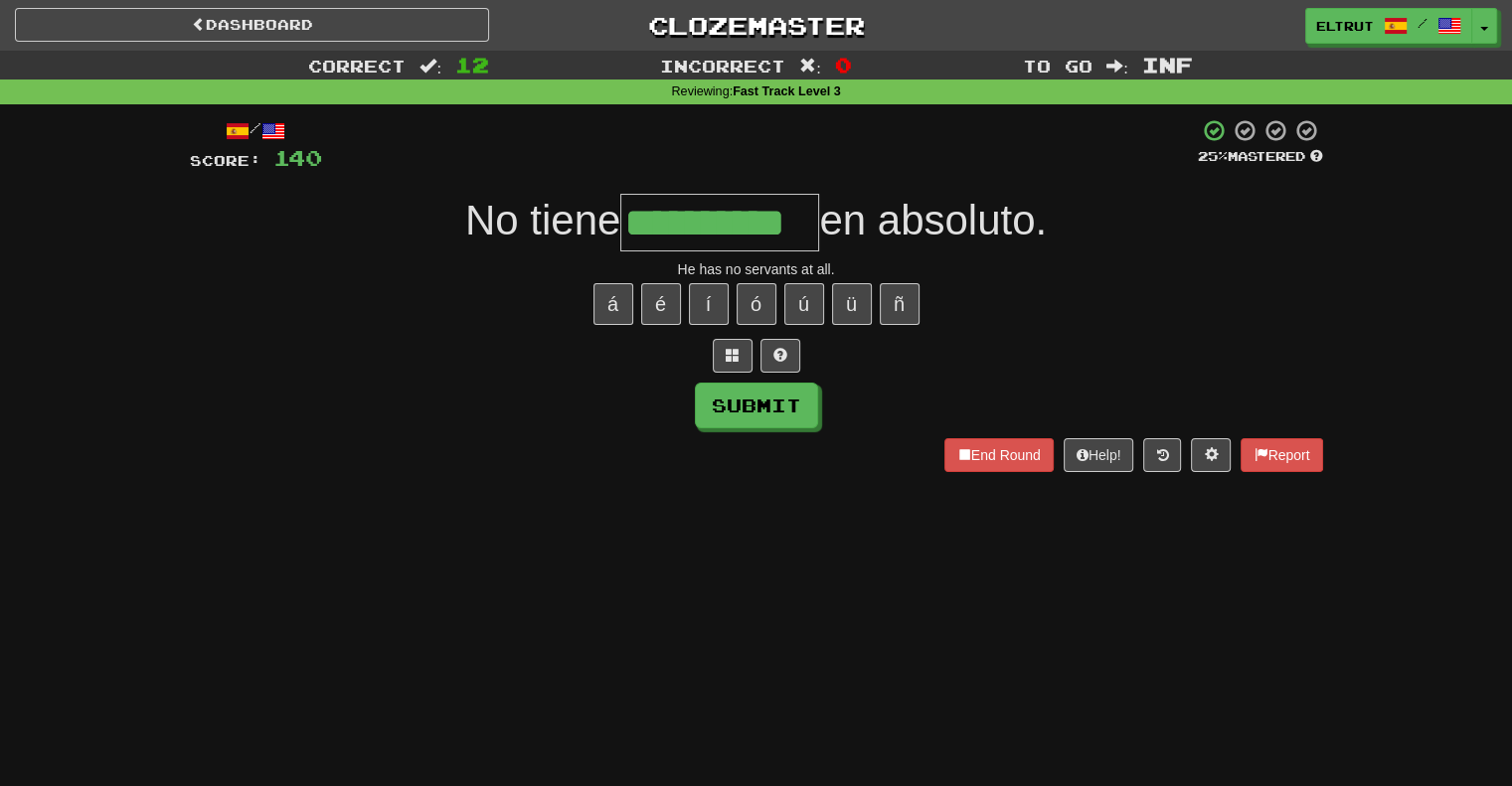type on "**********" 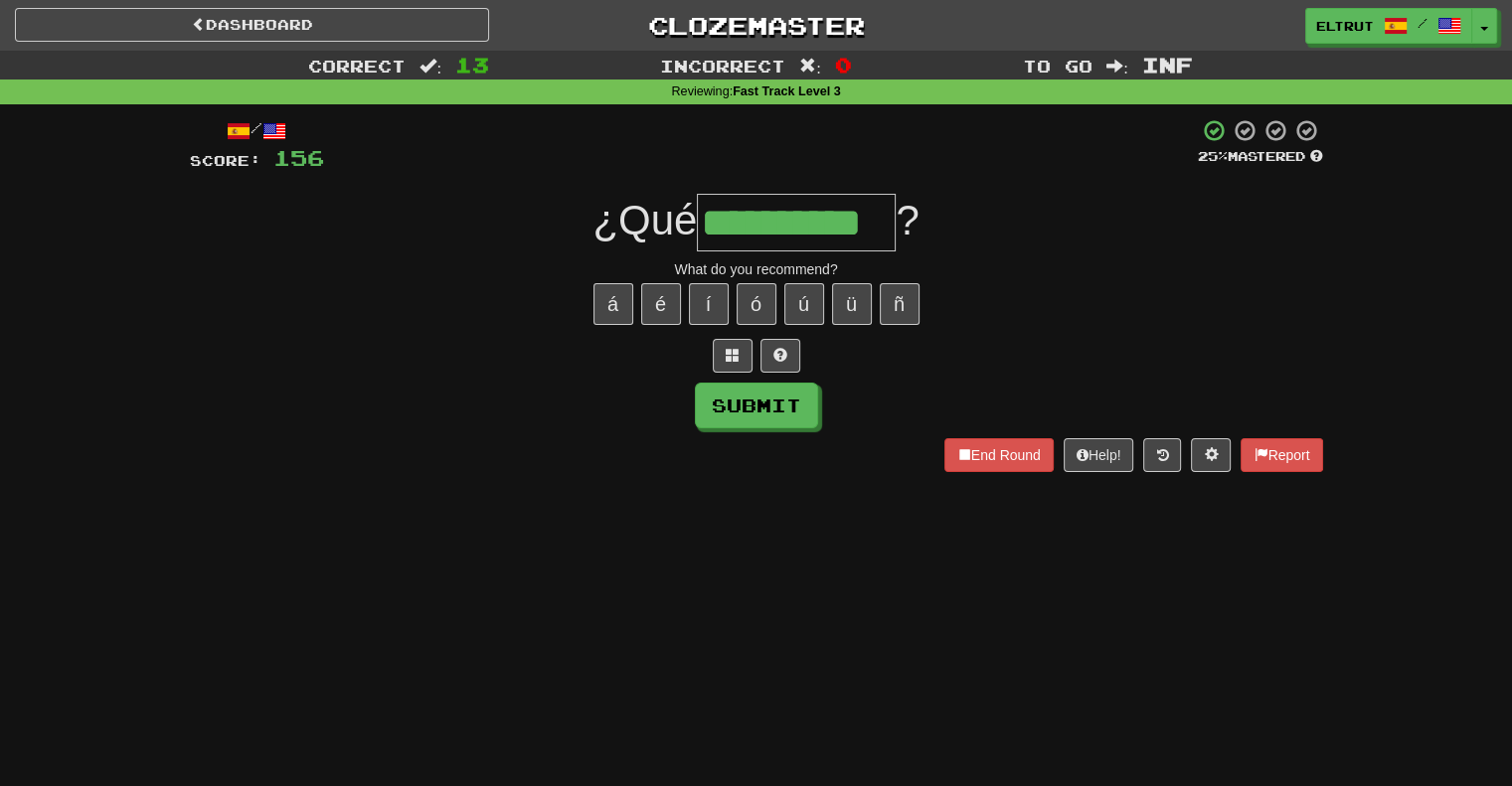 scroll, scrollTop: 0, scrollLeft: 48, axis: horizontal 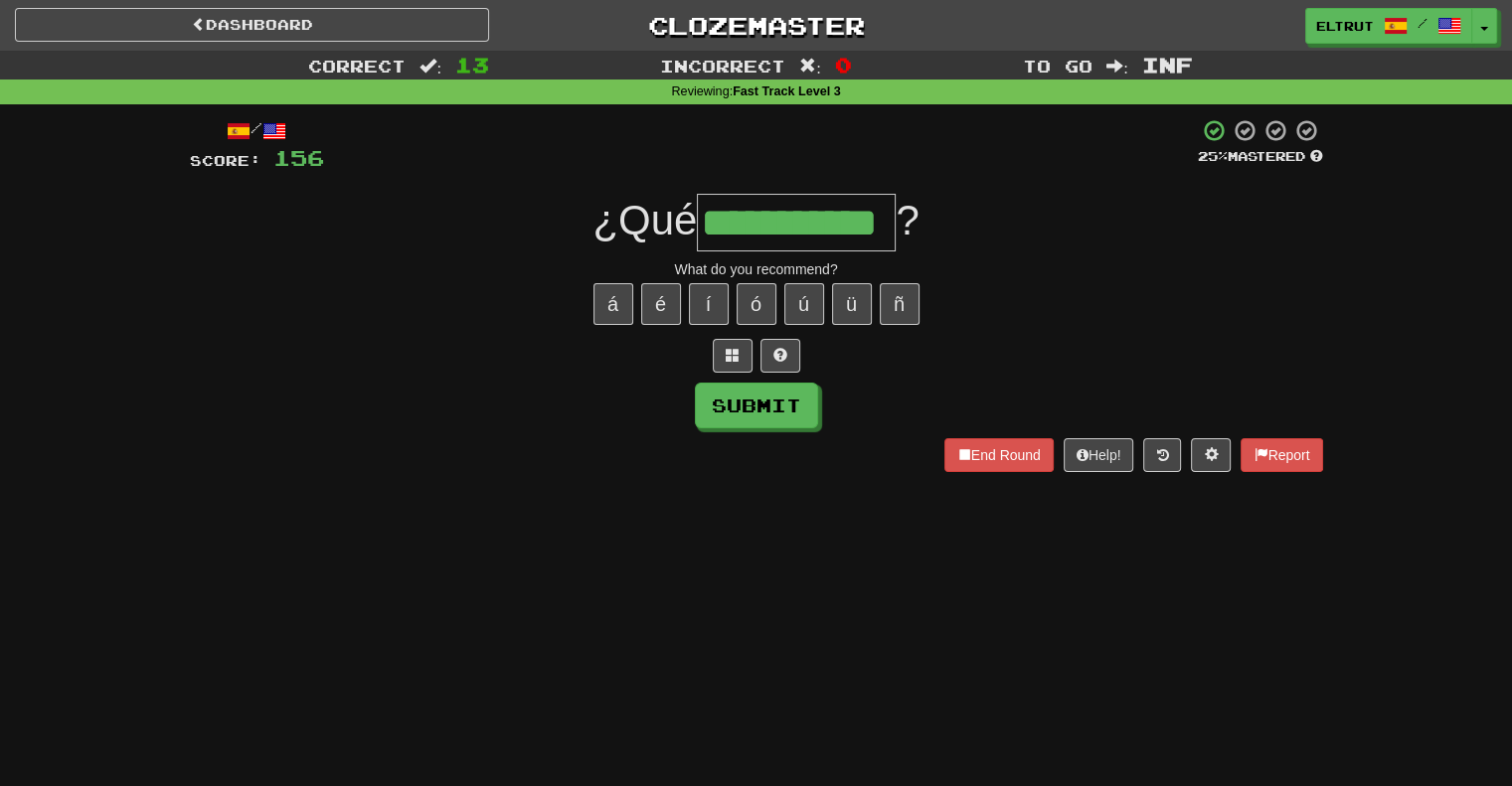 type on "**********" 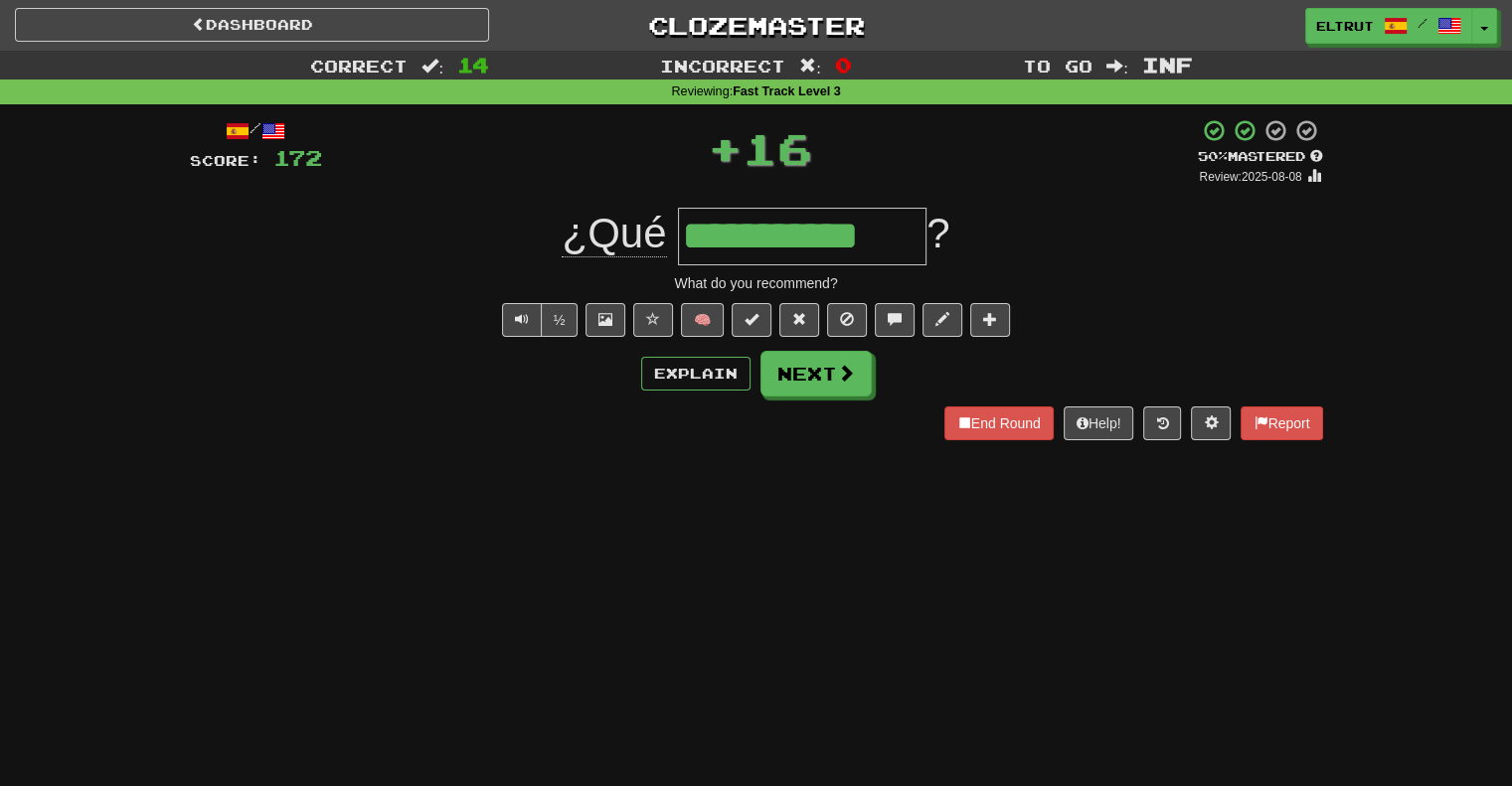 scroll, scrollTop: 0, scrollLeft: 0, axis: both 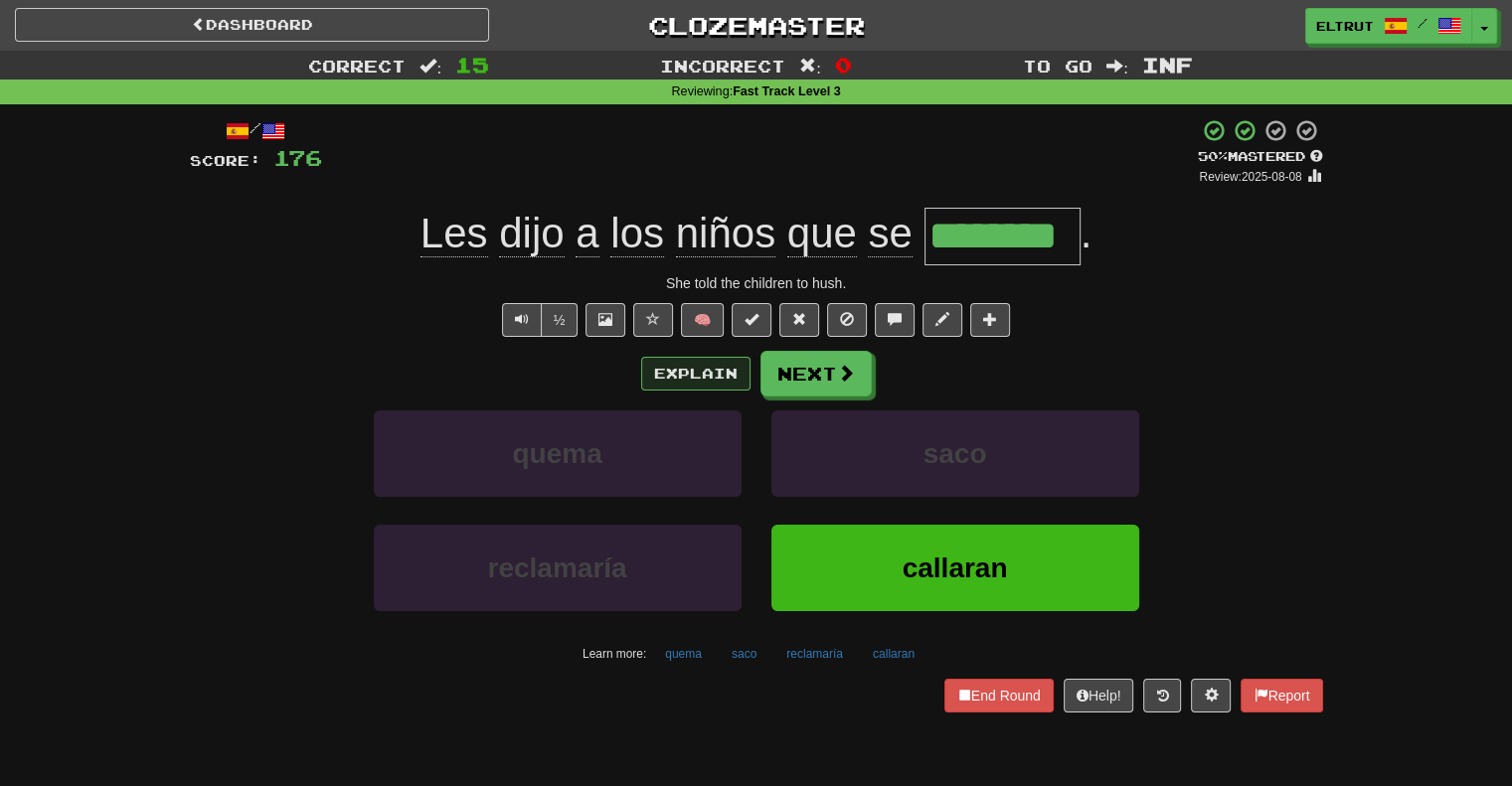 type on "********" 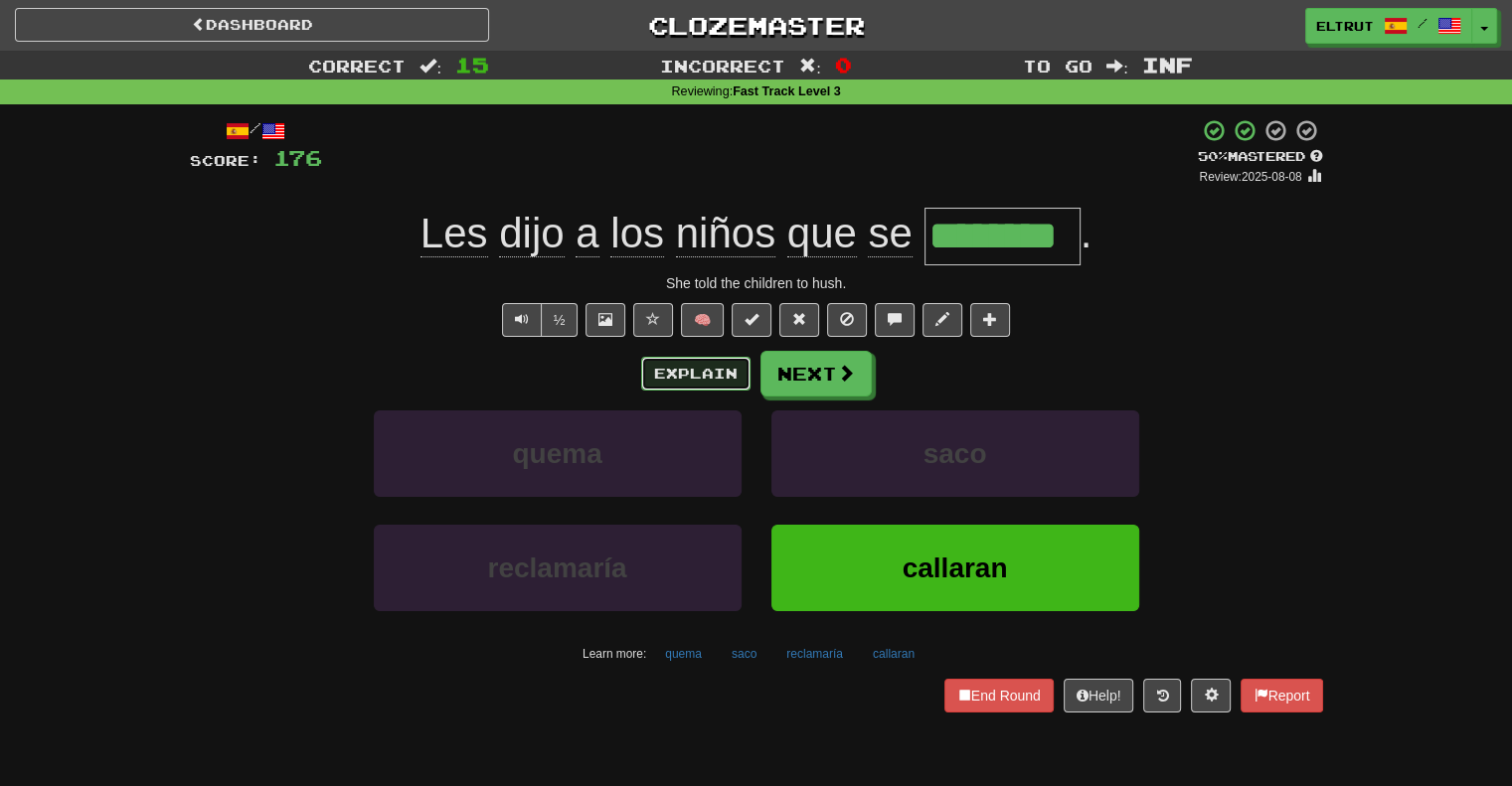 click on "Explain" at bounding box center [696, 374] 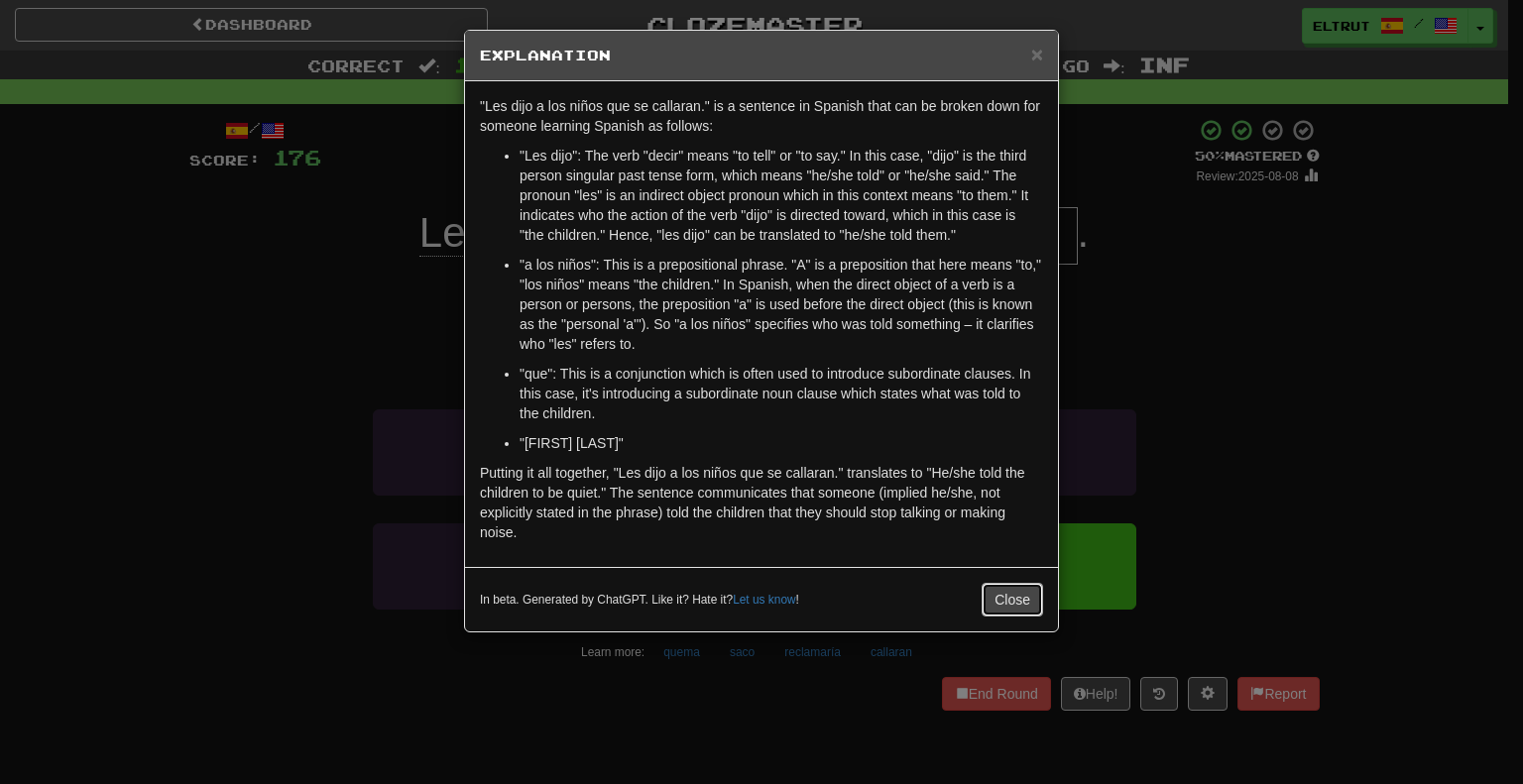 click on "Close" at bounding box center (1012, 600) 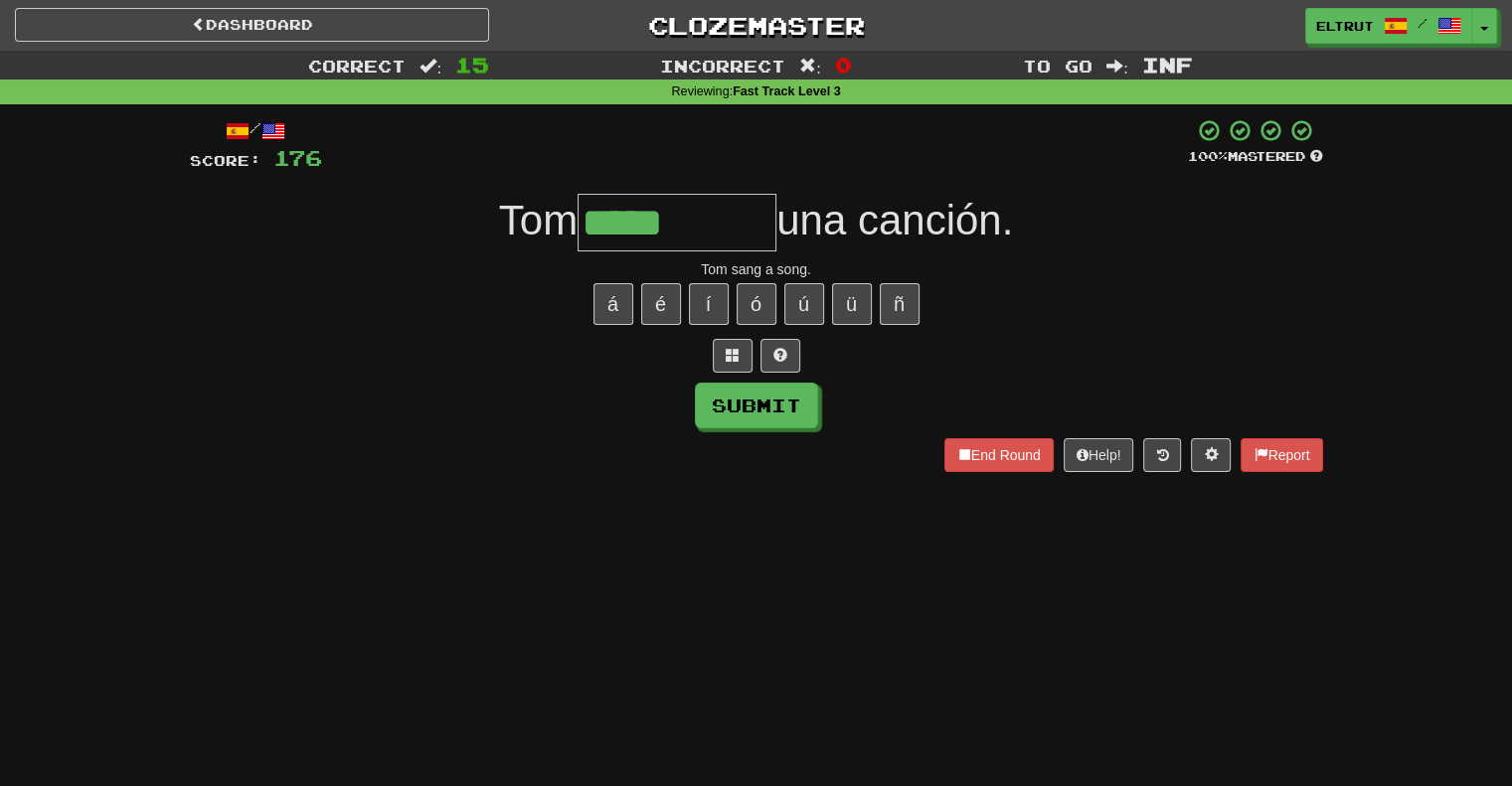 type on "*****" 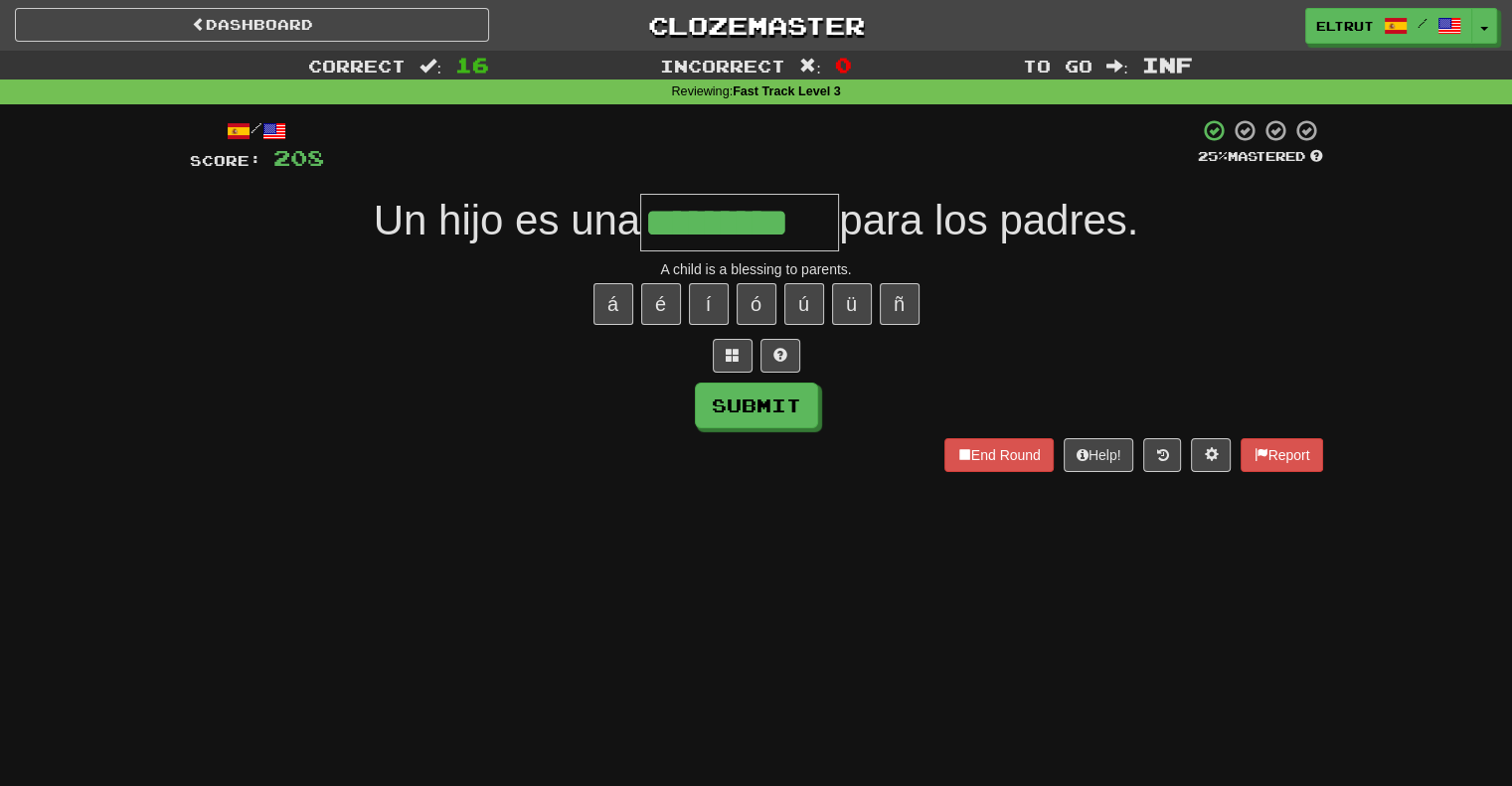 type on "*********" 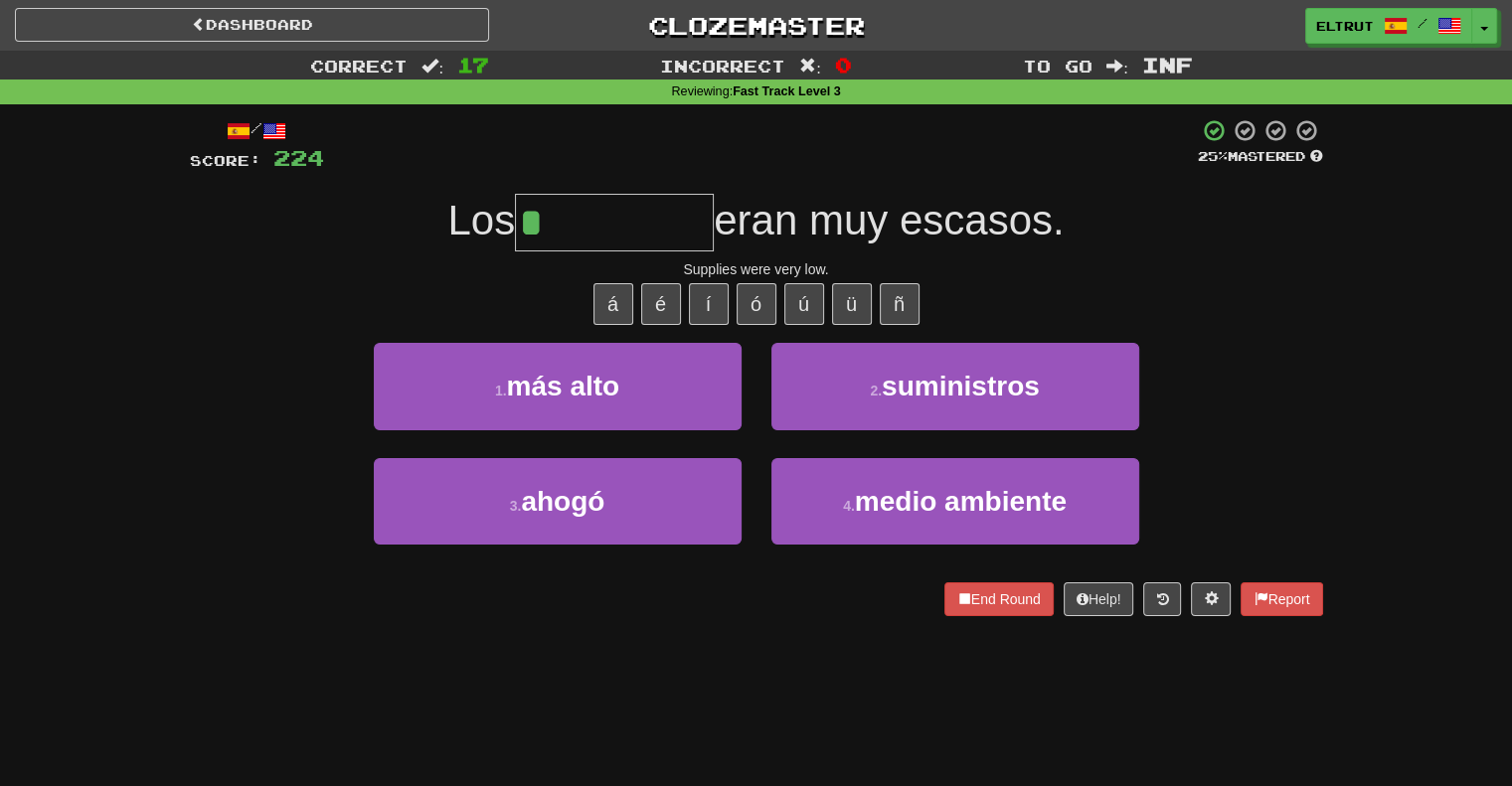 type on "**********" 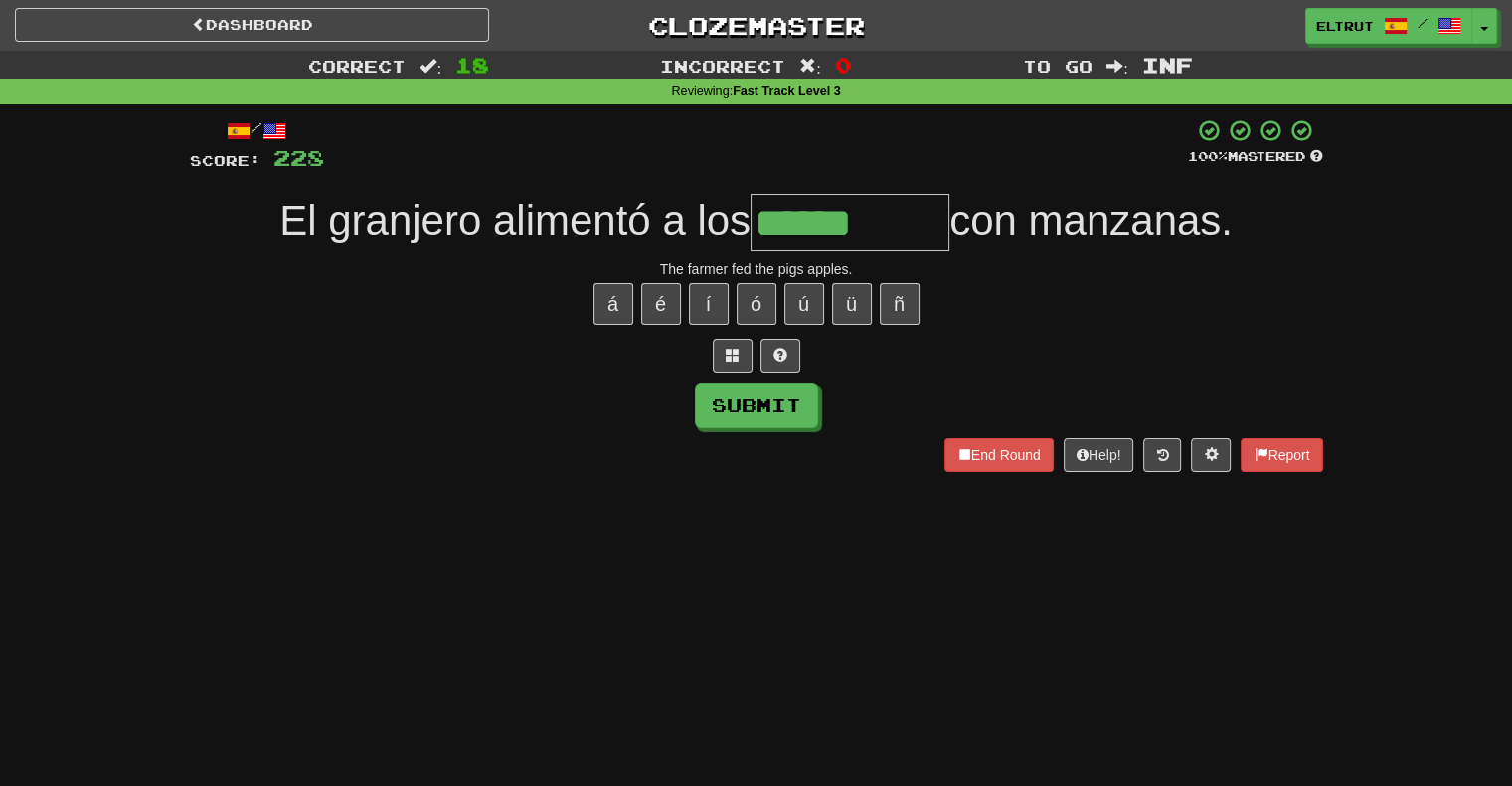 type on "******" 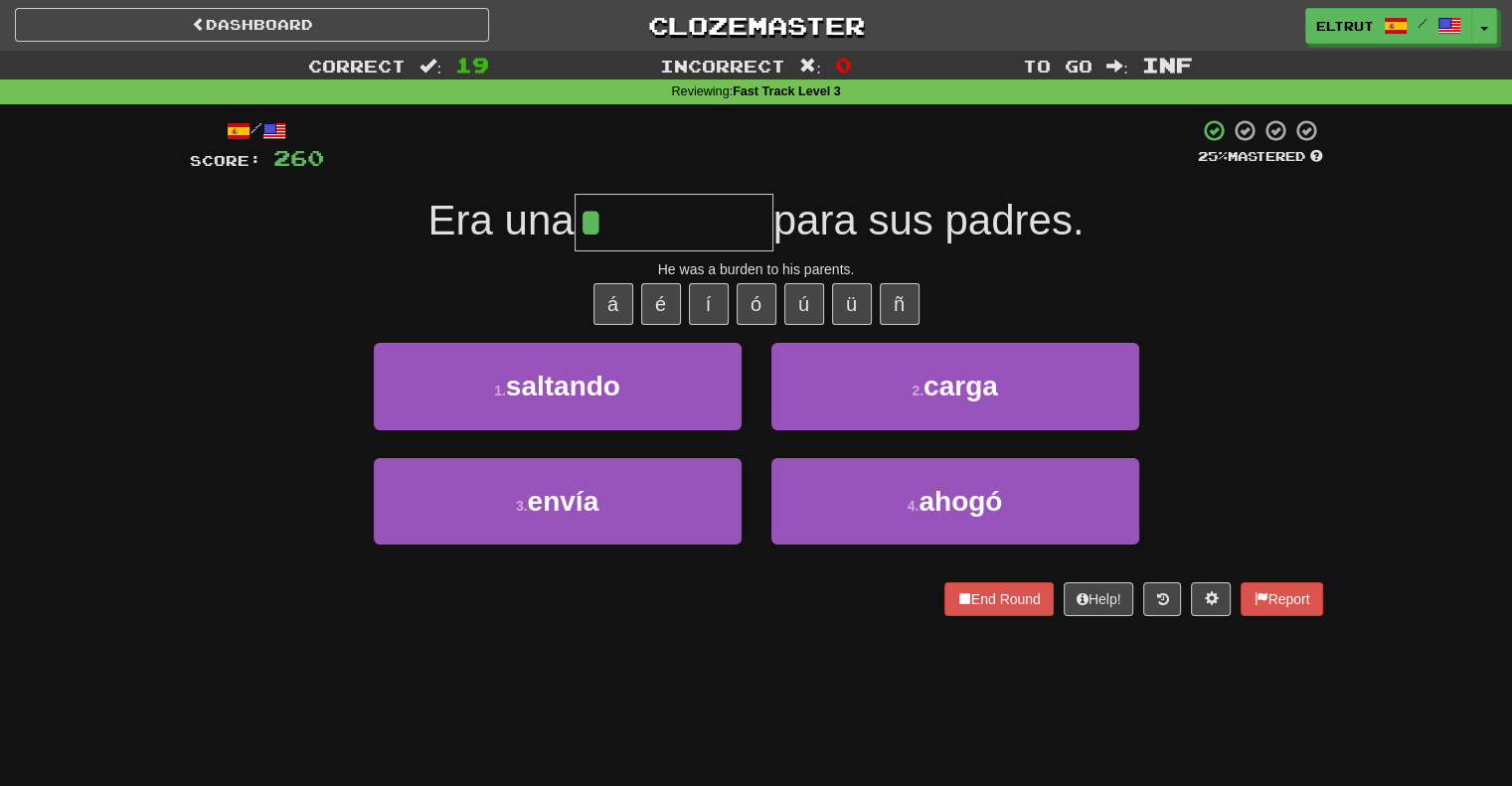 type on "*****" 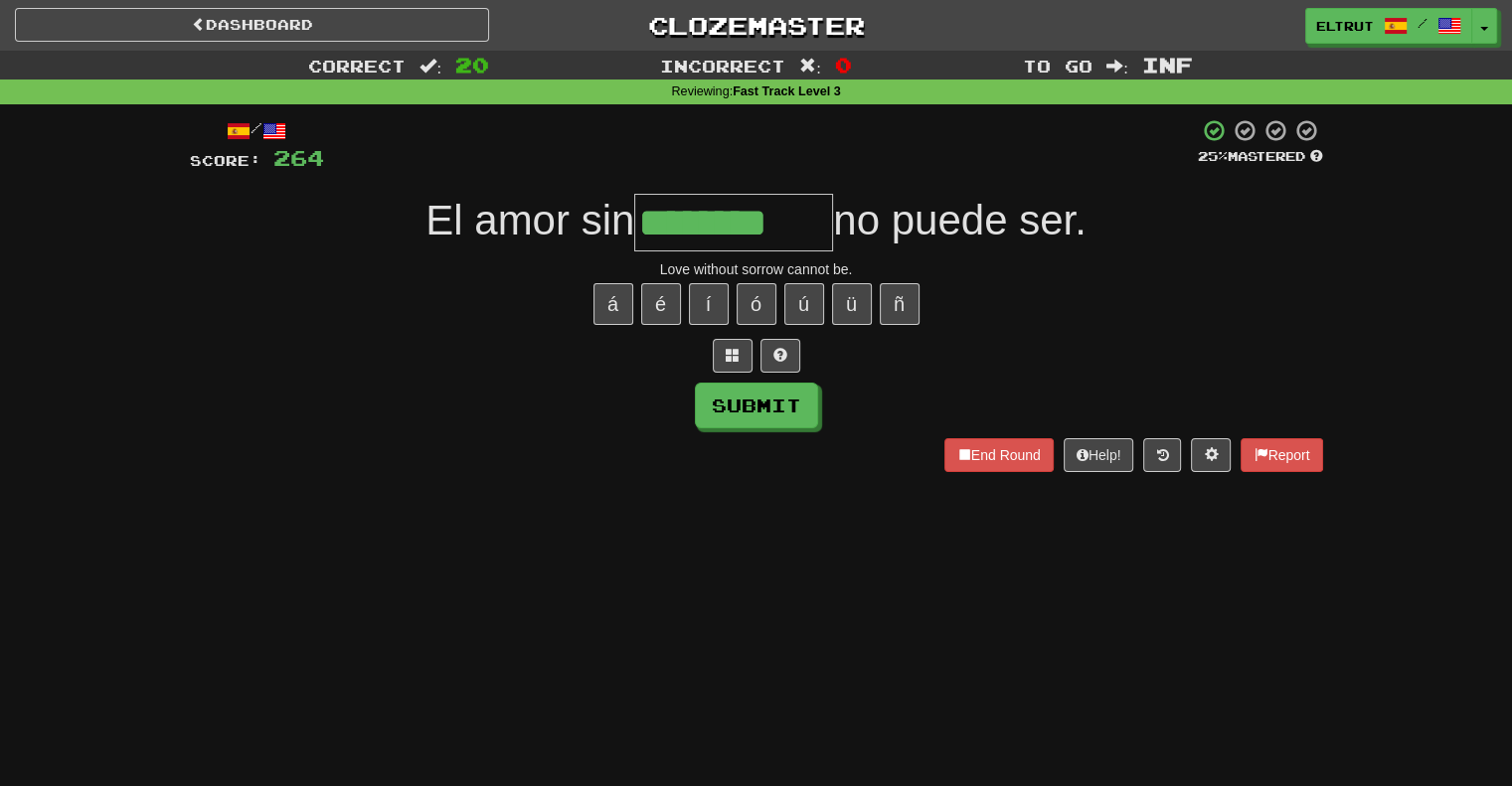 type on "********" 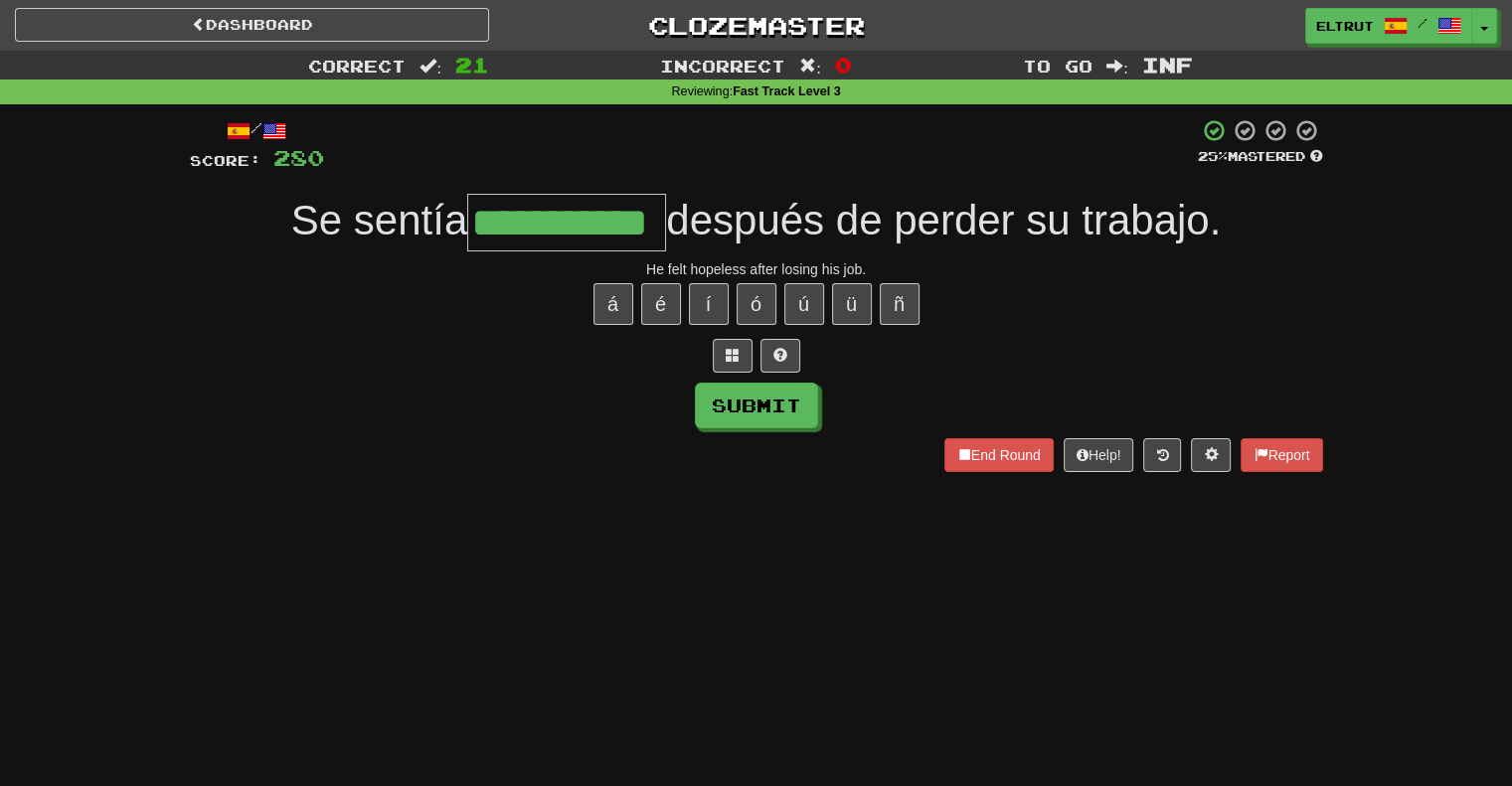 scroll, scrollTop: 0, scrollLeft: 50, axis: horizontal 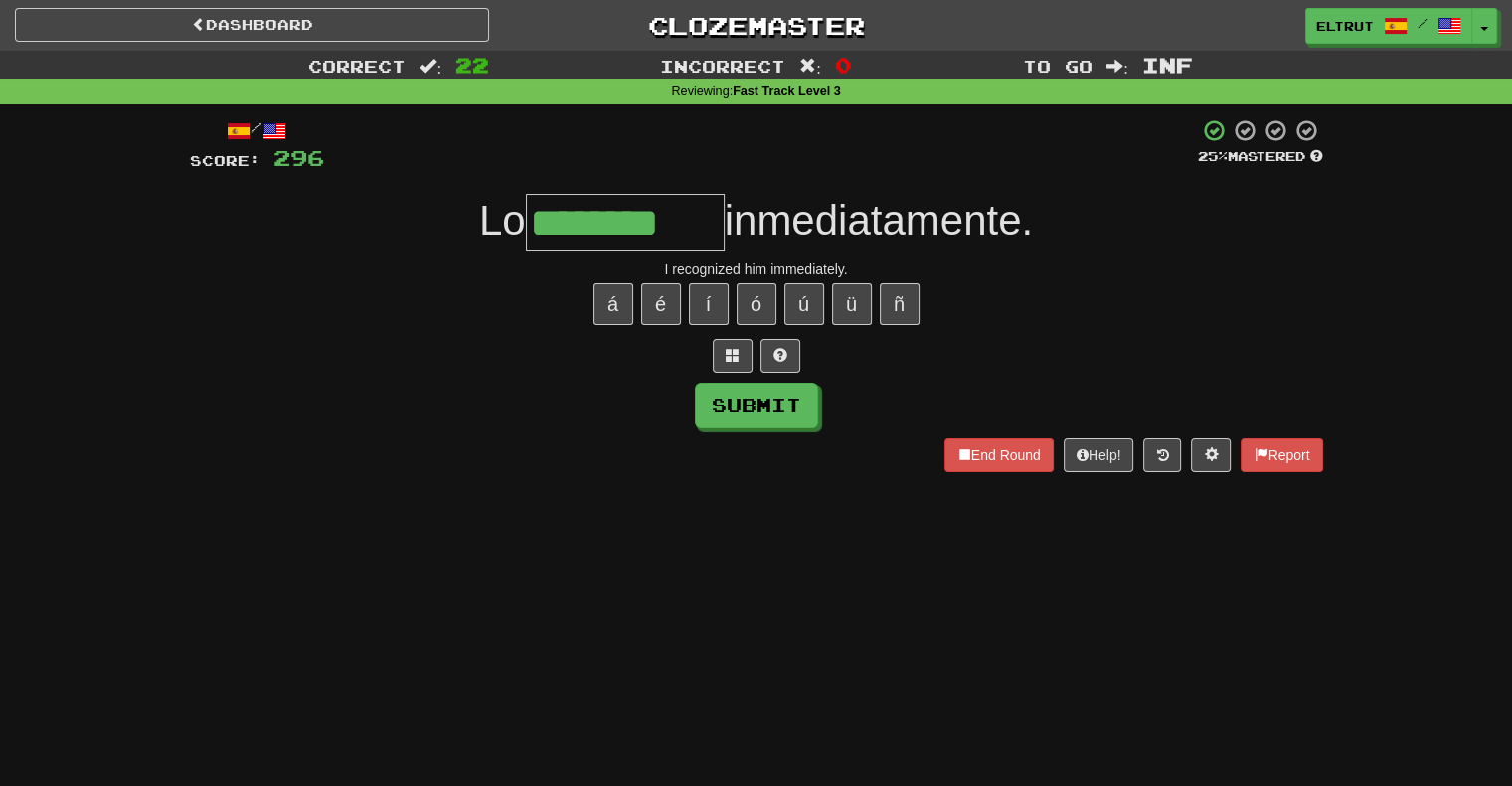 type on "********" 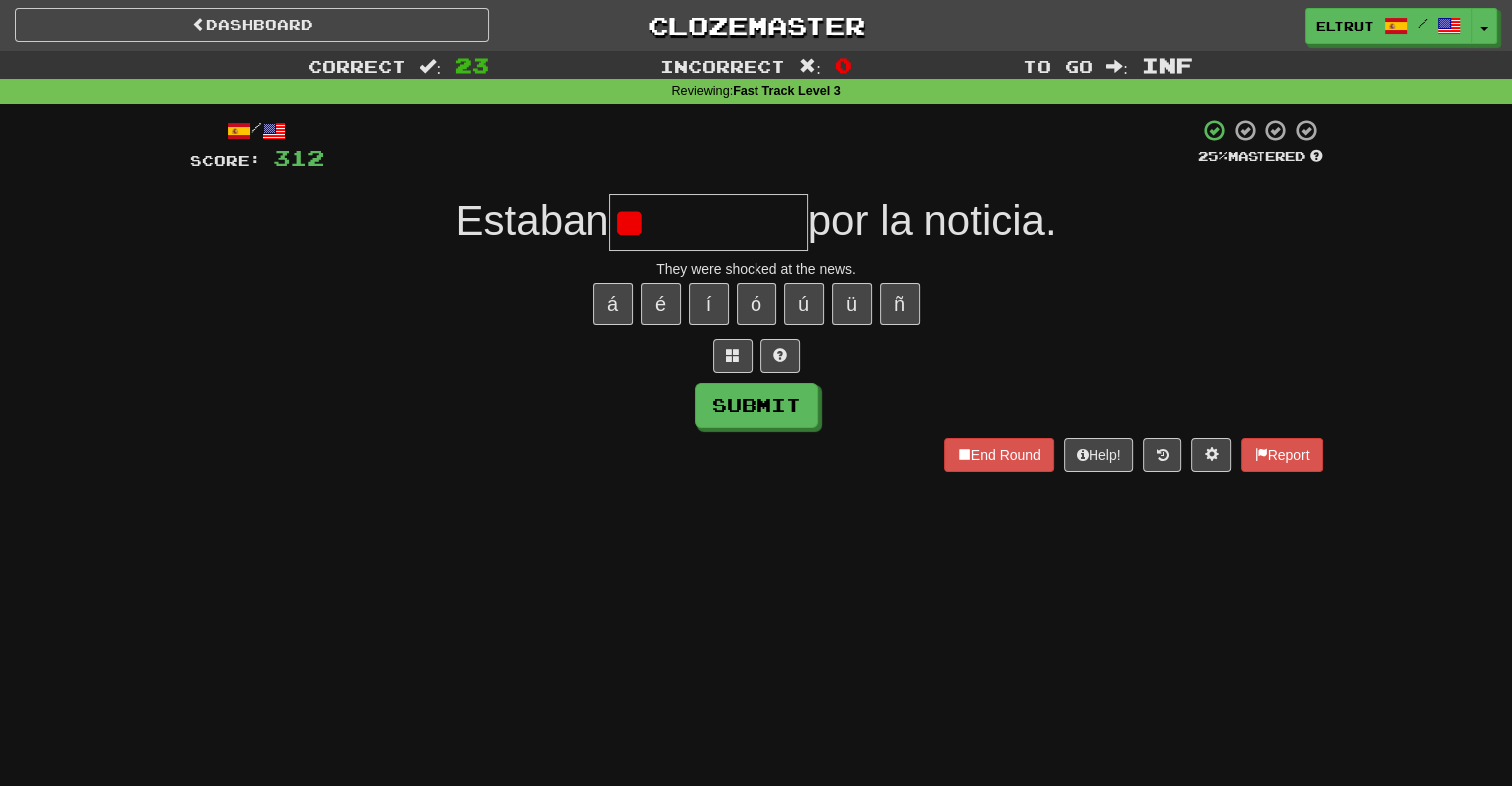 type on "*" 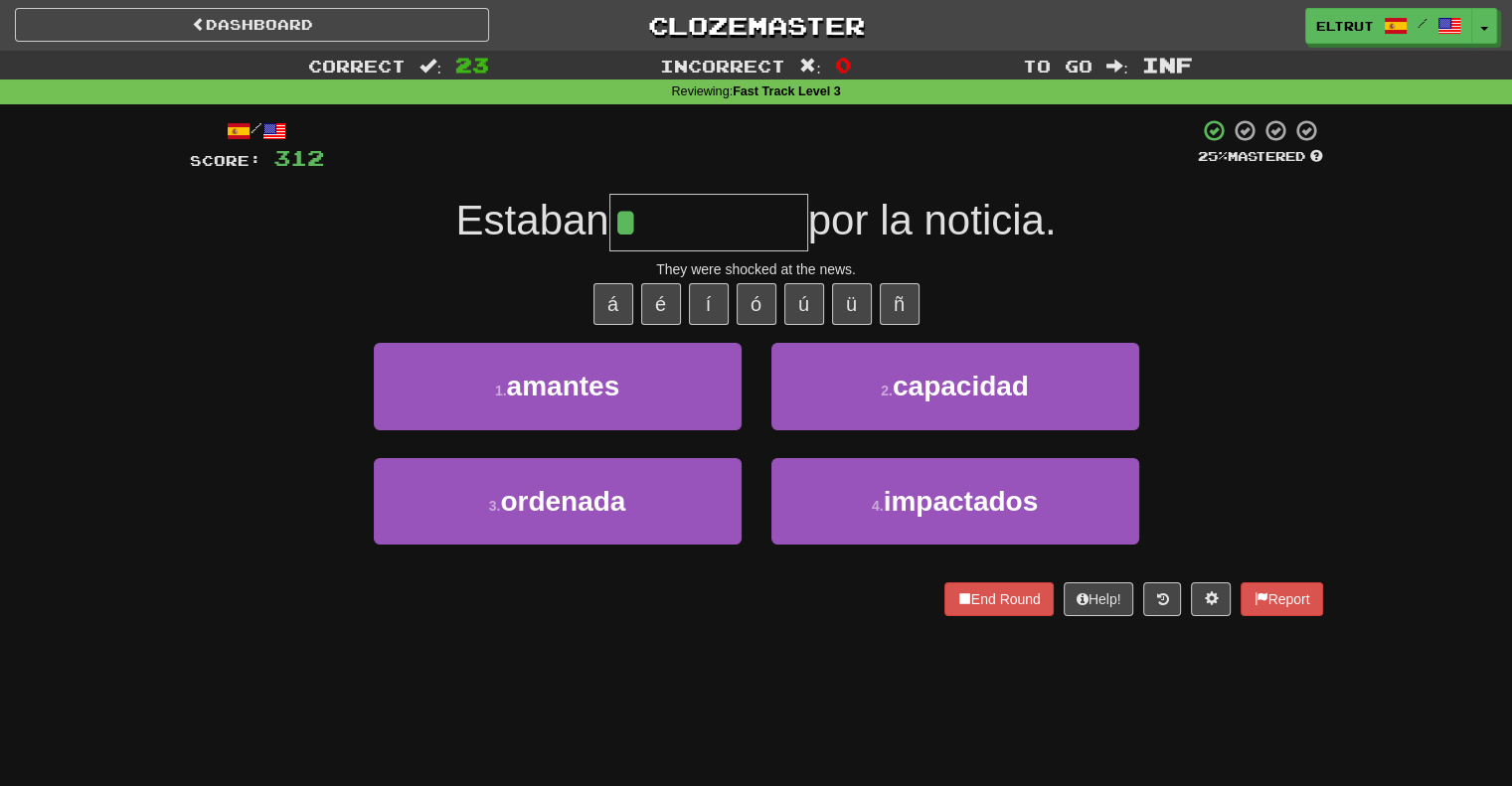 type on "**********" 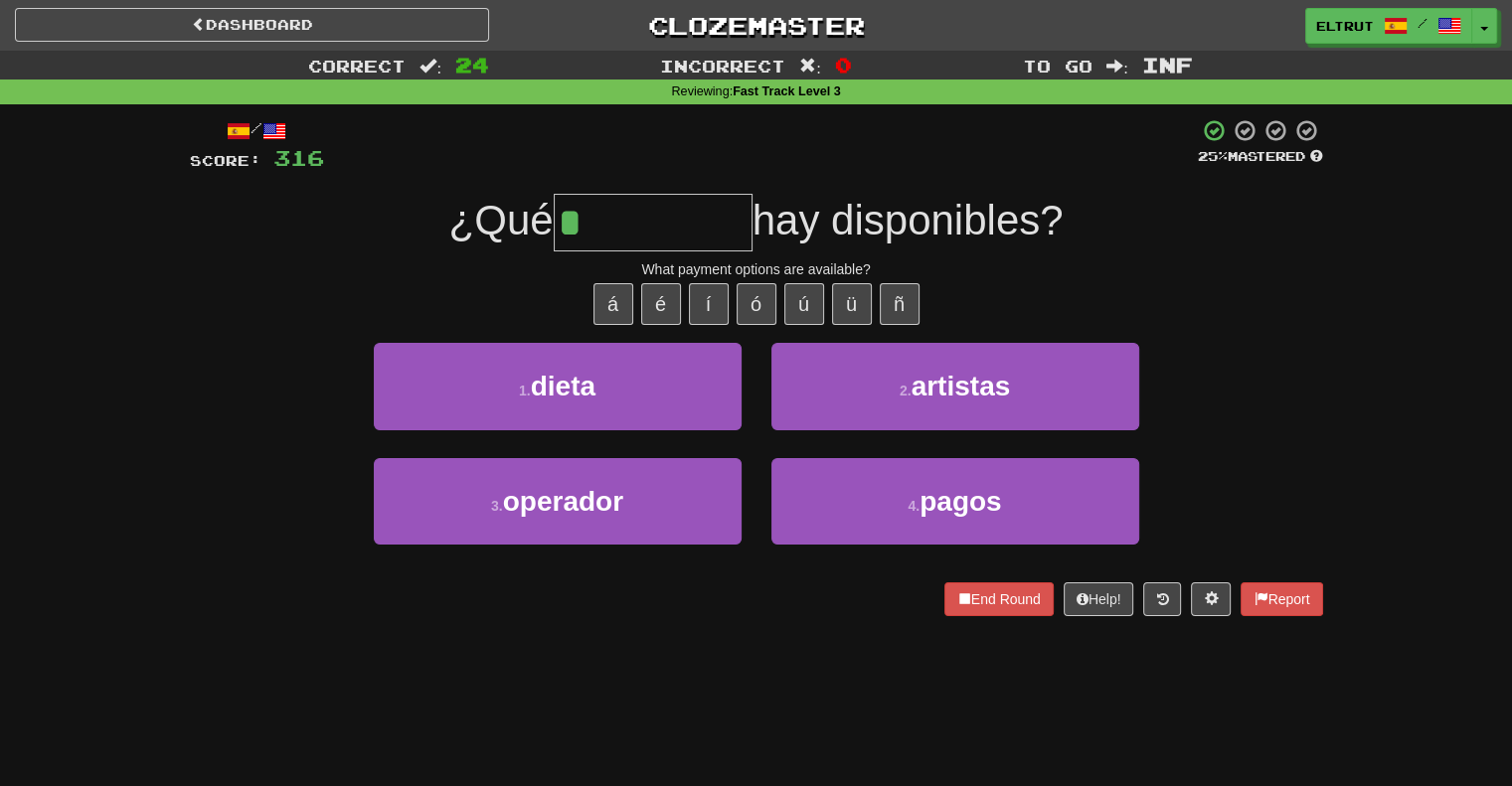 type on "*****" 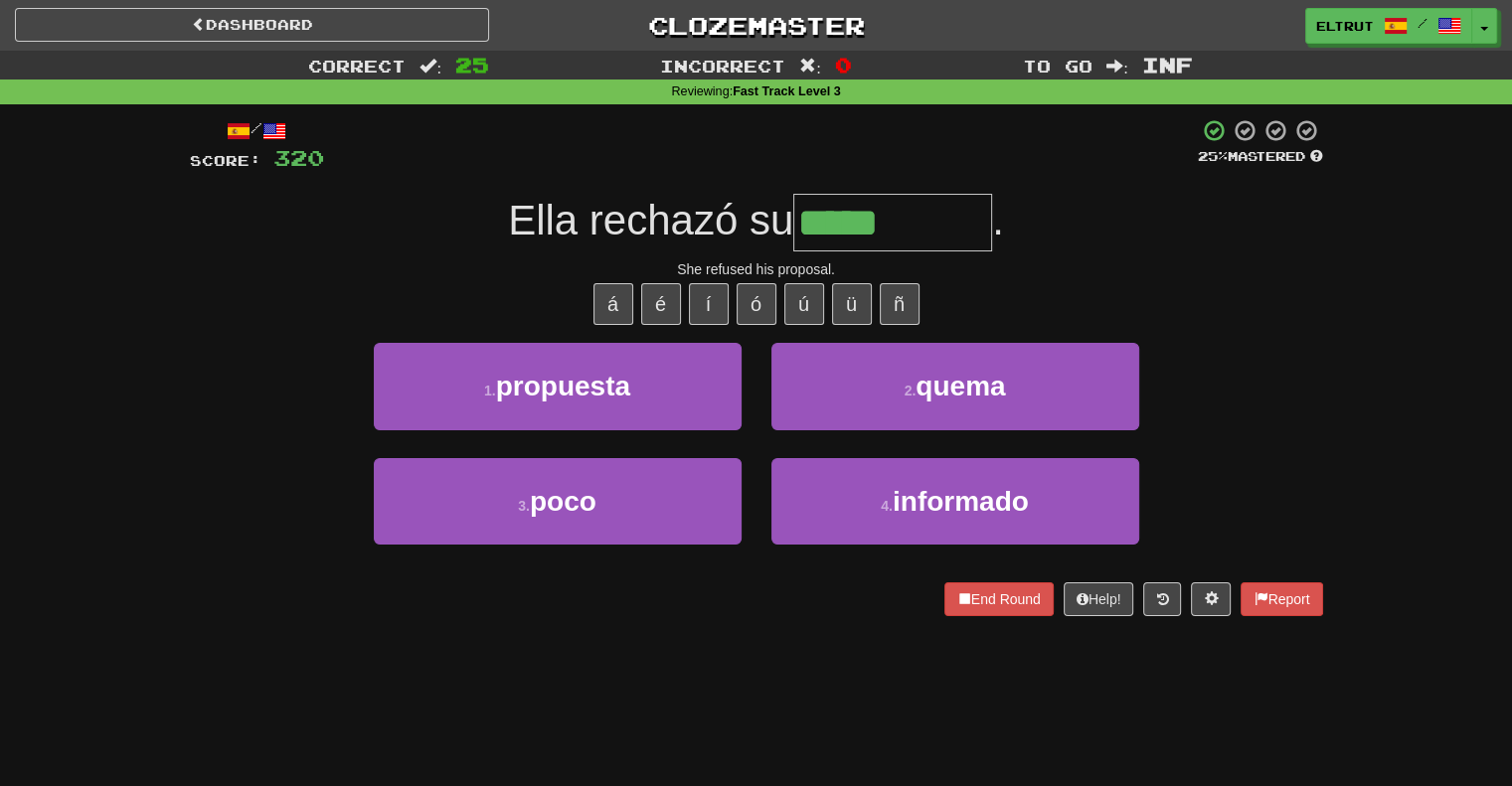 type on "*********" 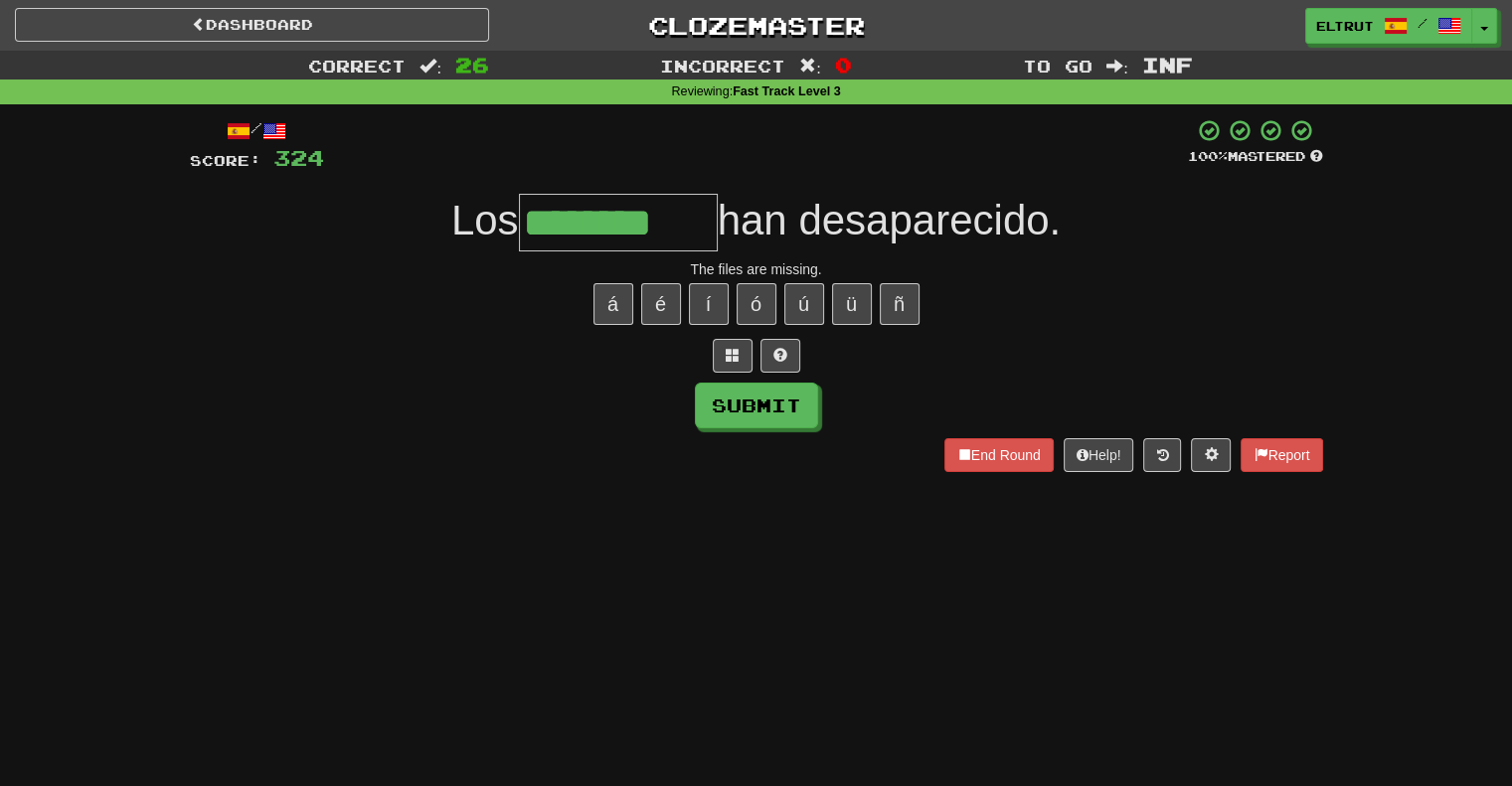 type on "********" 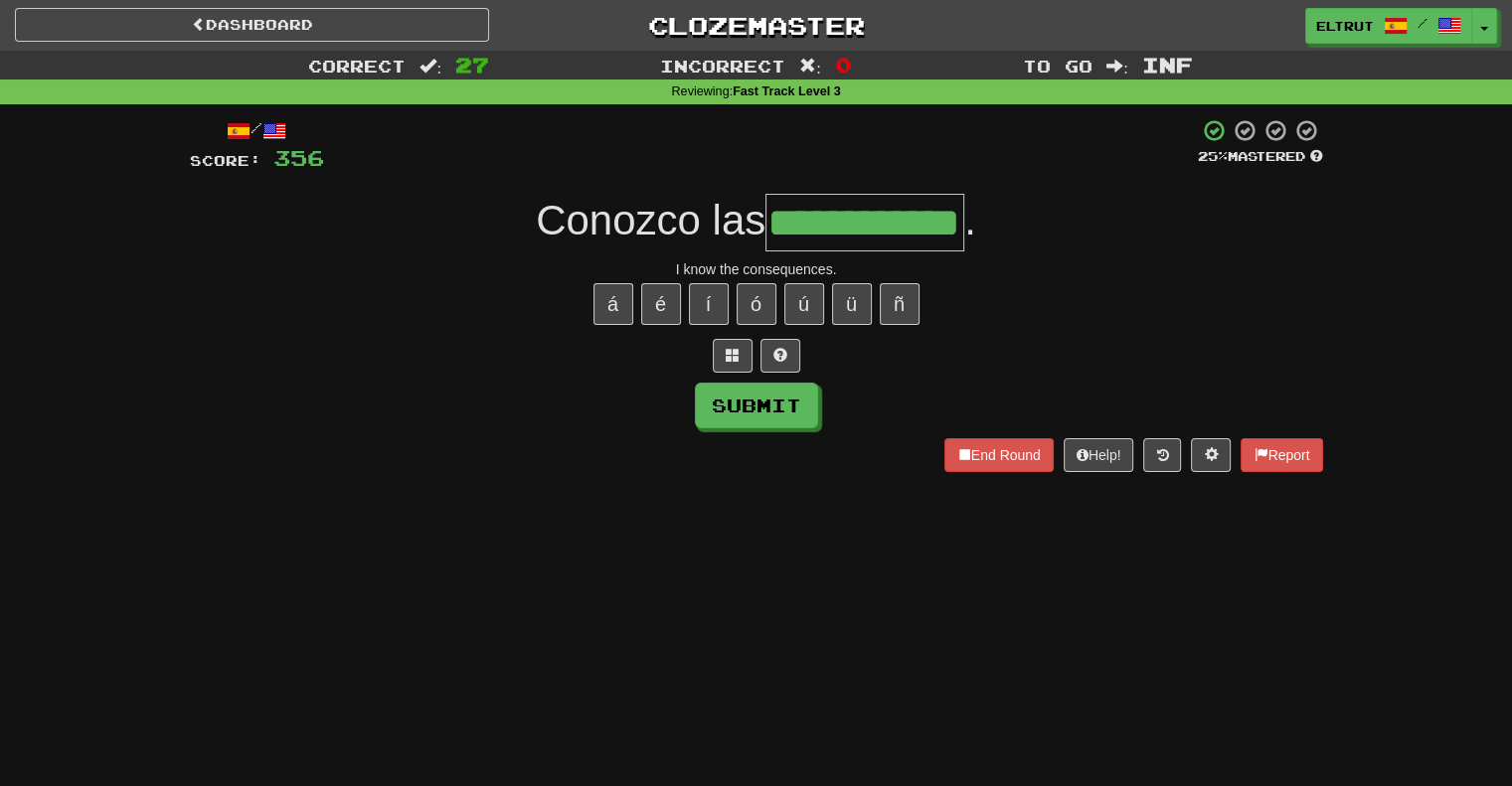 scroll, scrollTop: 0, scrollLeft: 84, axis: horizontal 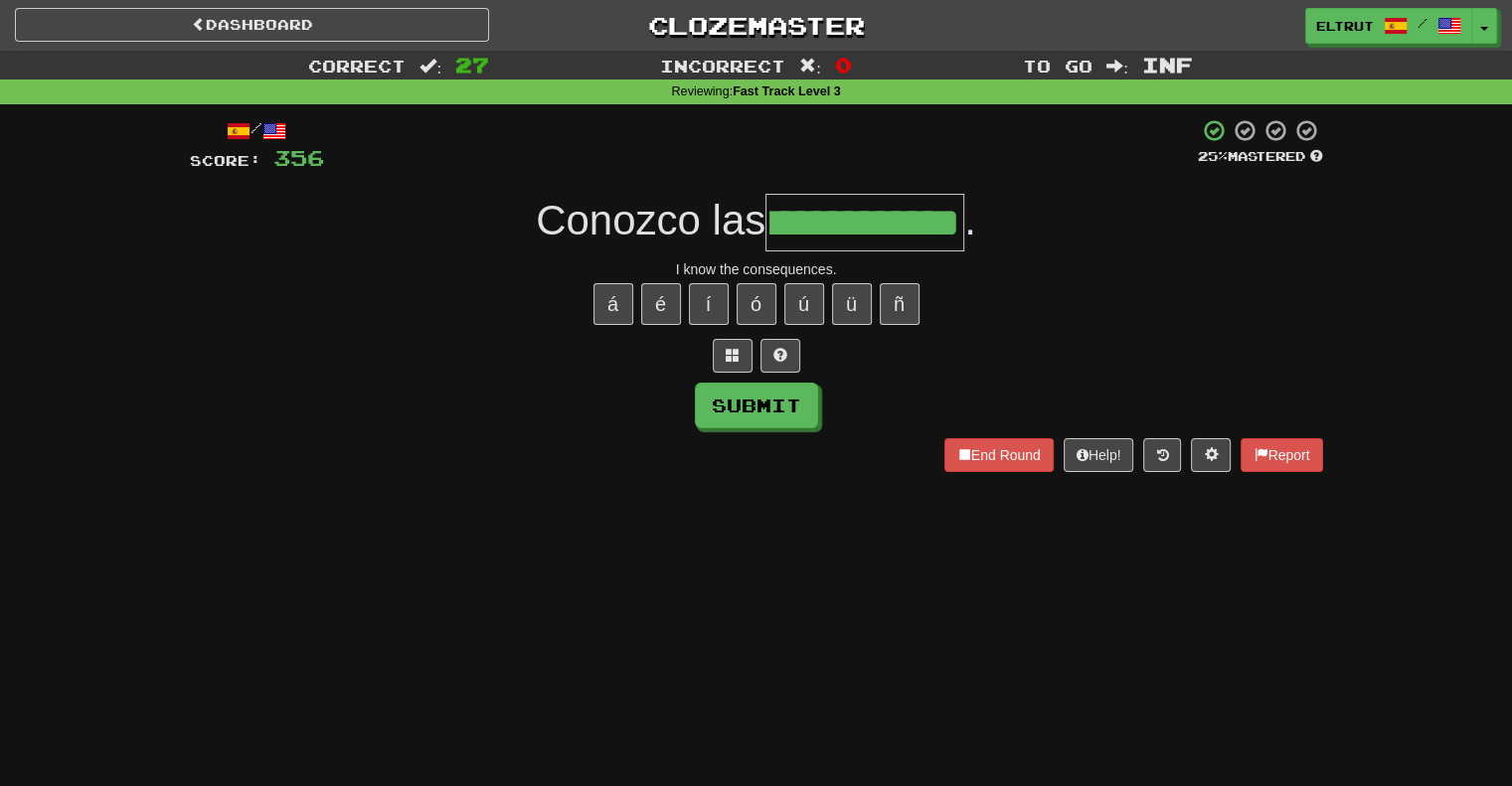 type on "**********" 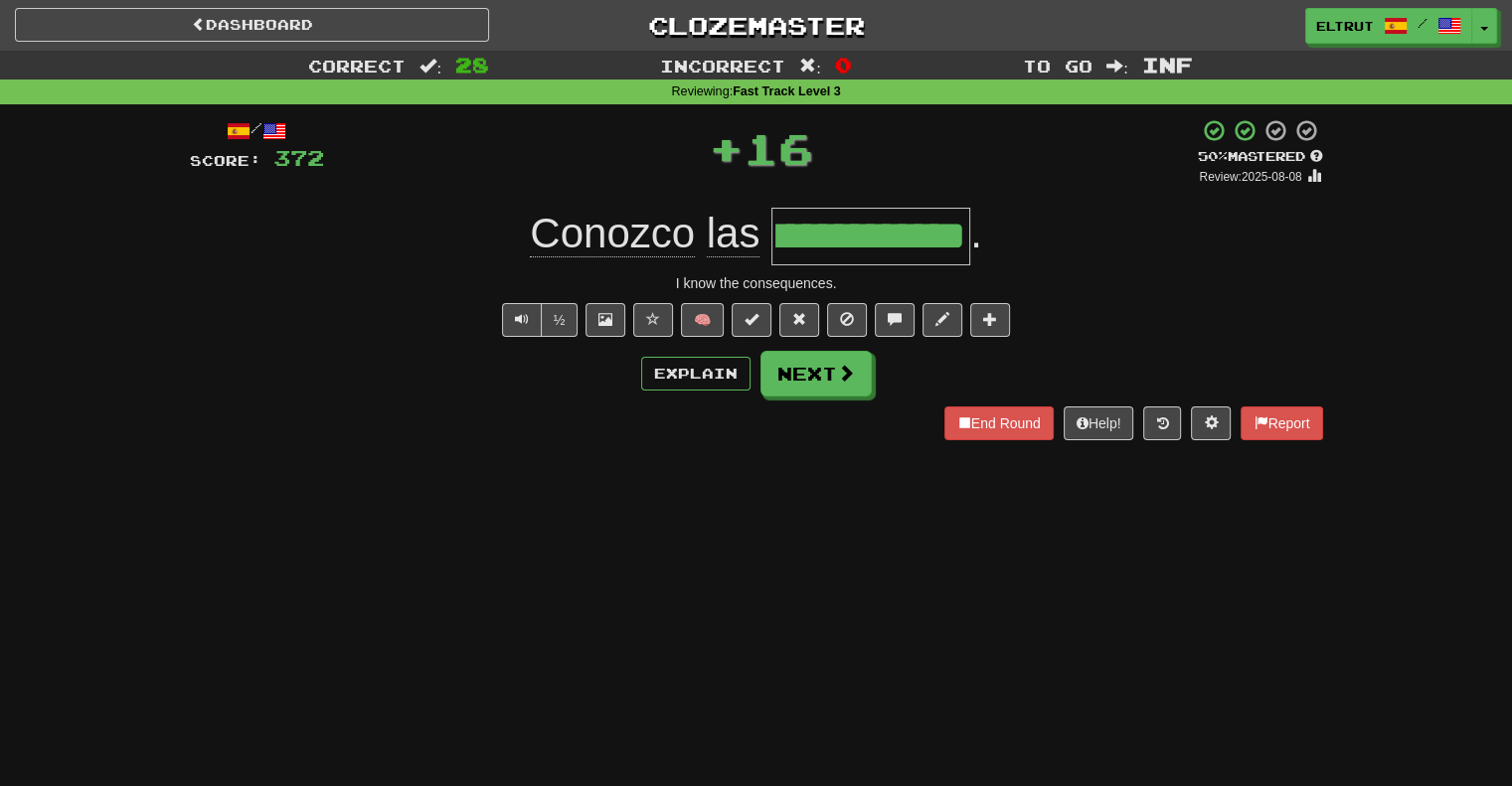 scroll, scrollTop: 0, scrollLeft: 0, axis: both 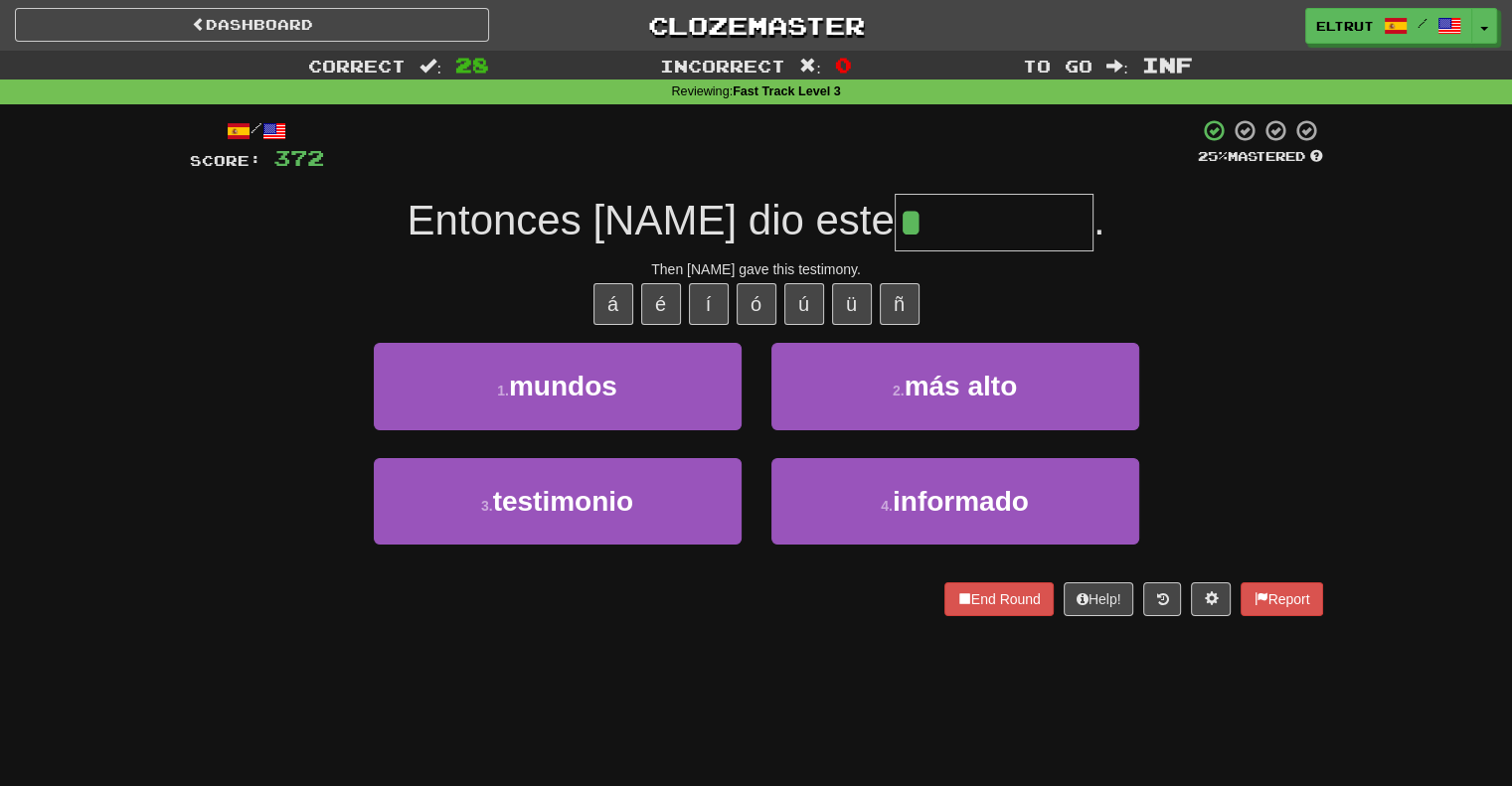 type on "**********" 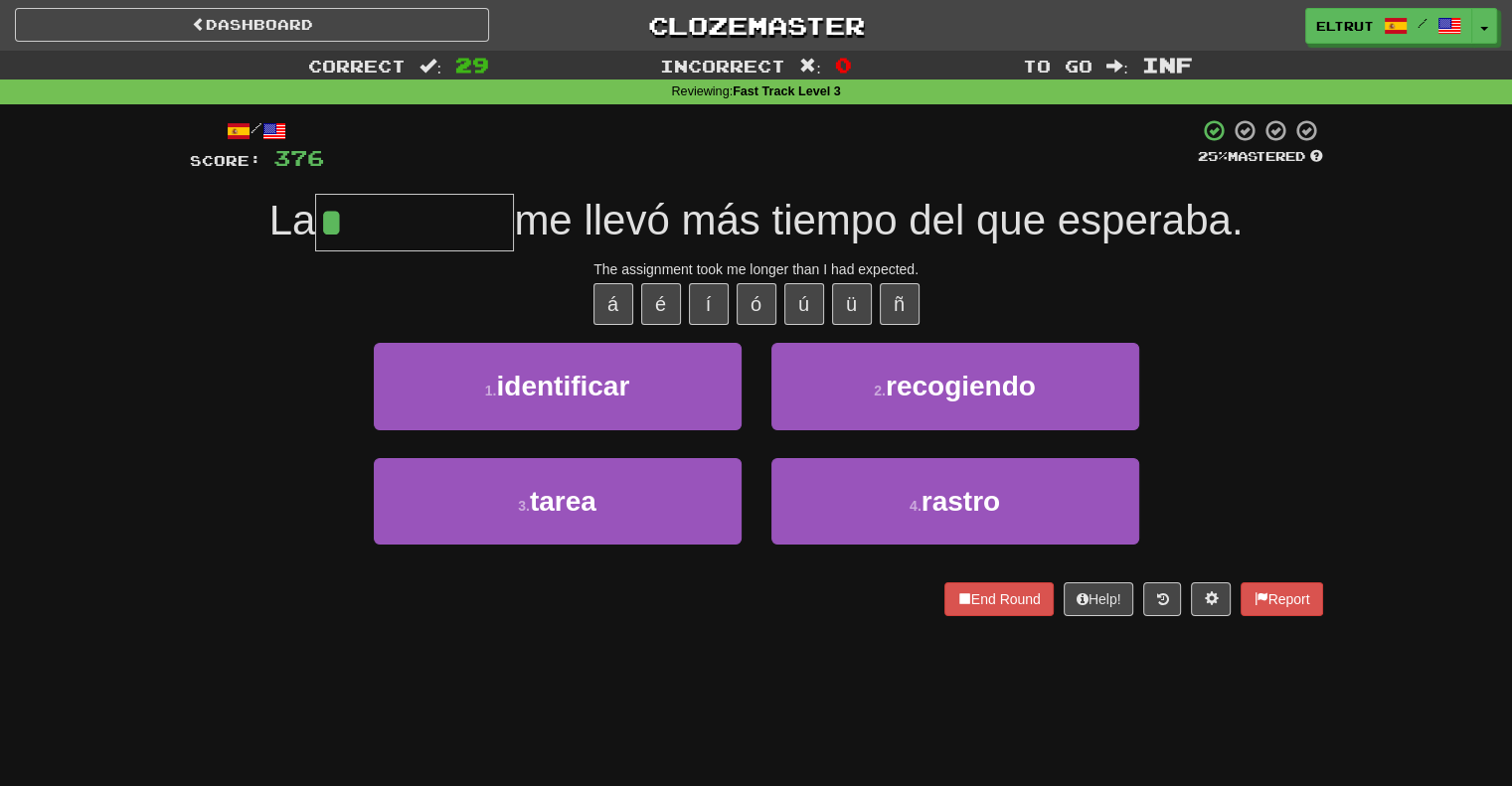 type on "*****" 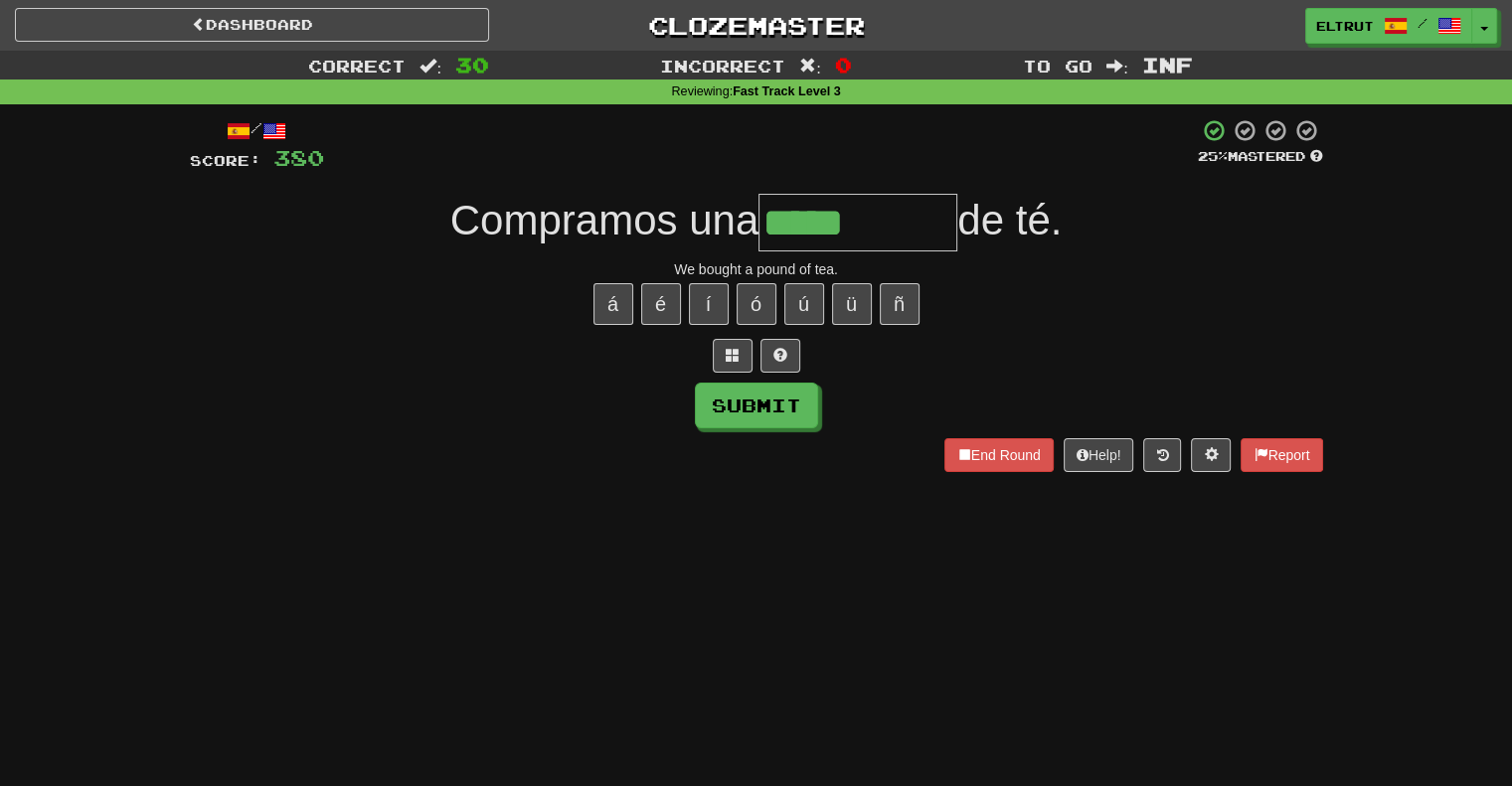 type on "*****" 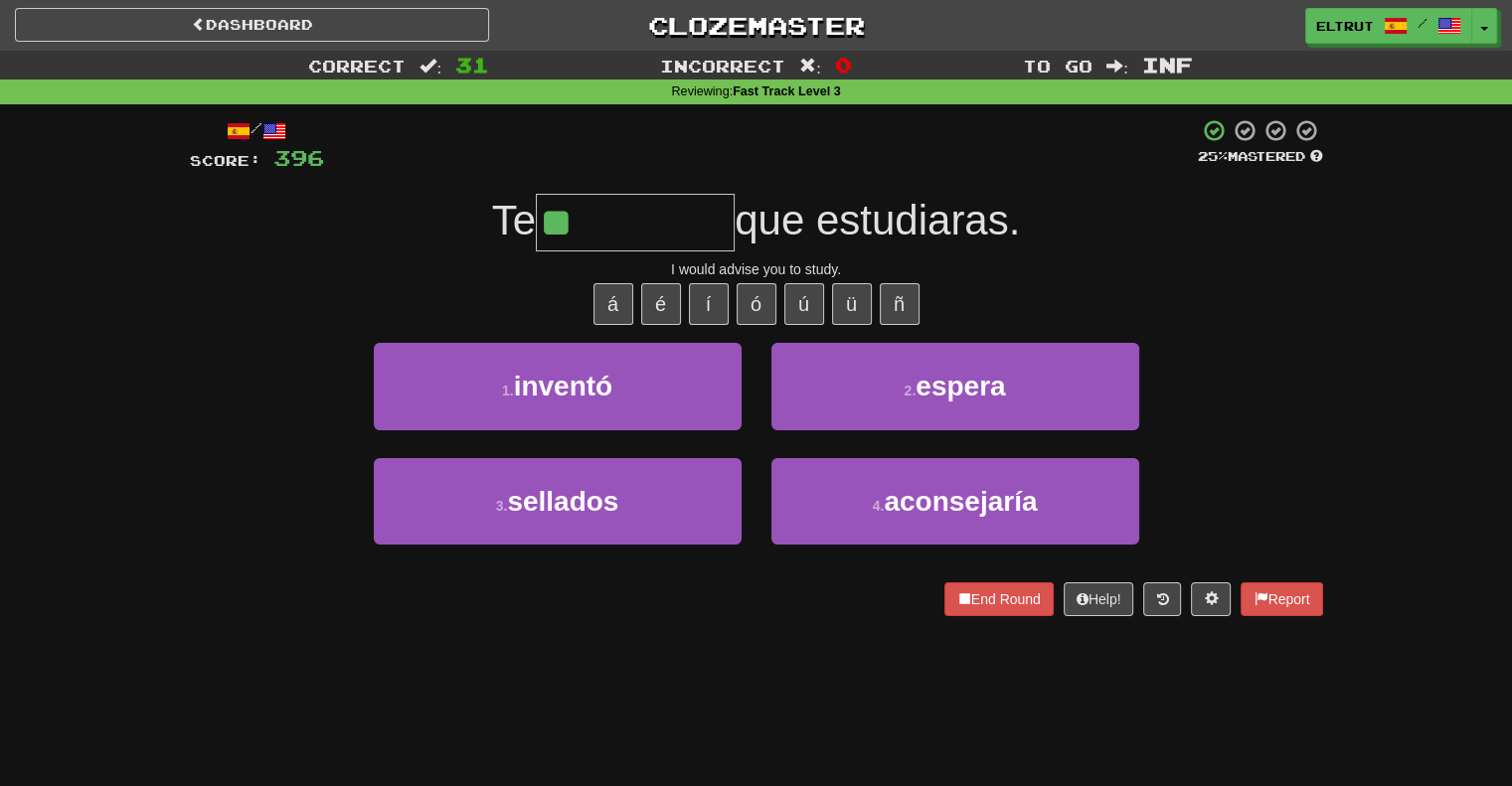 type on "**********" 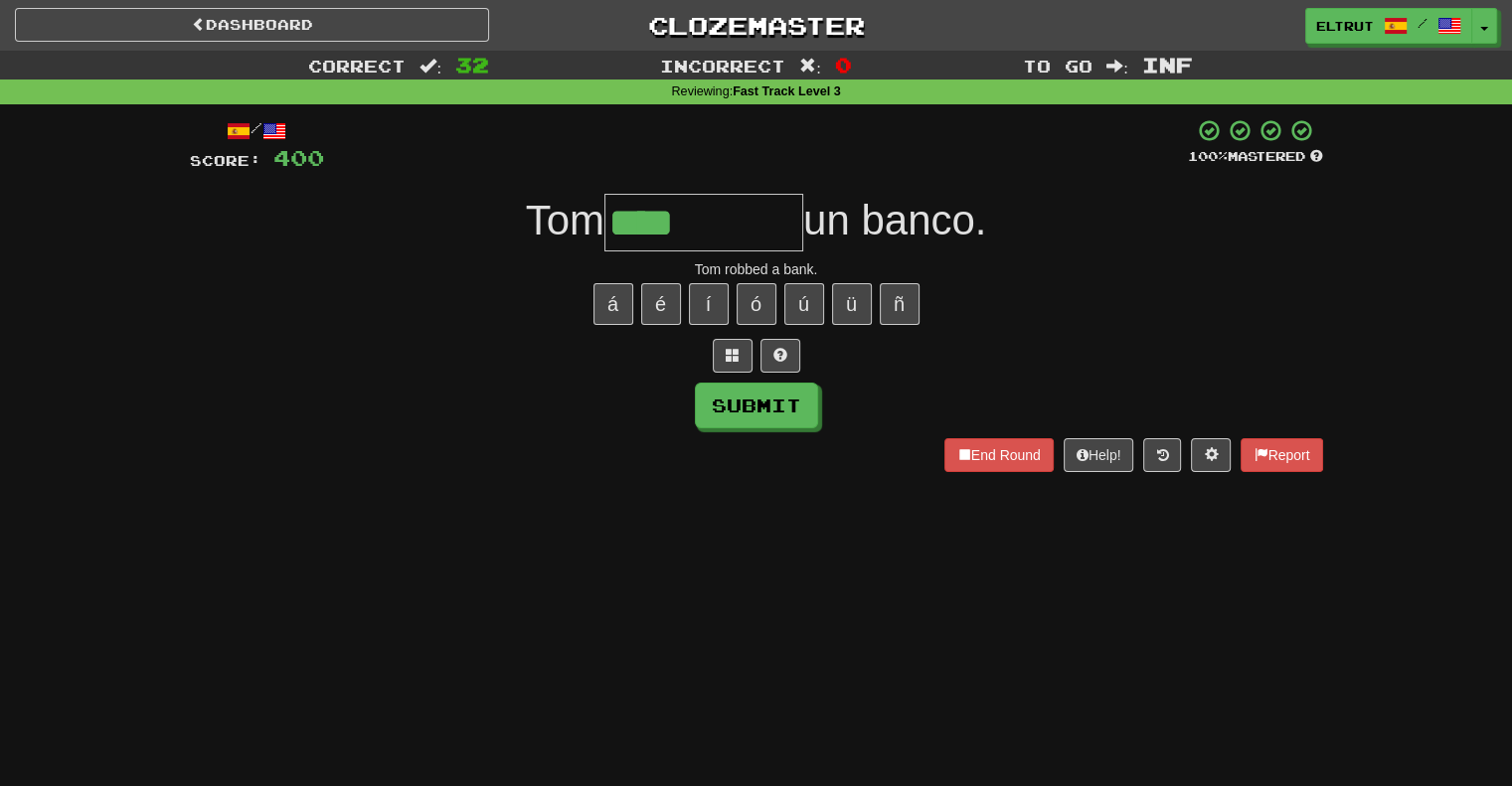 type on "****" 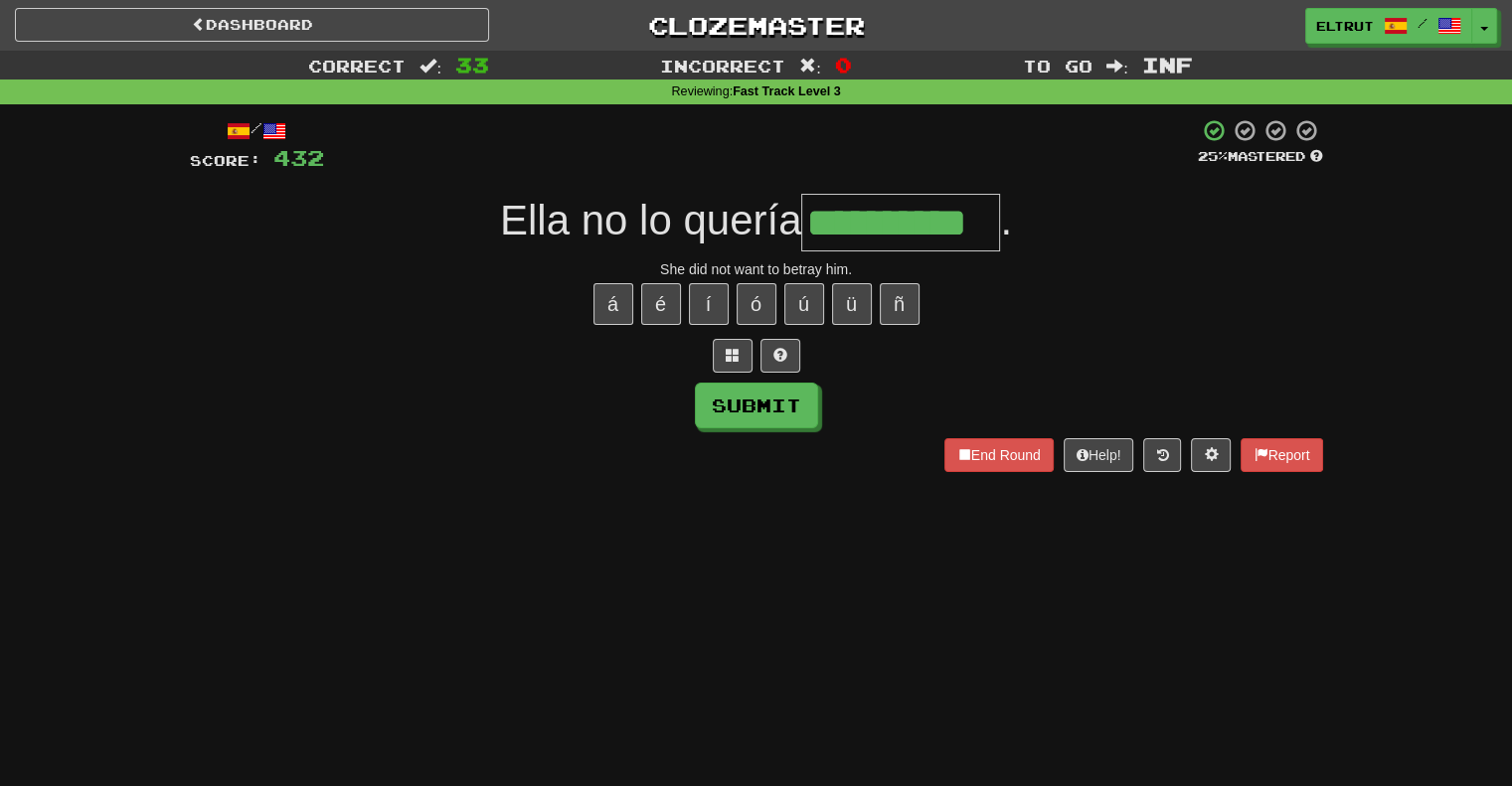 type on "**********" 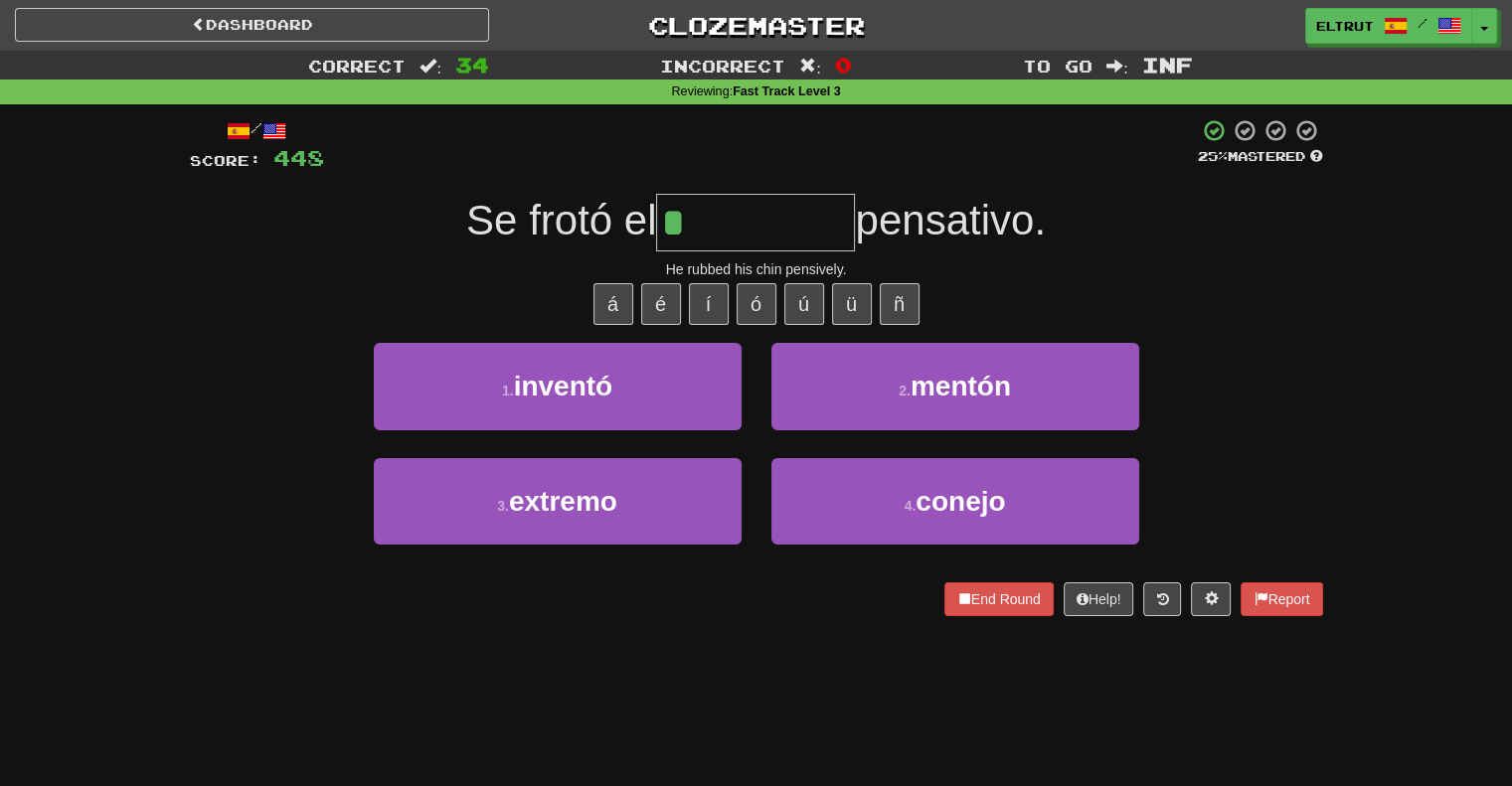 type on "******" 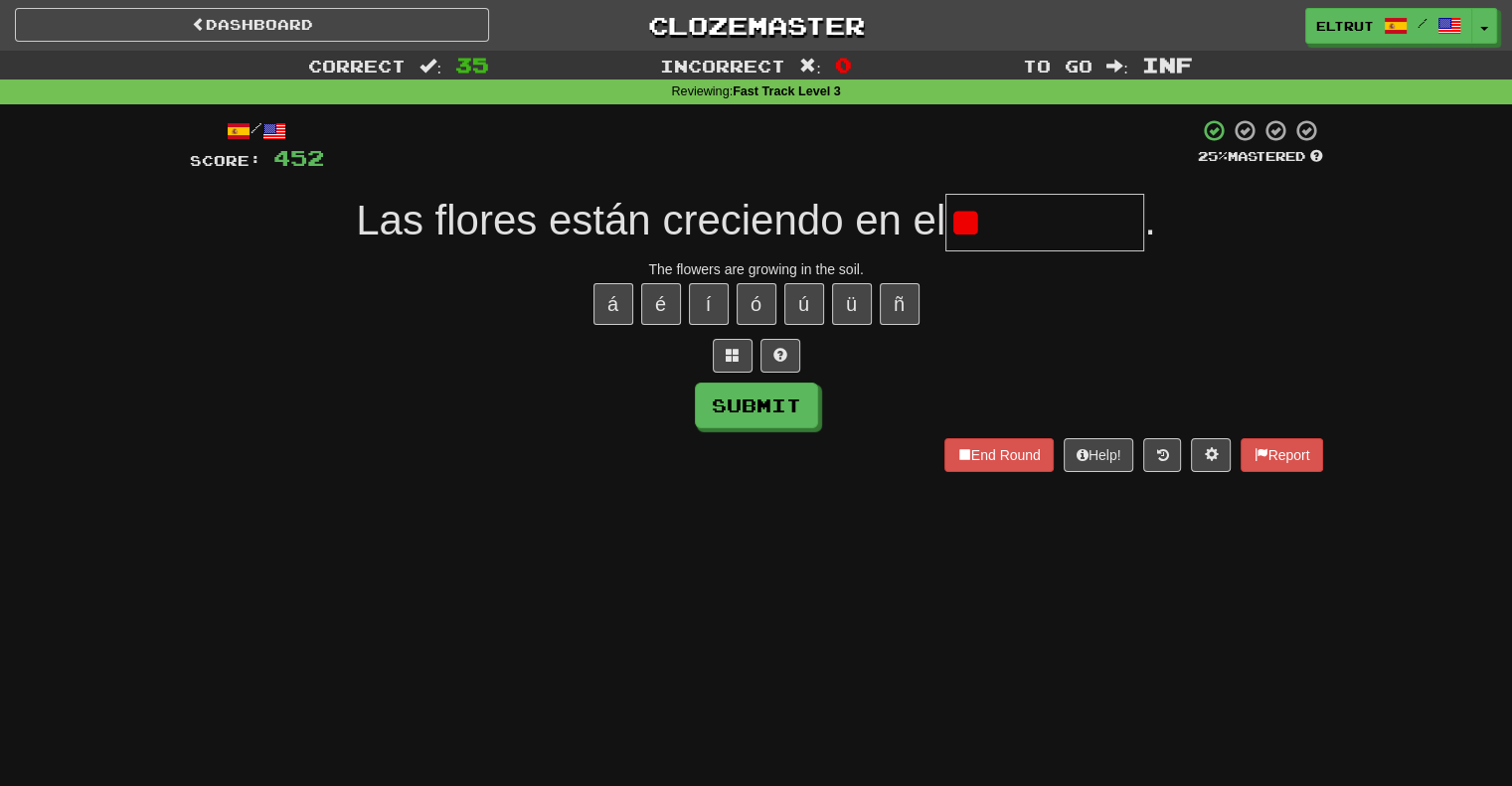 type on "*" 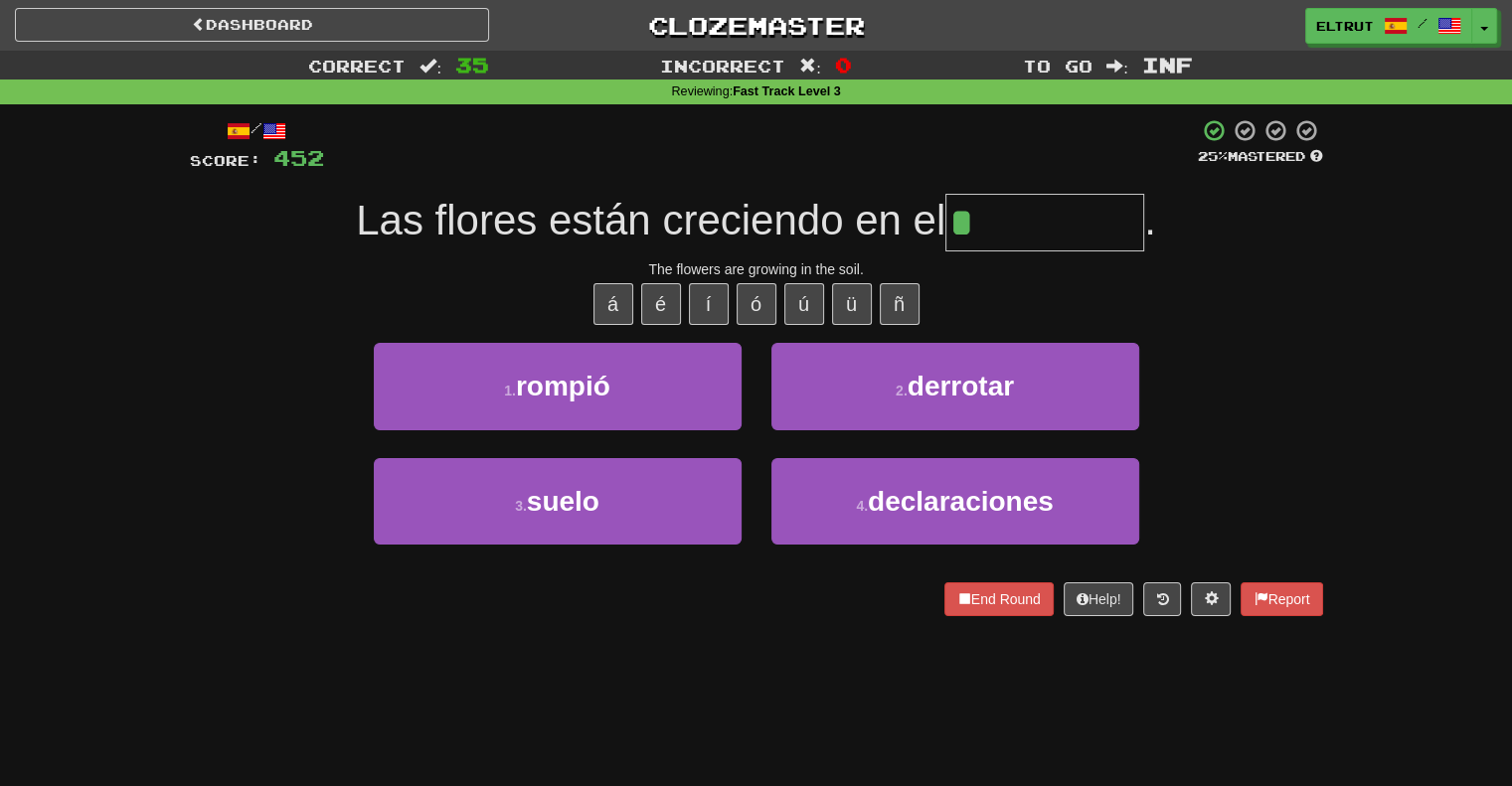 type on "*****" 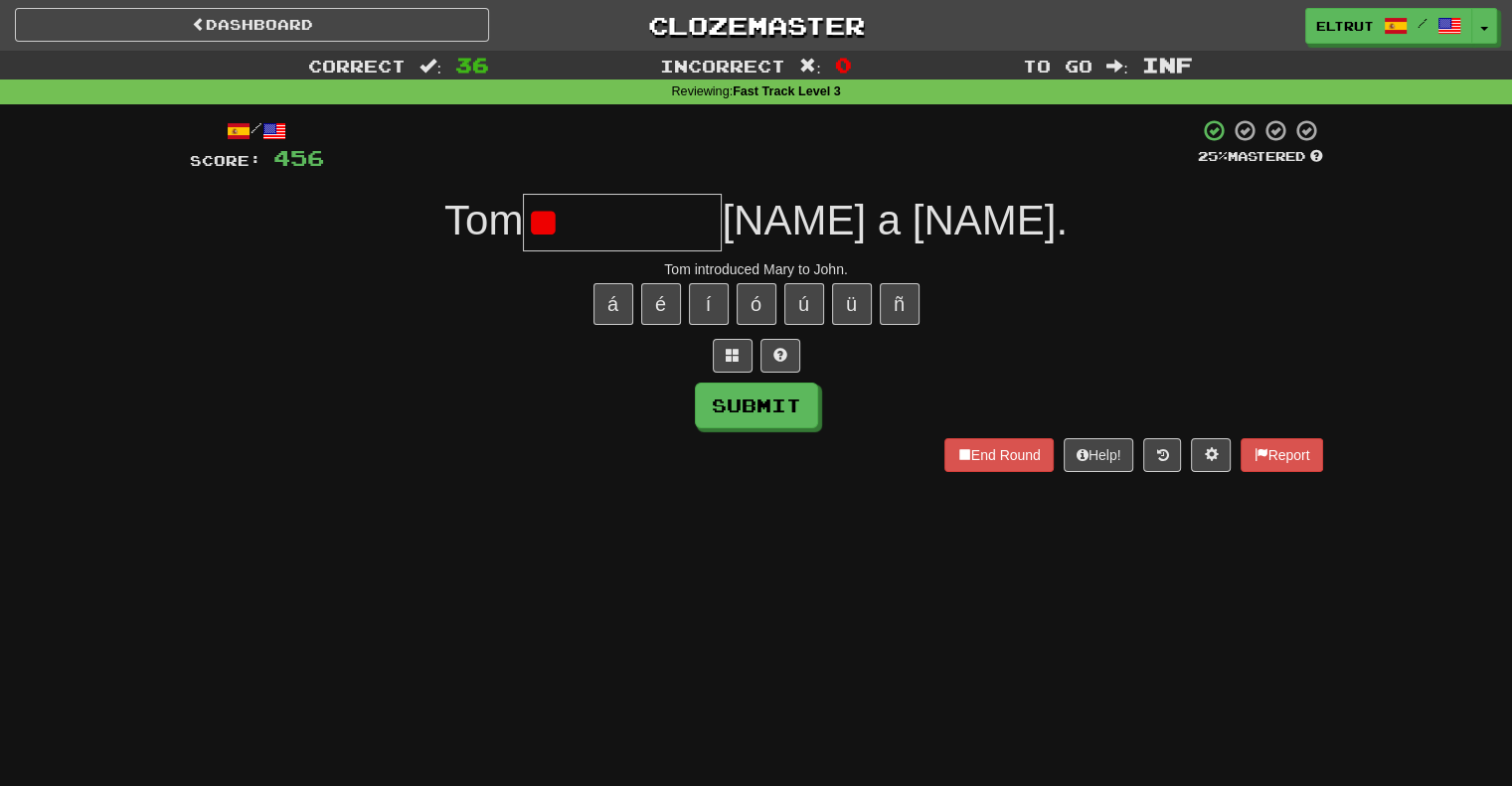 type on "*" 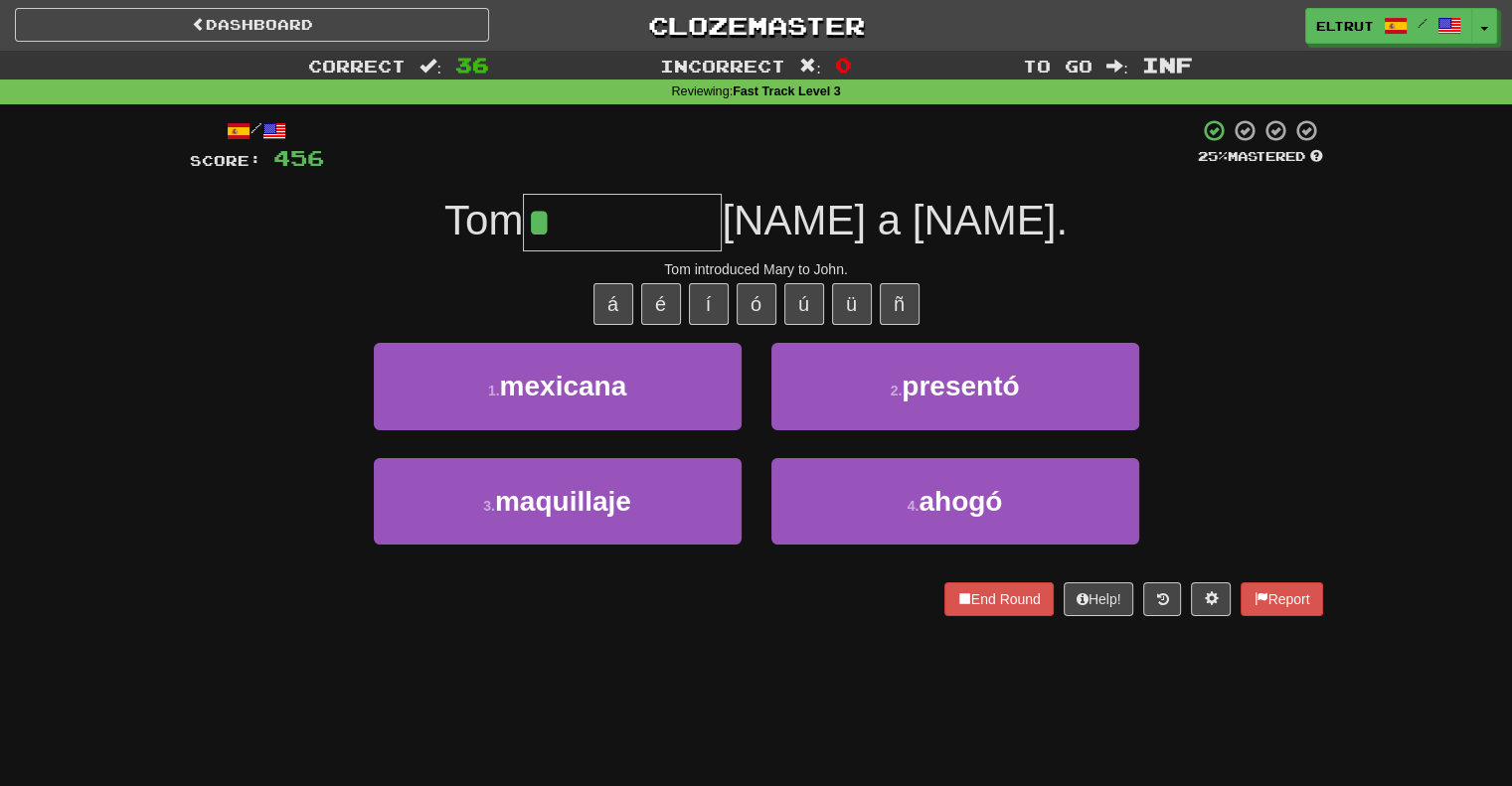 type on "********" 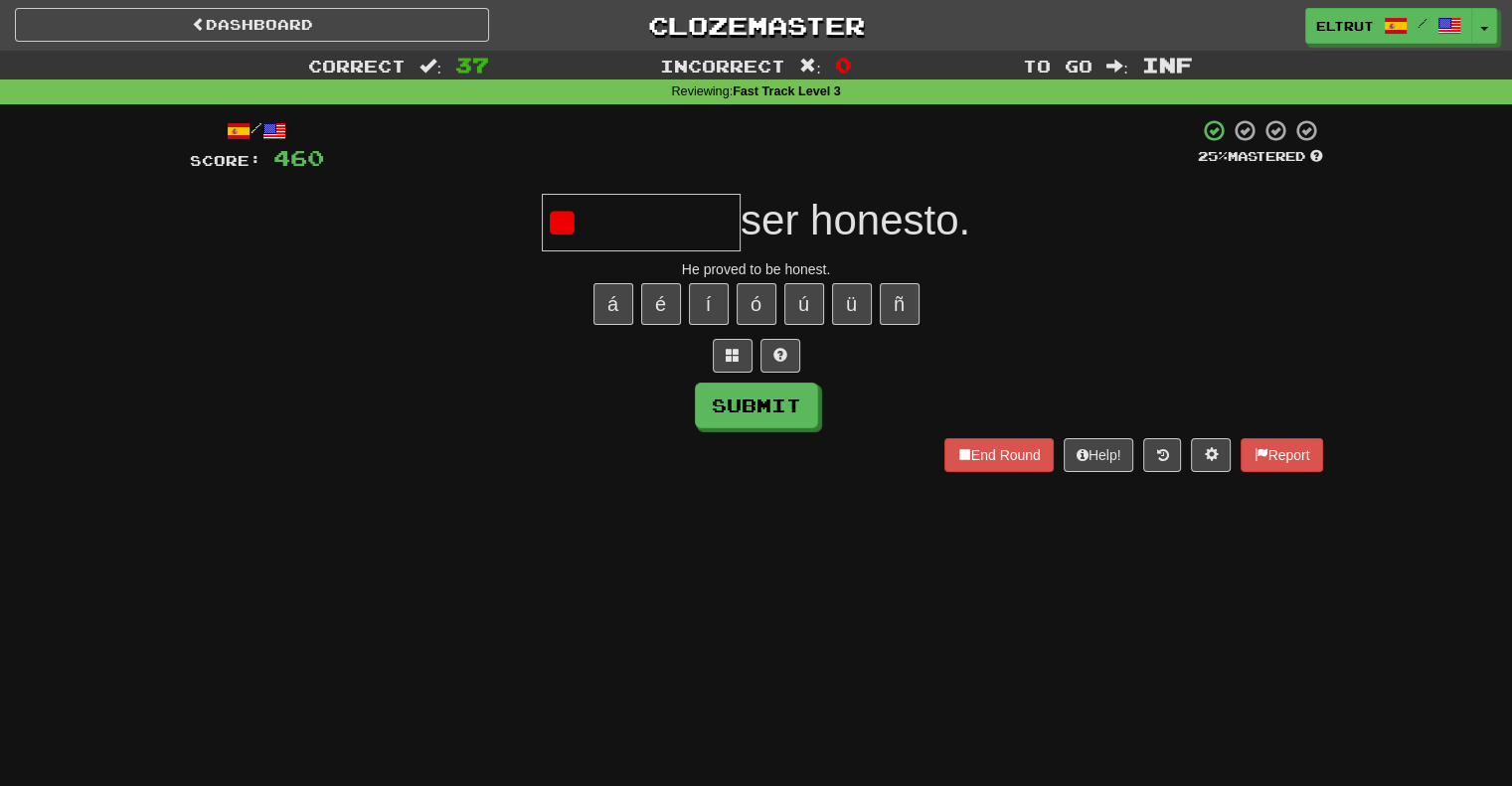 type on "*" 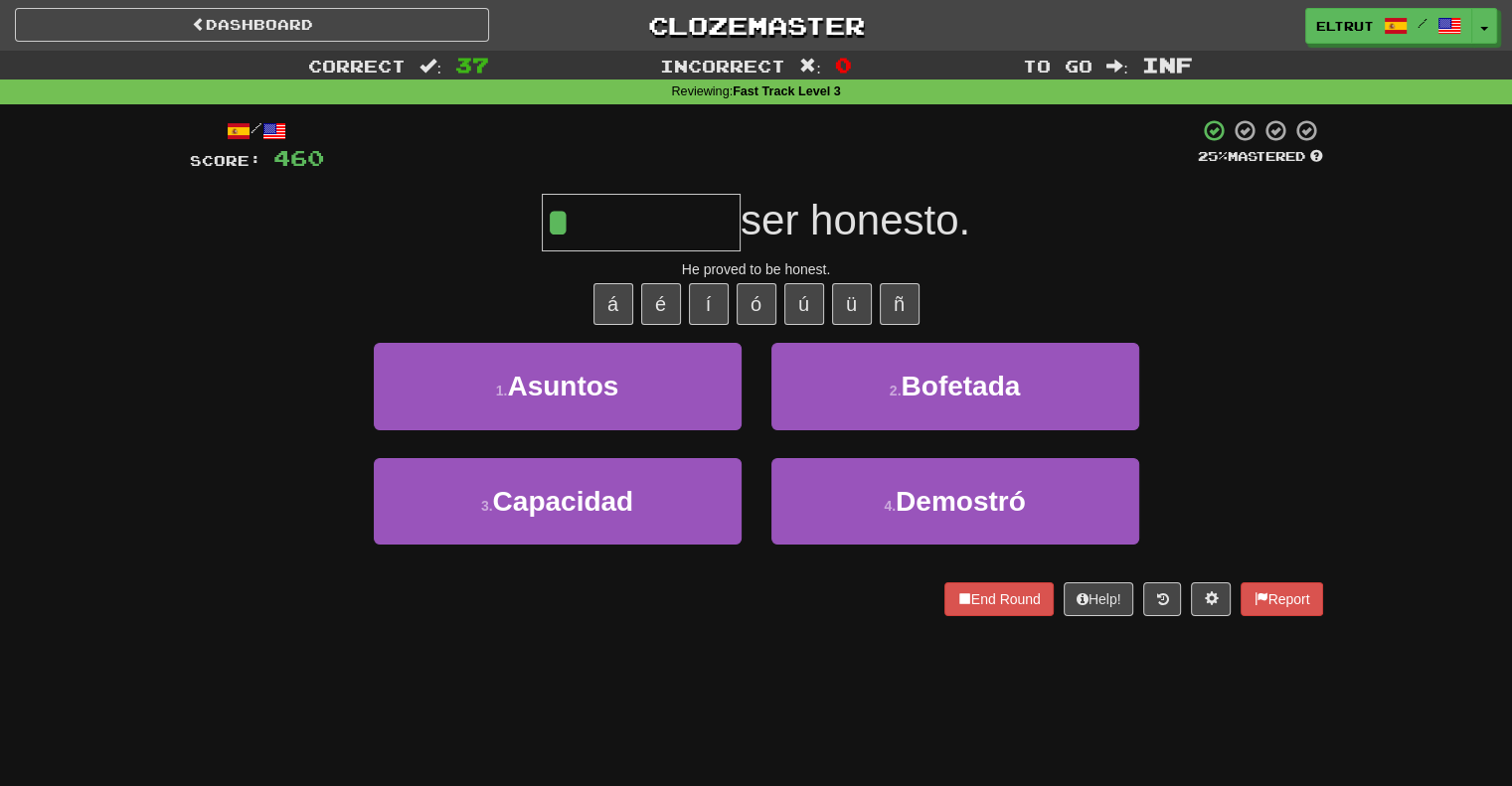 type on "********" 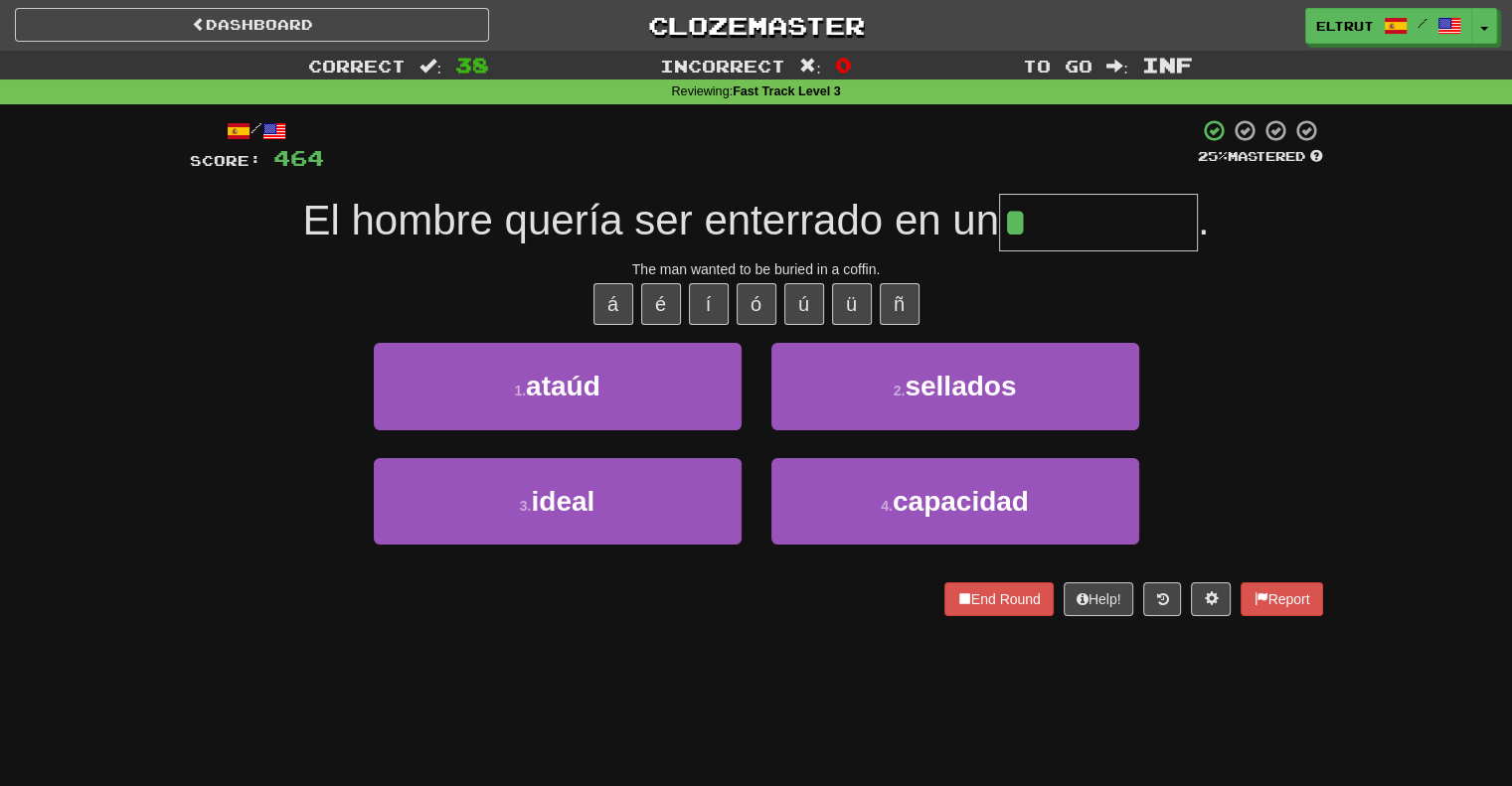 type on "*****" 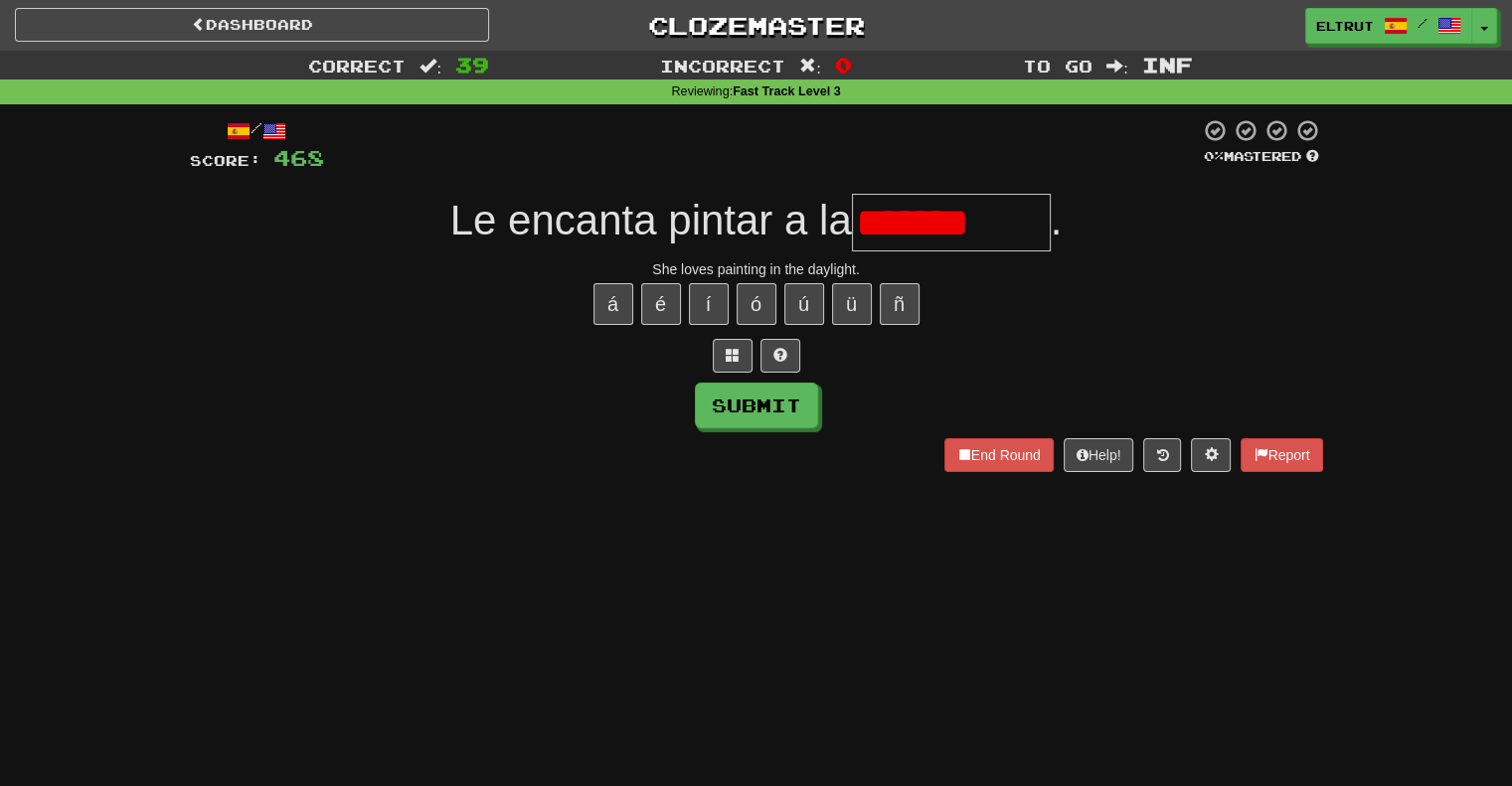 click on "******" at bounding box center (951, 223) 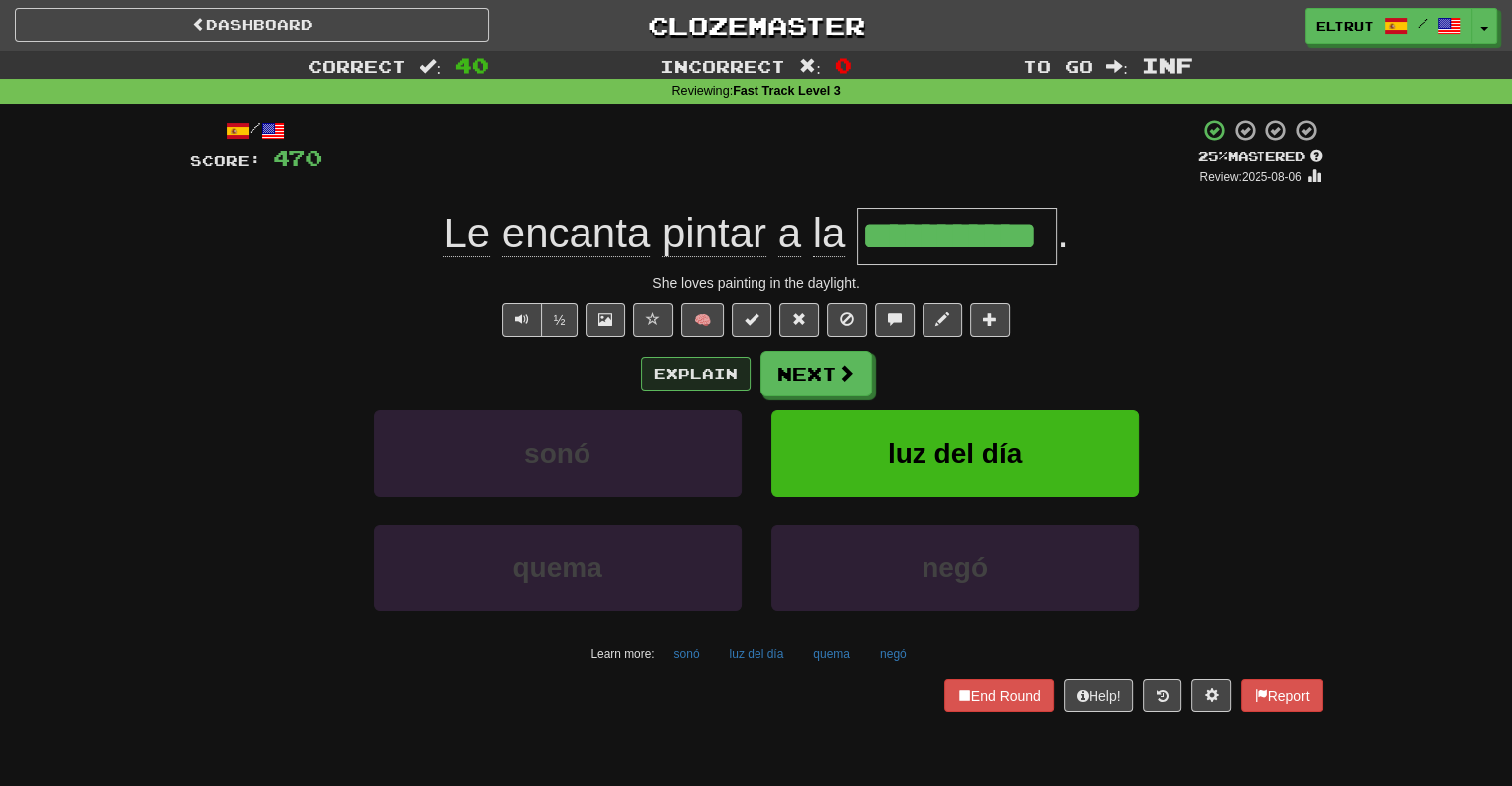 type on "**********" 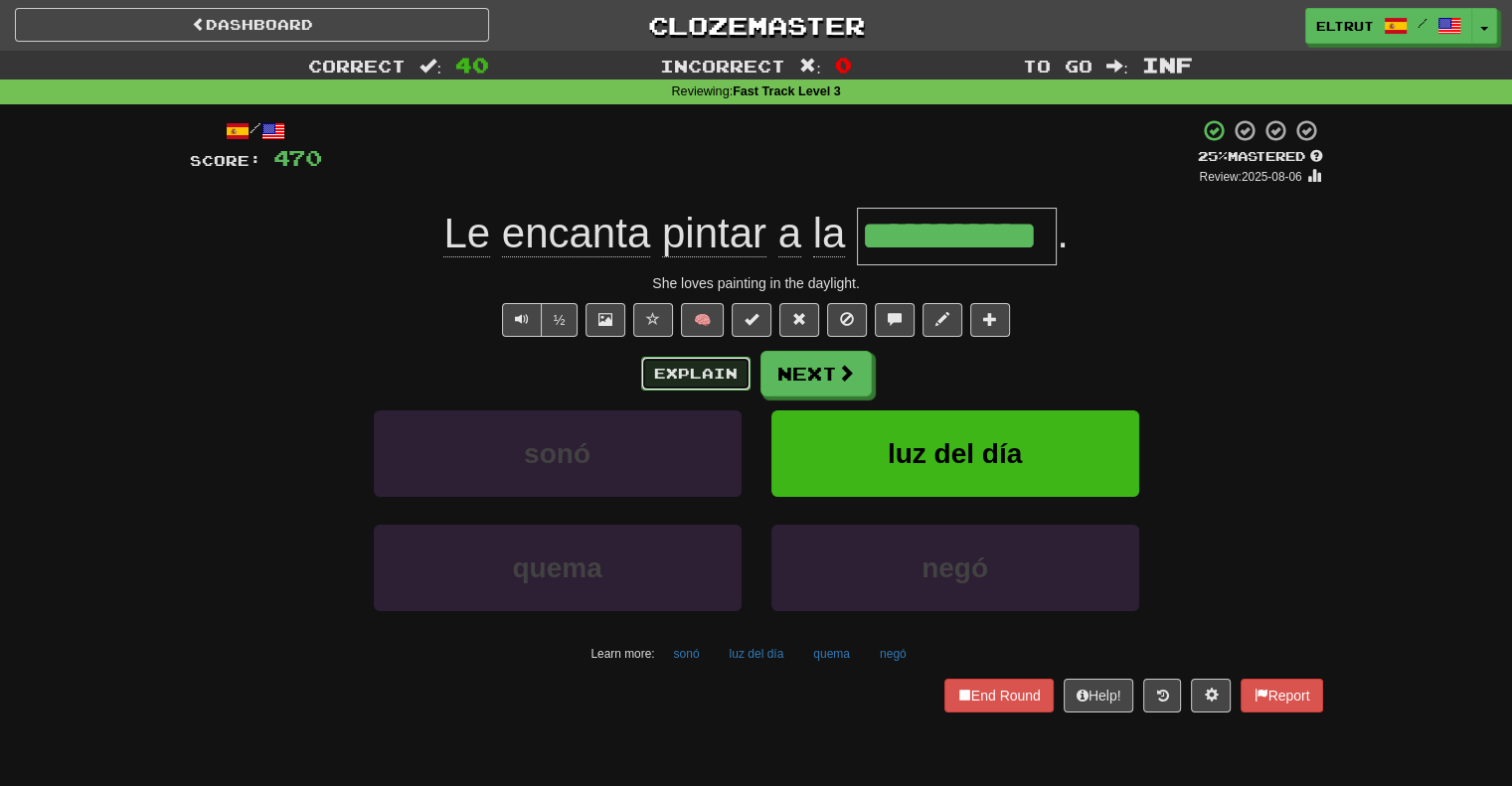 click on "Explain" at bounding box center [696, 374] 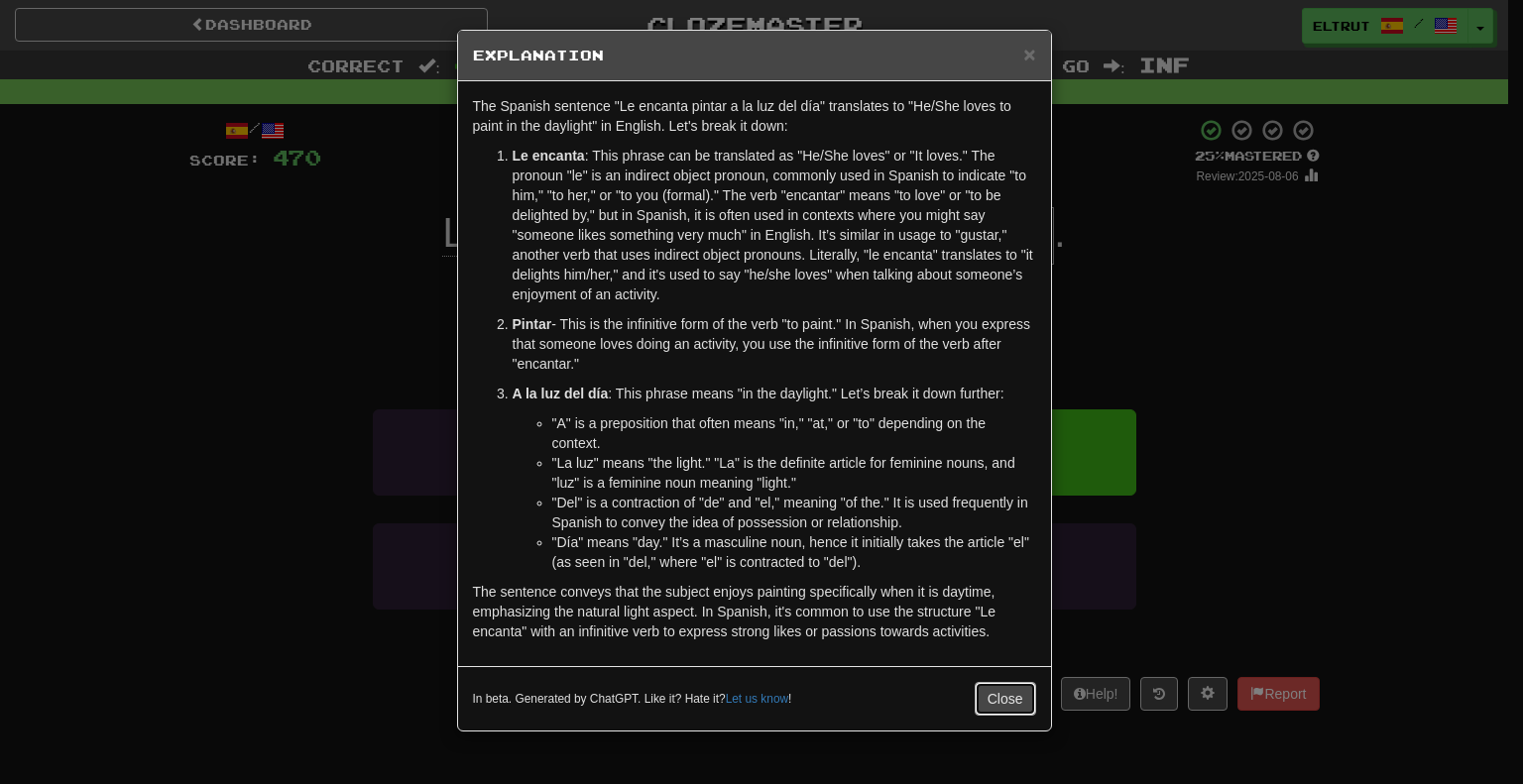 click on "Close" at bounding box center [1005, 699] 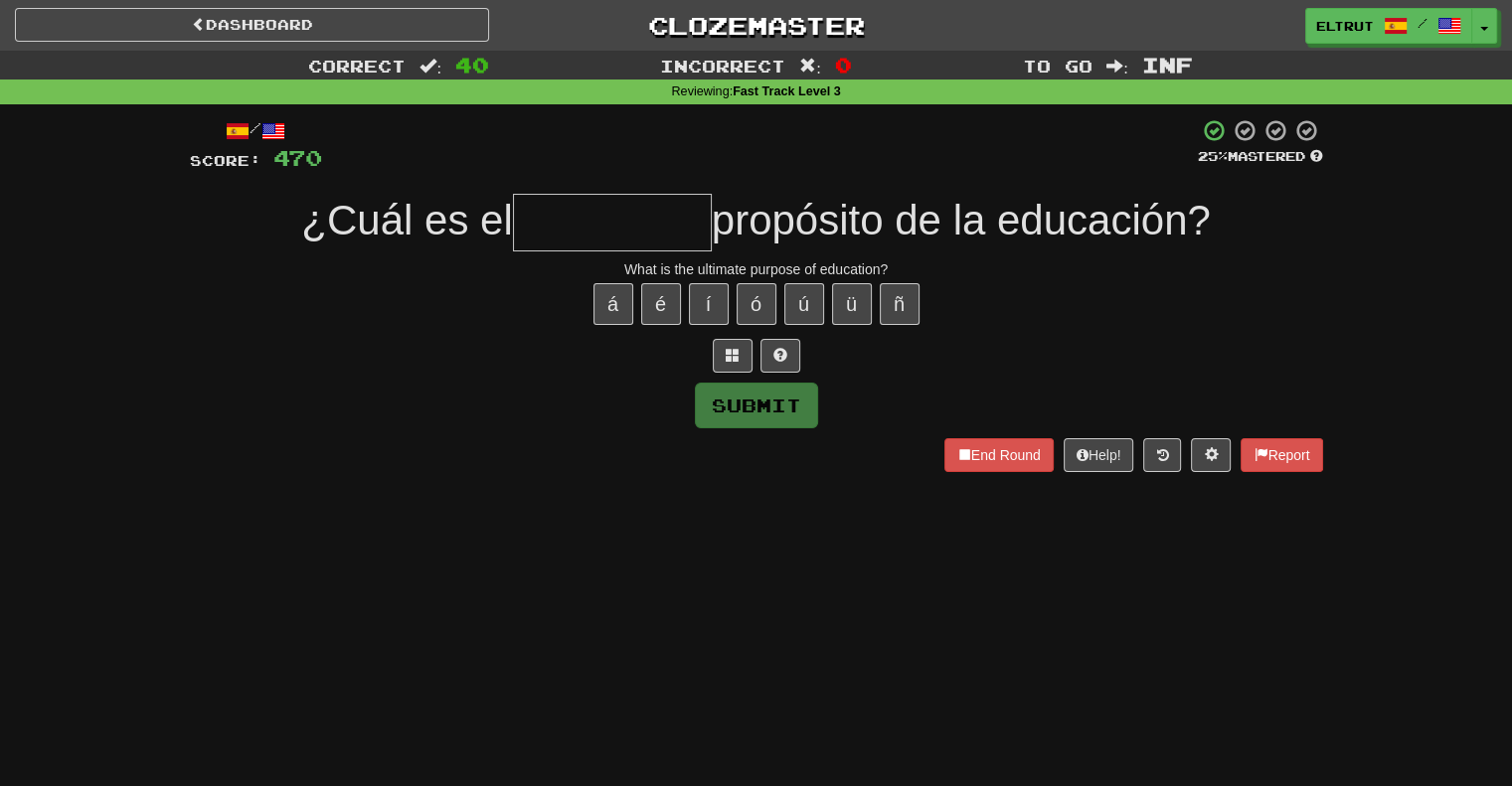 type on "*" 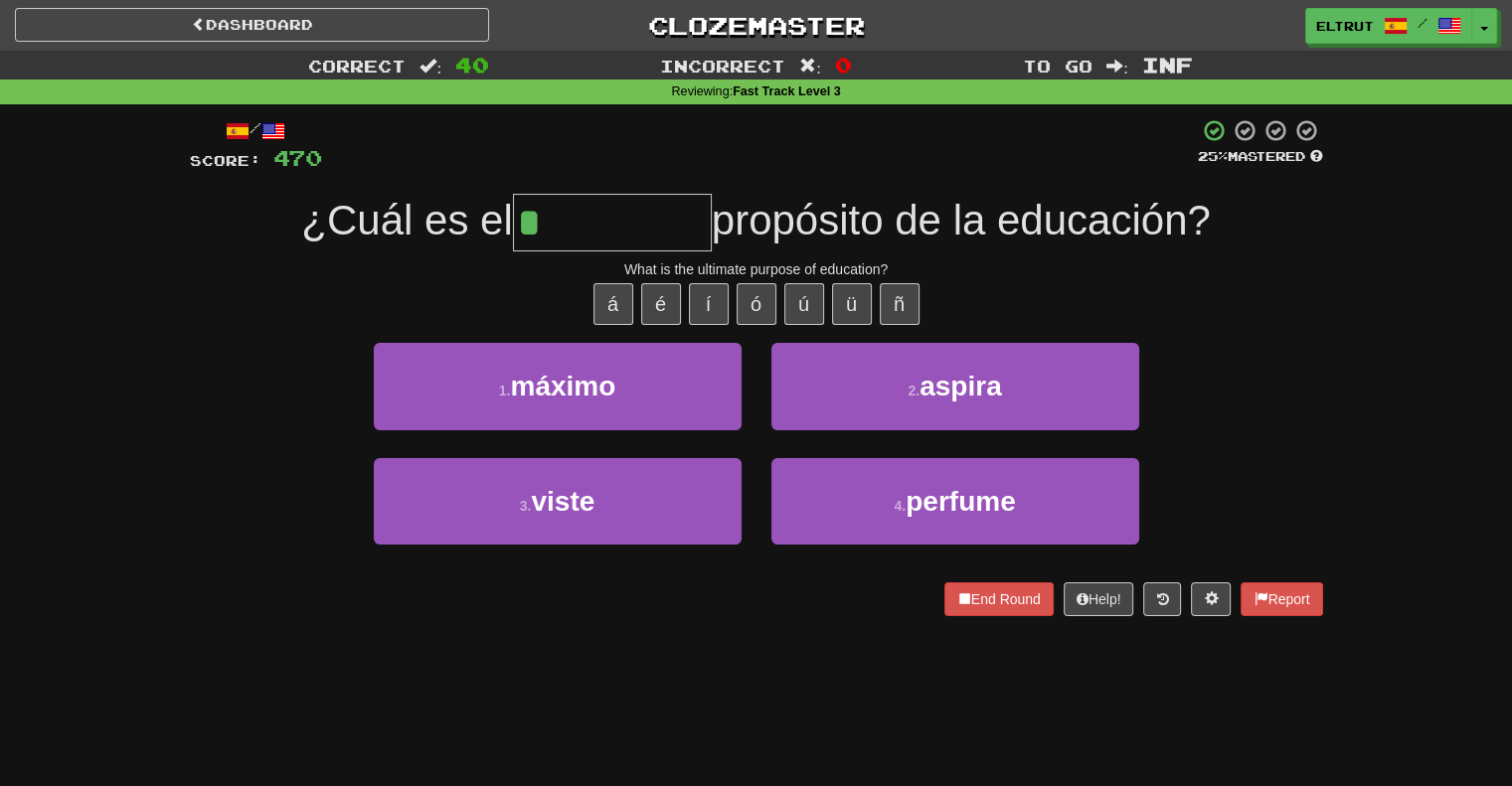 type on "******" 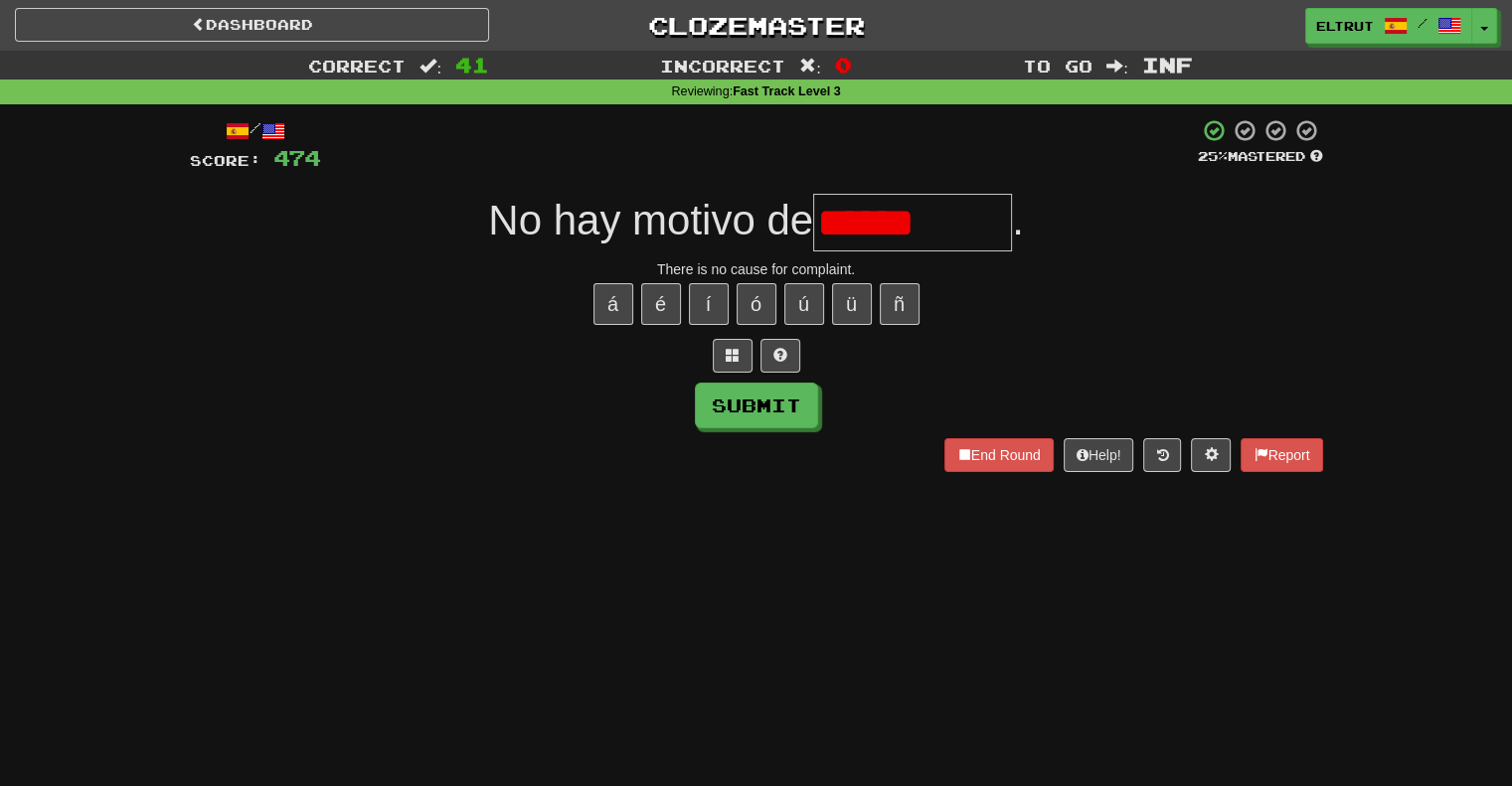 type on "*****" 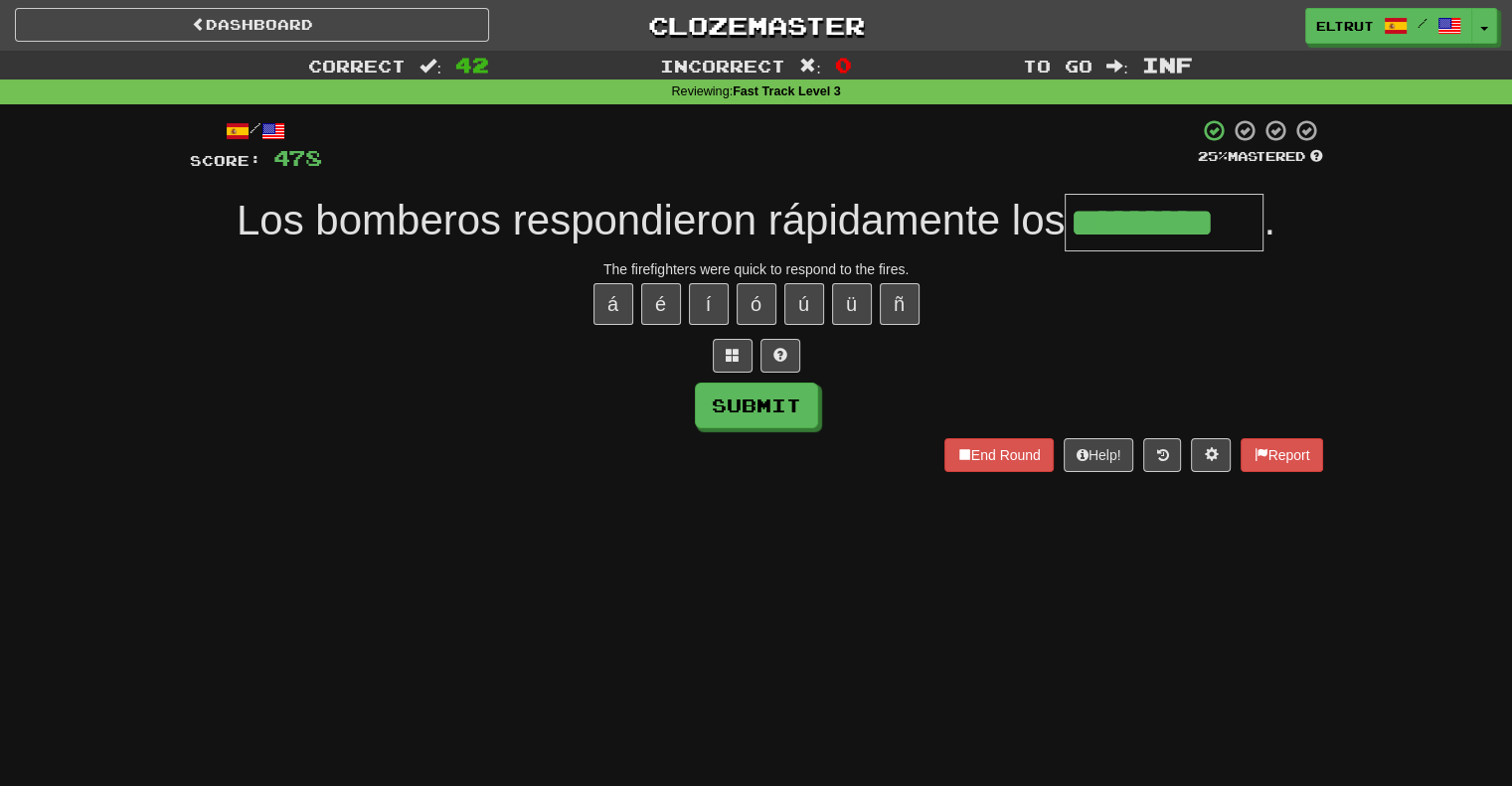 type on "*********" 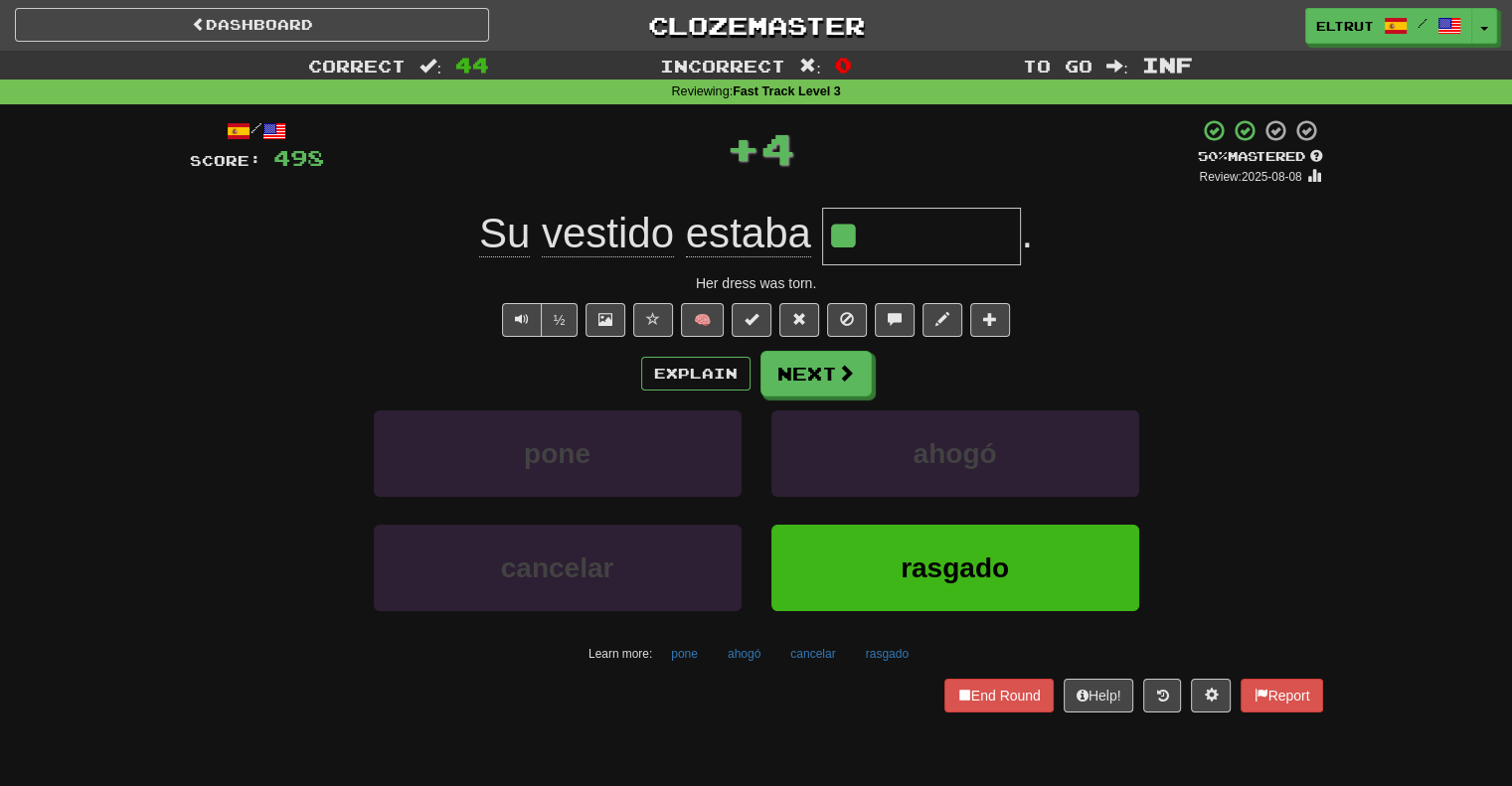 type on "*******" 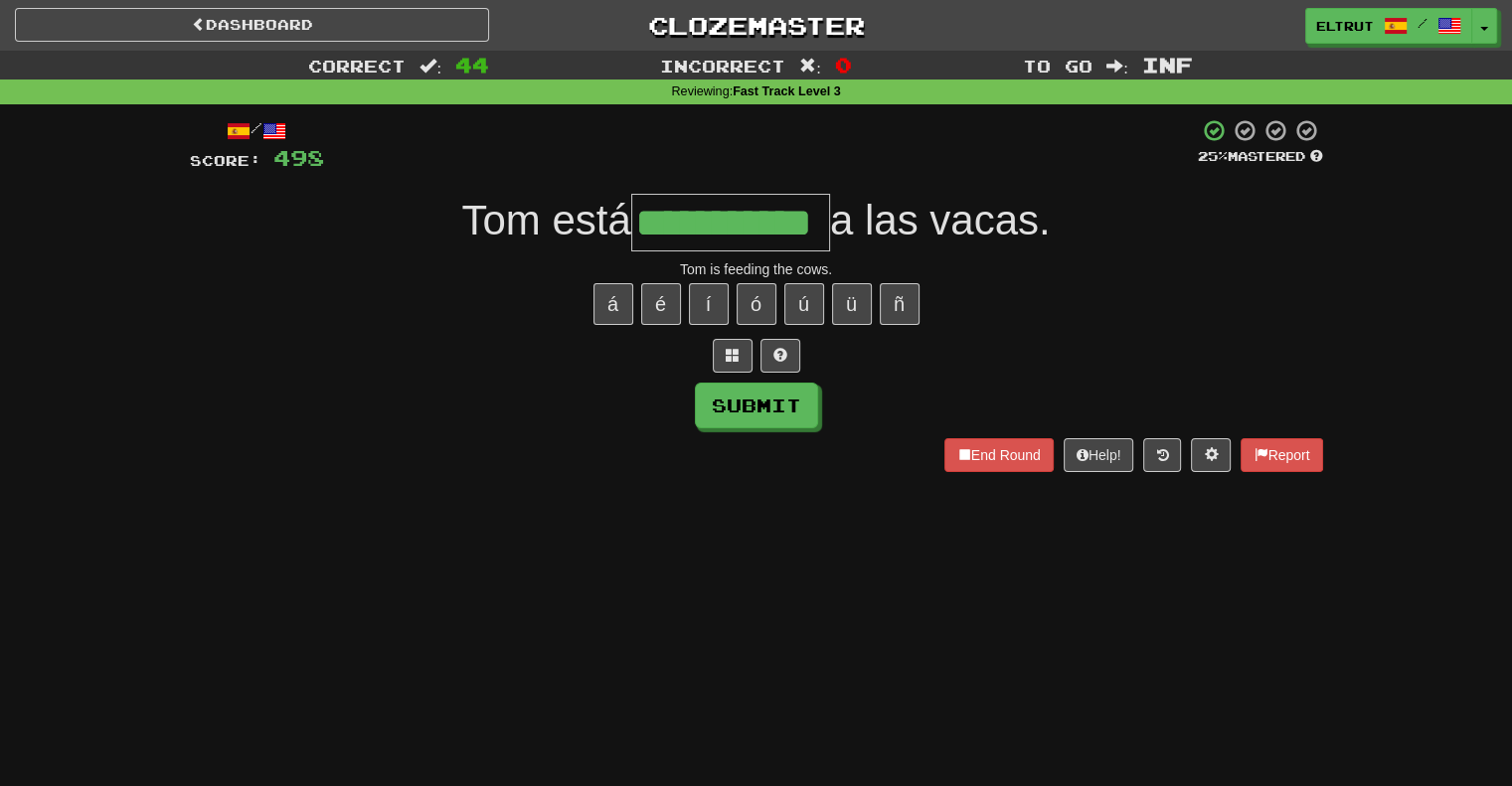 scroll, scrollTop: 0, scrollLeft: 36, axis: horizontal 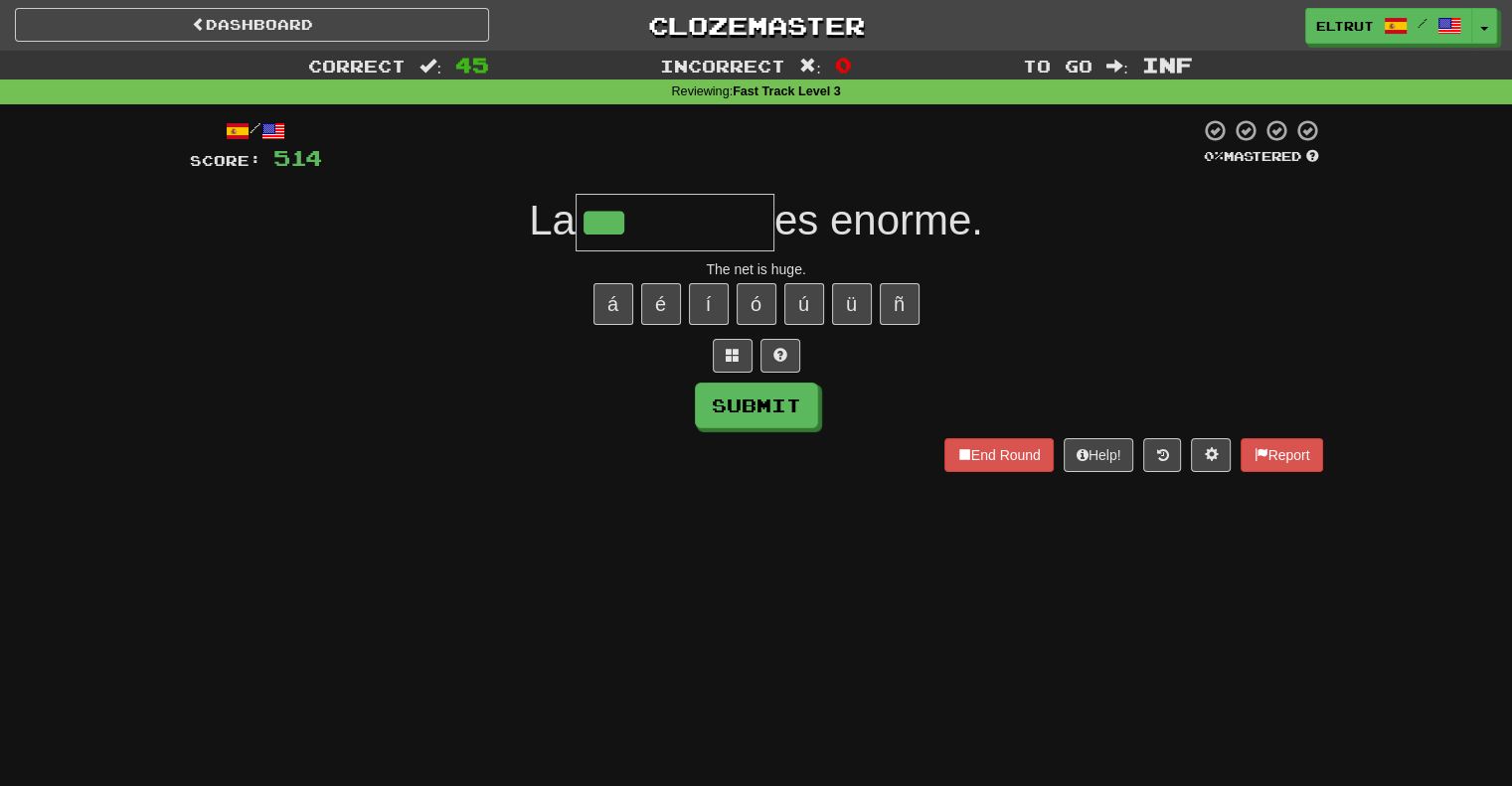type on "***" 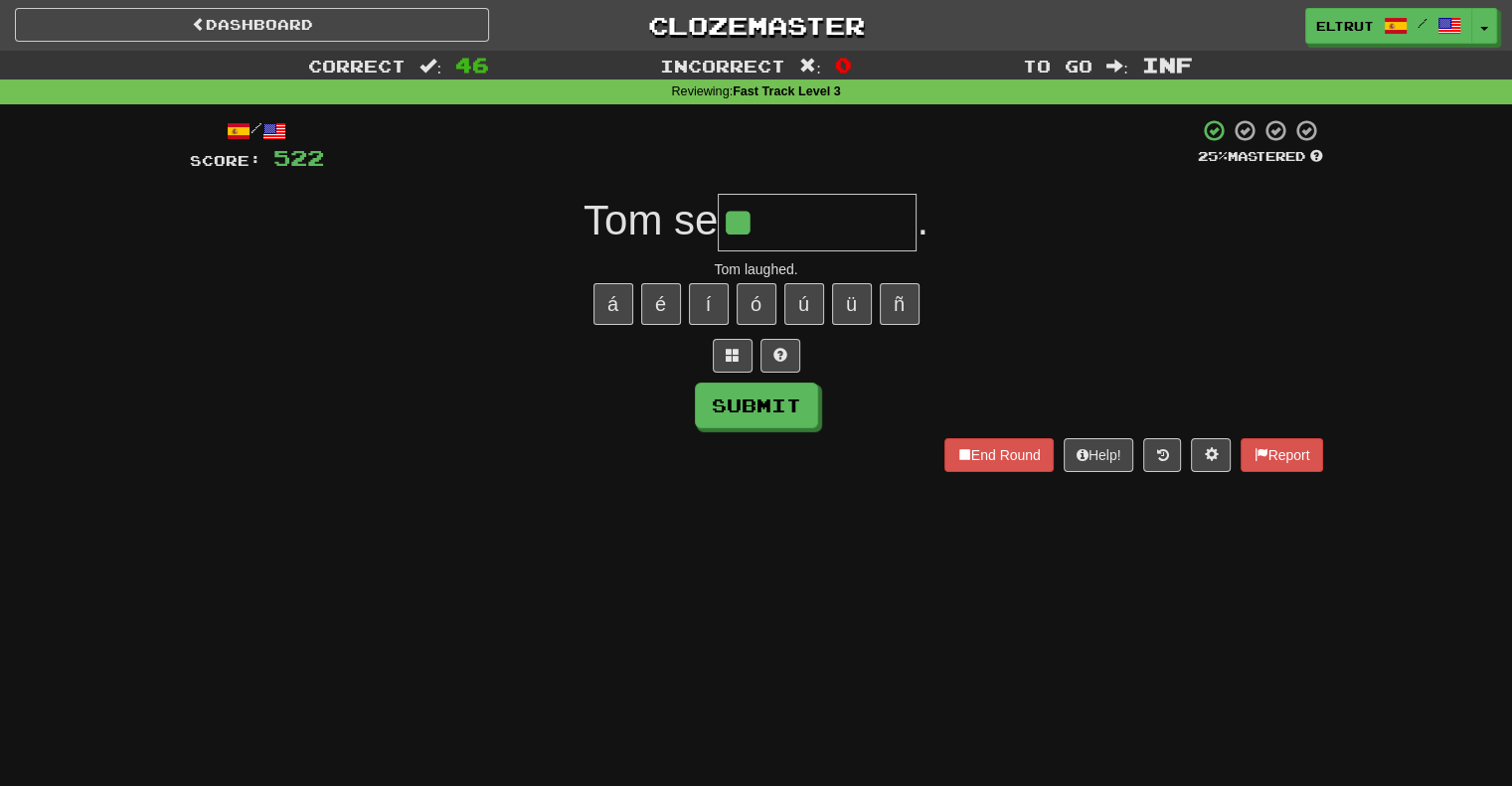 type on "***" 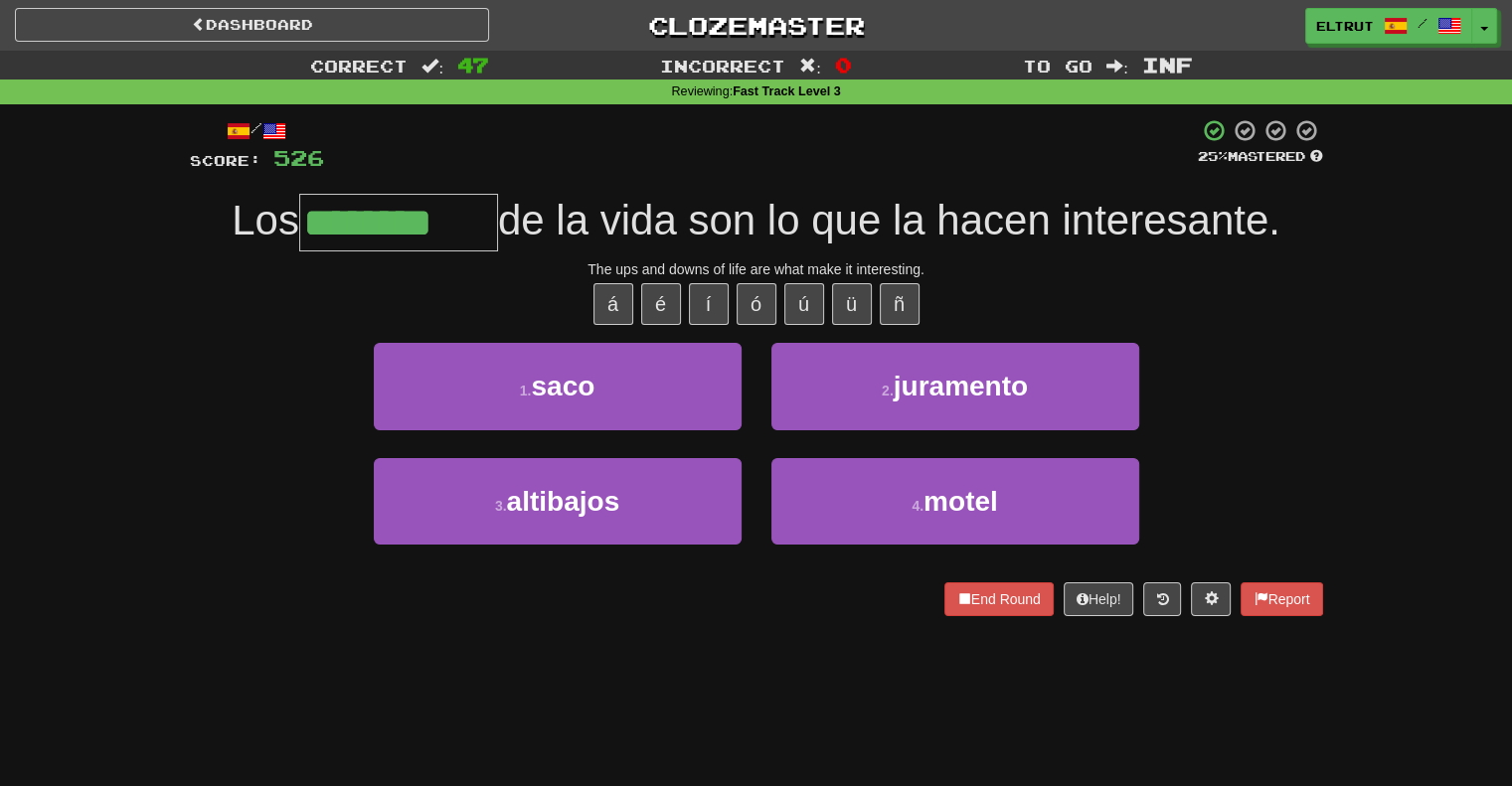 type on "*********" 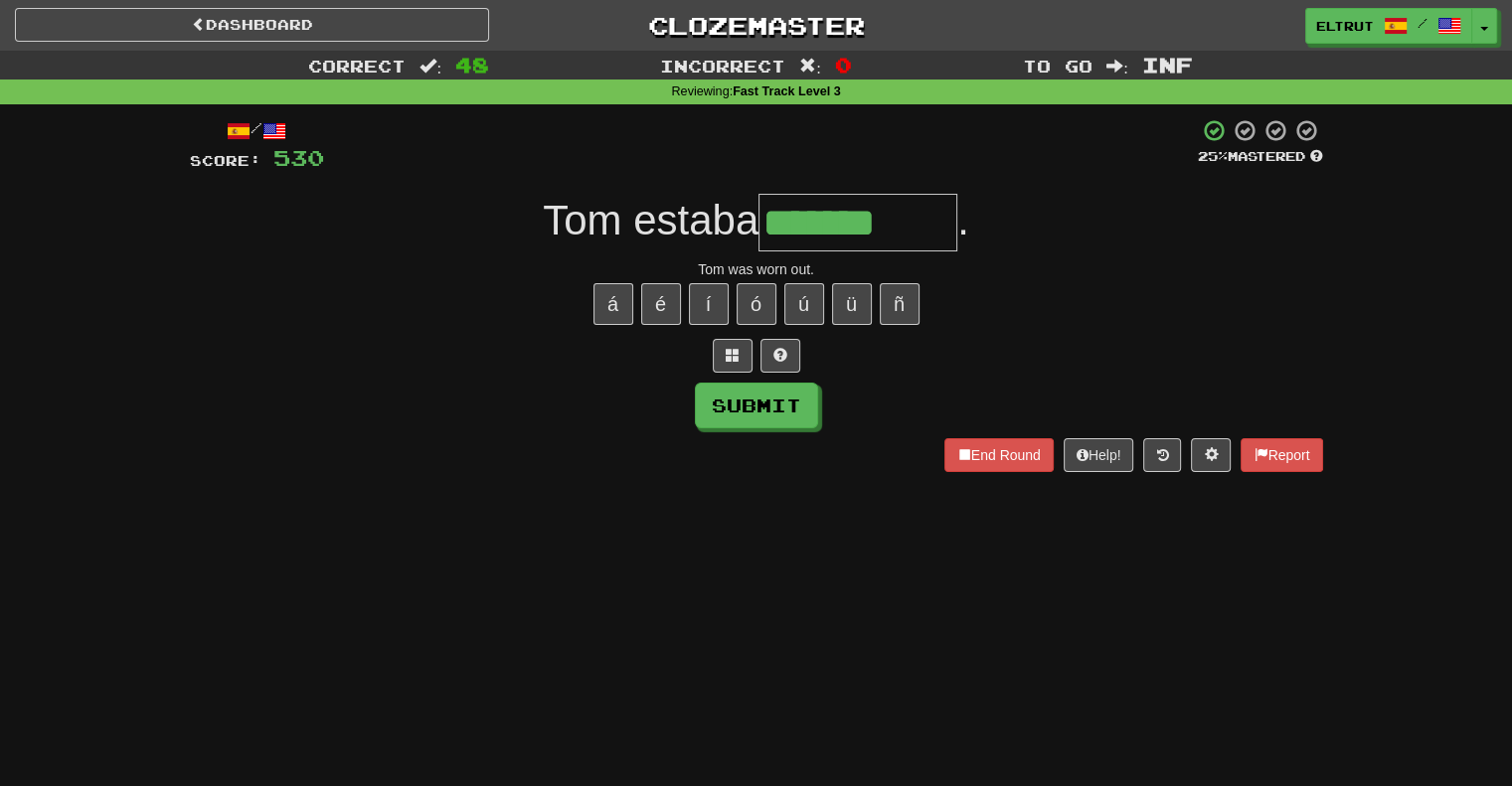 type on "*******" 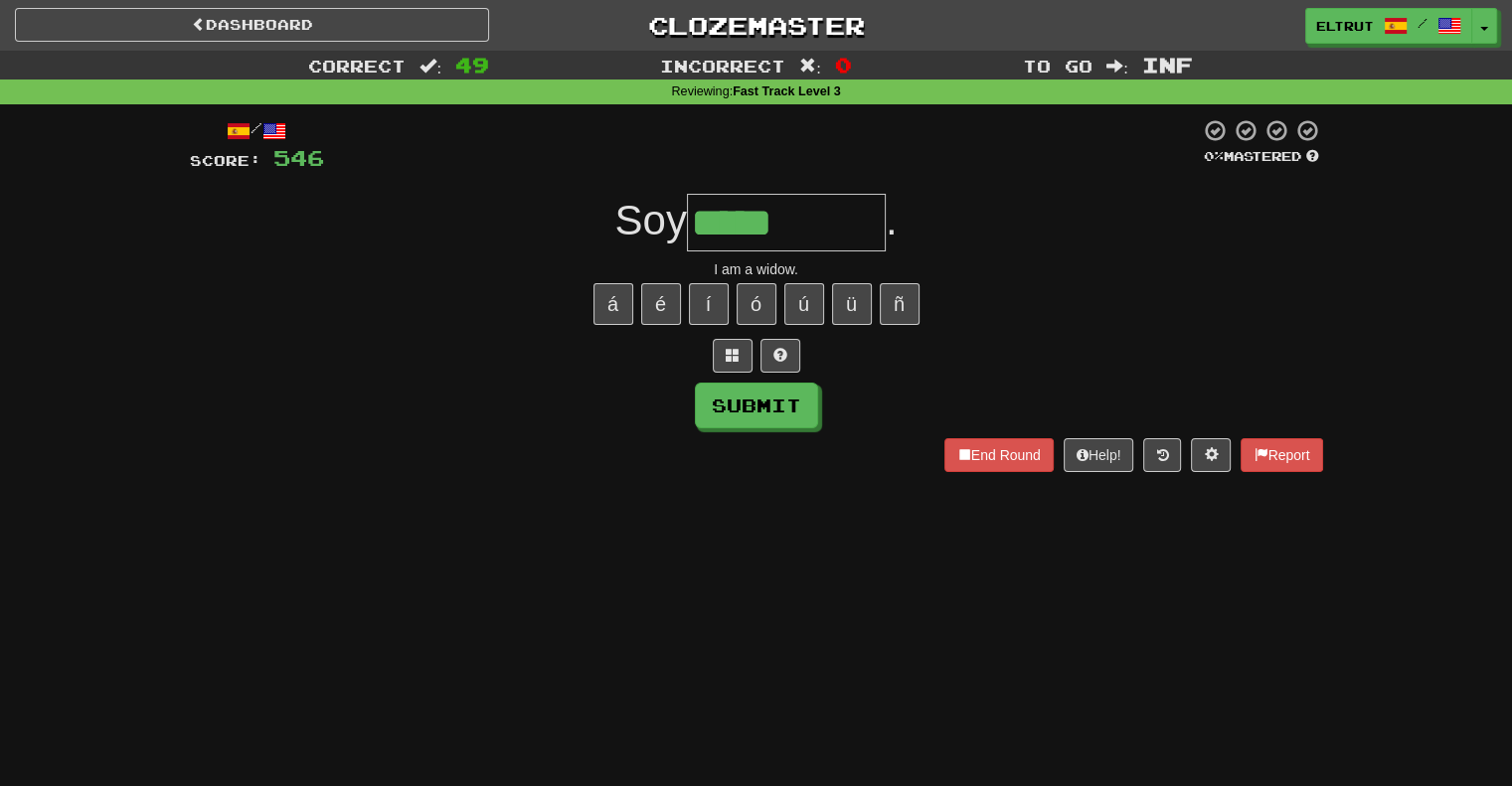 type on "*****" 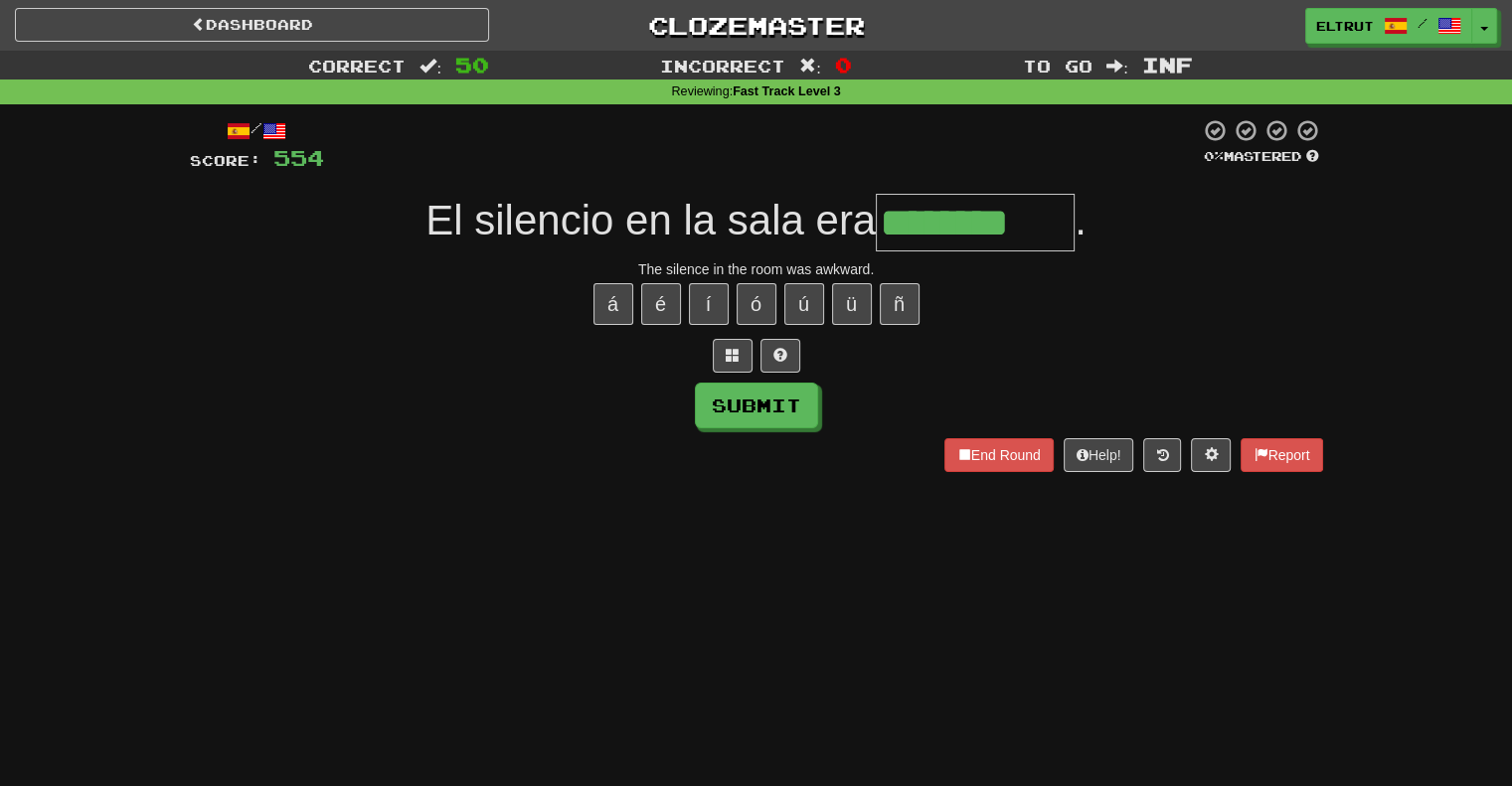 type on "********" 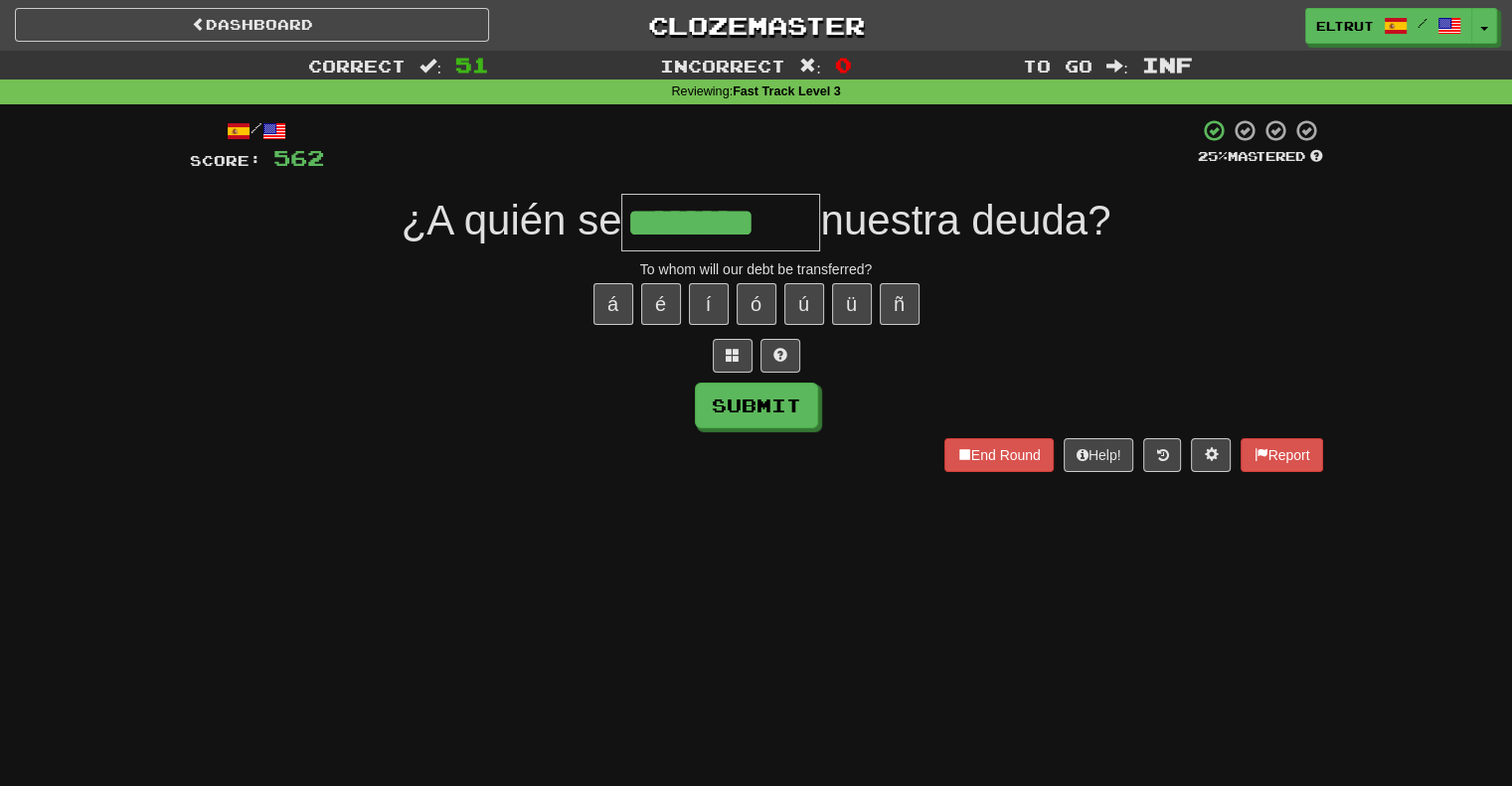 click on "********" at bounding box center [721, 223] 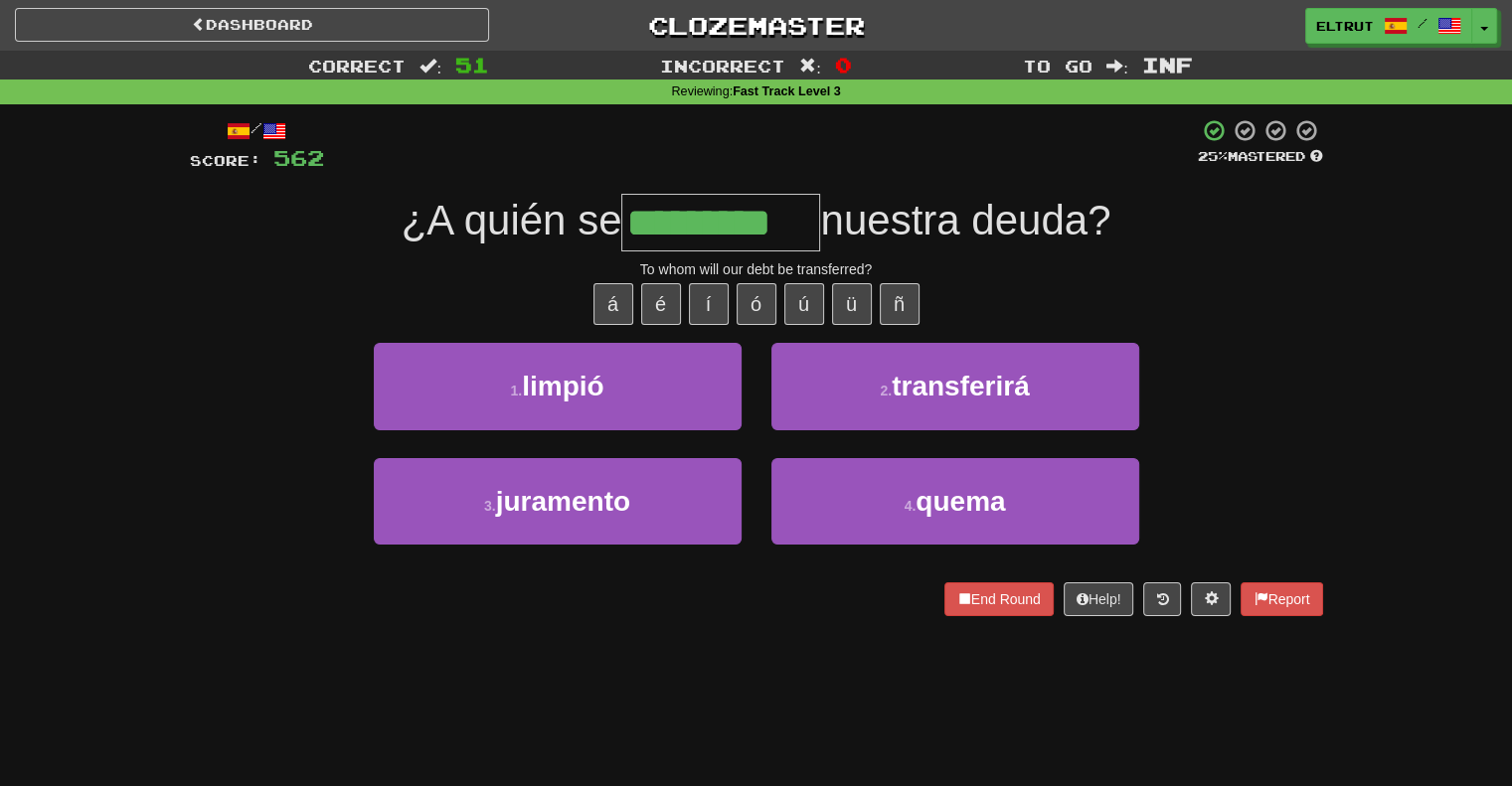 type on "**********" 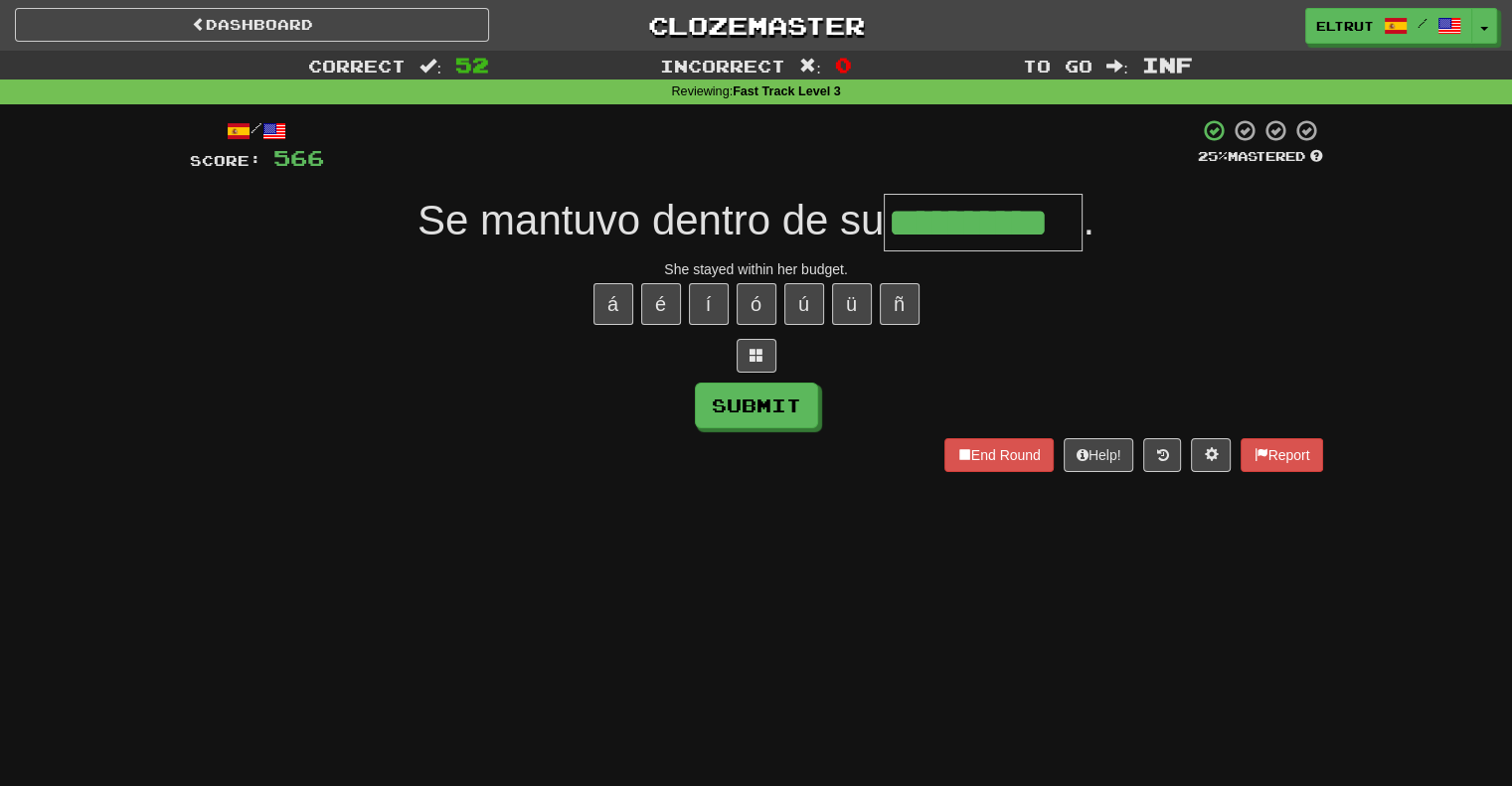 scroll, scrollTop: 0, scrollLeft: 38, axis: horizontal 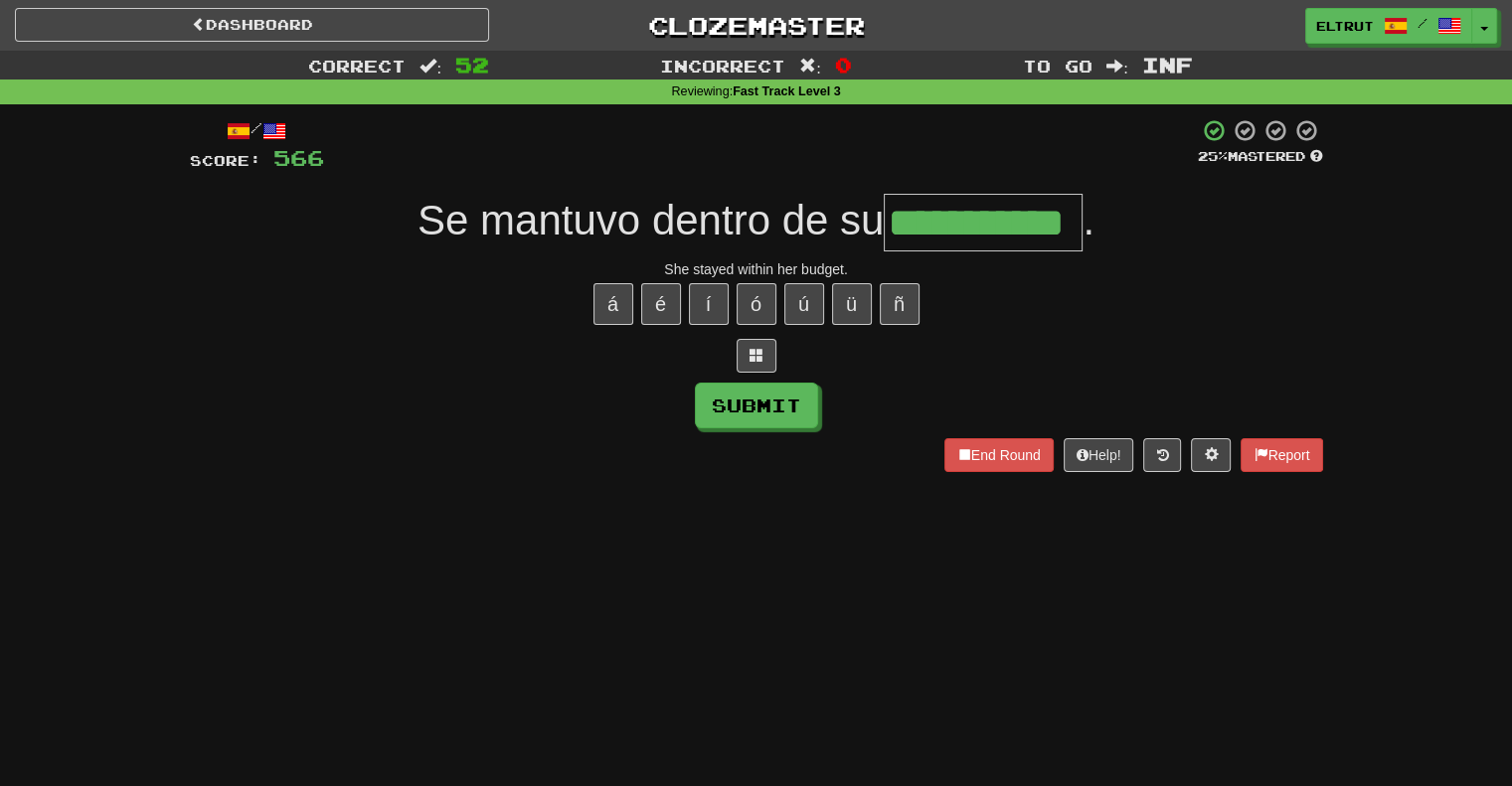 type on "**********" 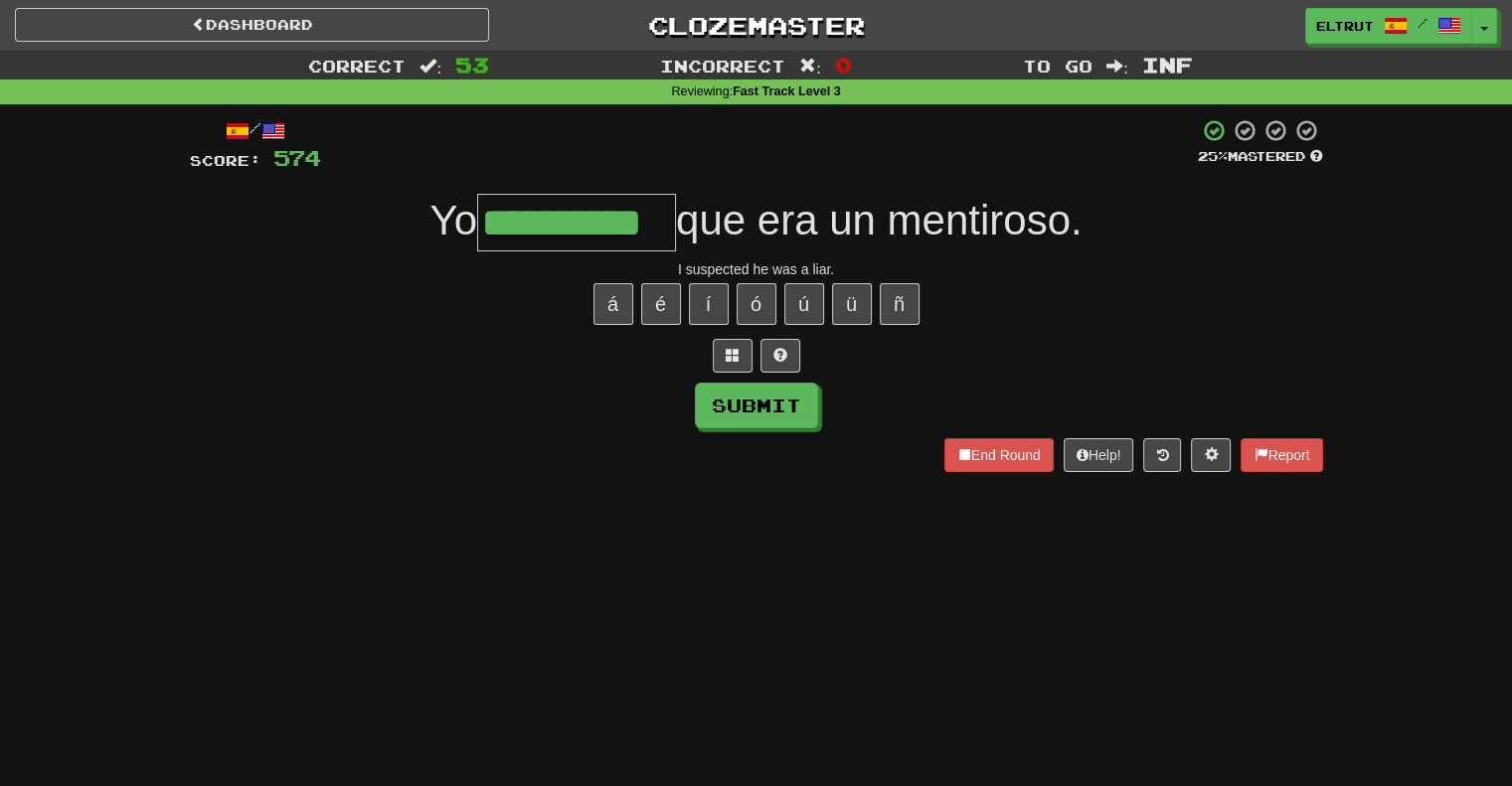 scroll, scrollTop: 0, scrollLeft: 33, axis: horizontal 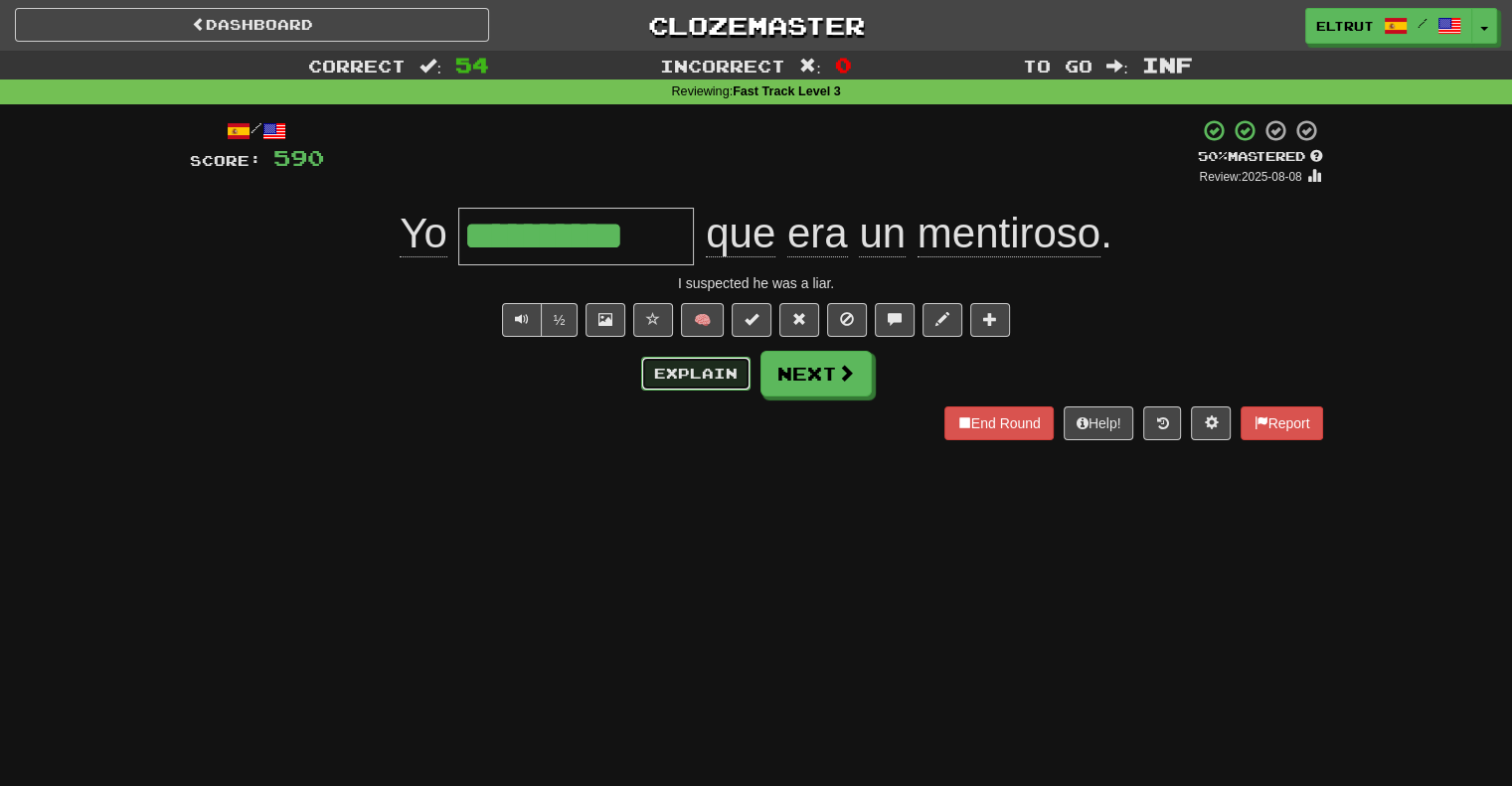 click on "Explain" at bounding box center [696, 374] 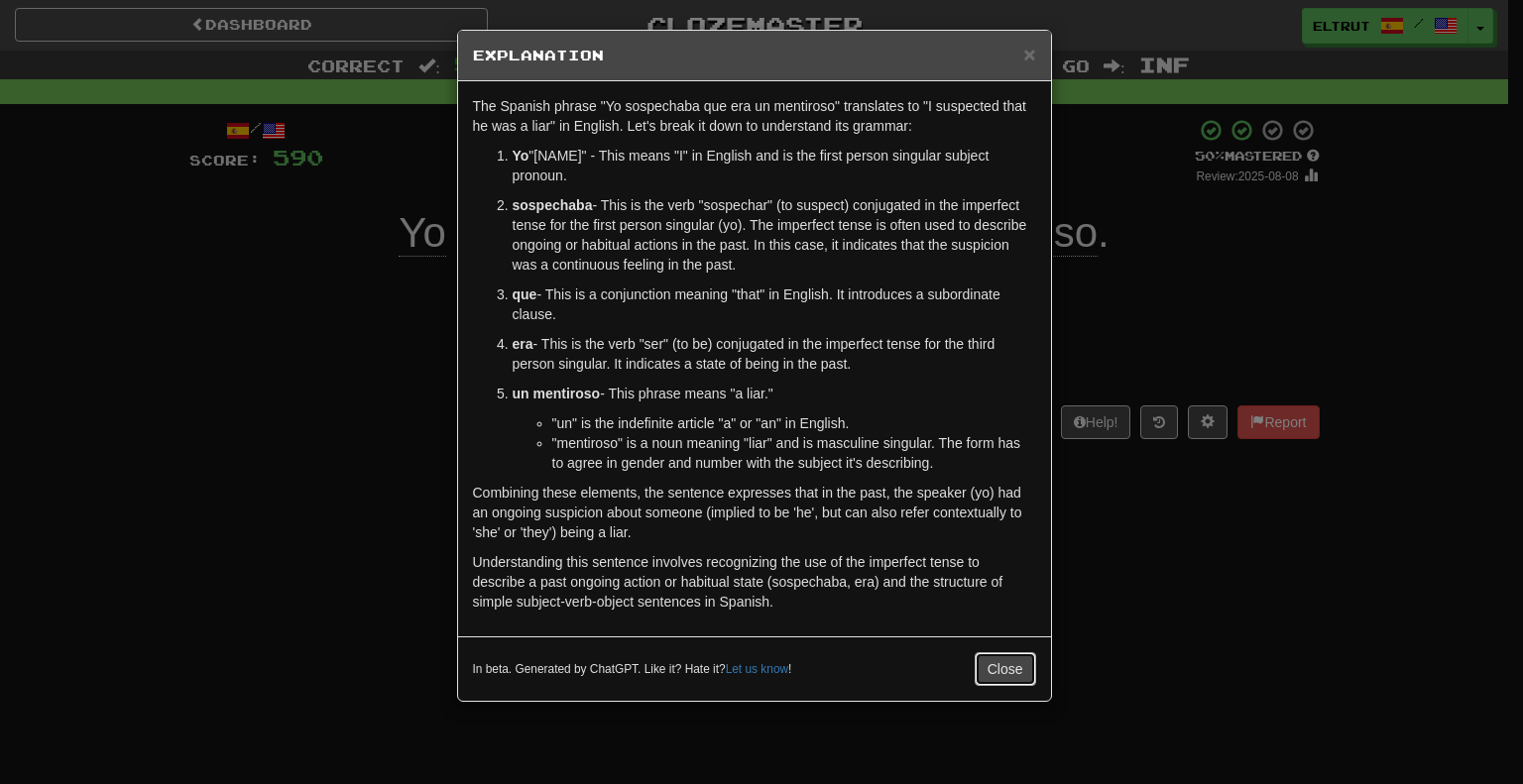 click on "Close" at bounding box center (1005, 669) 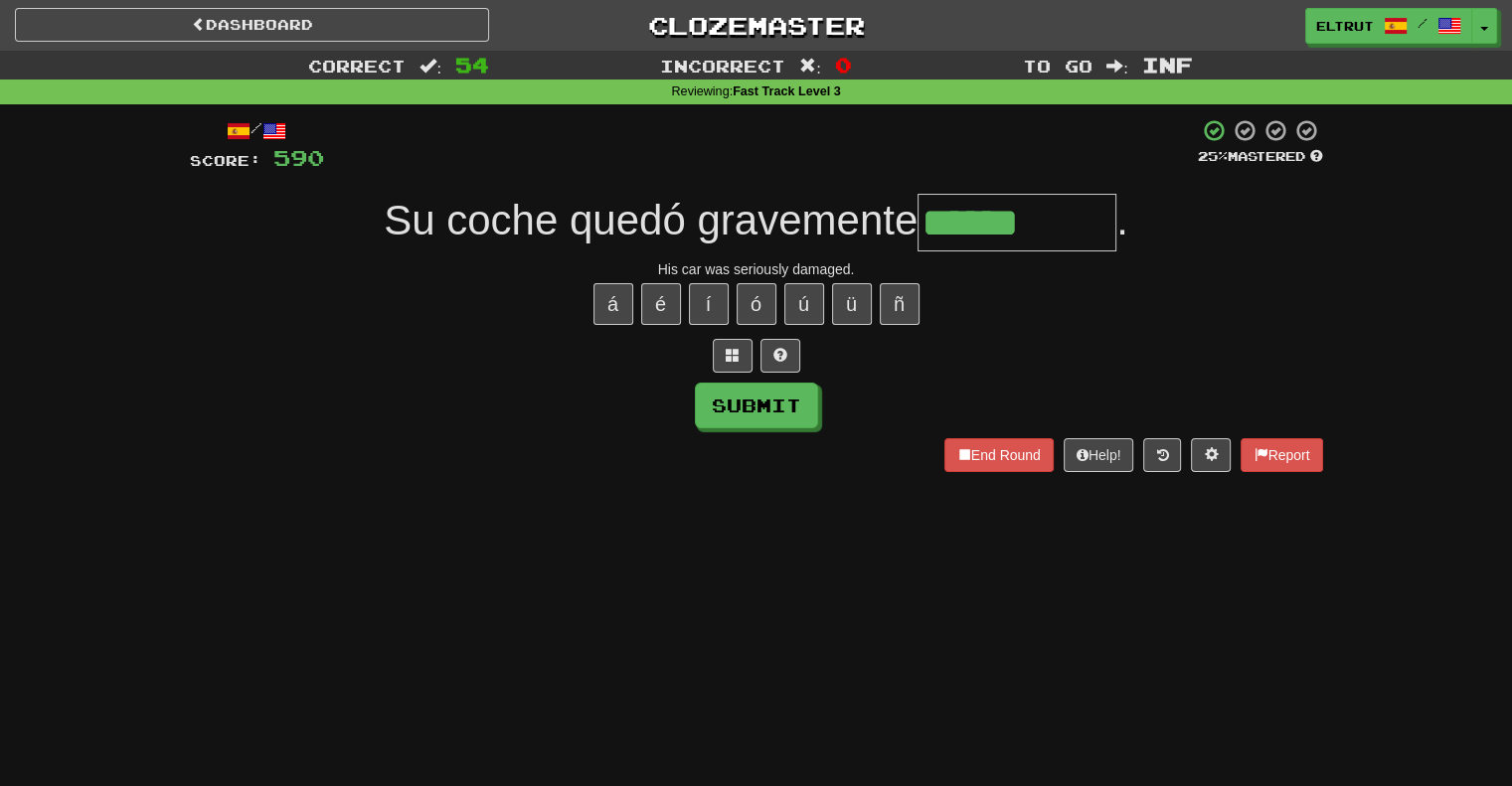 type on "******" 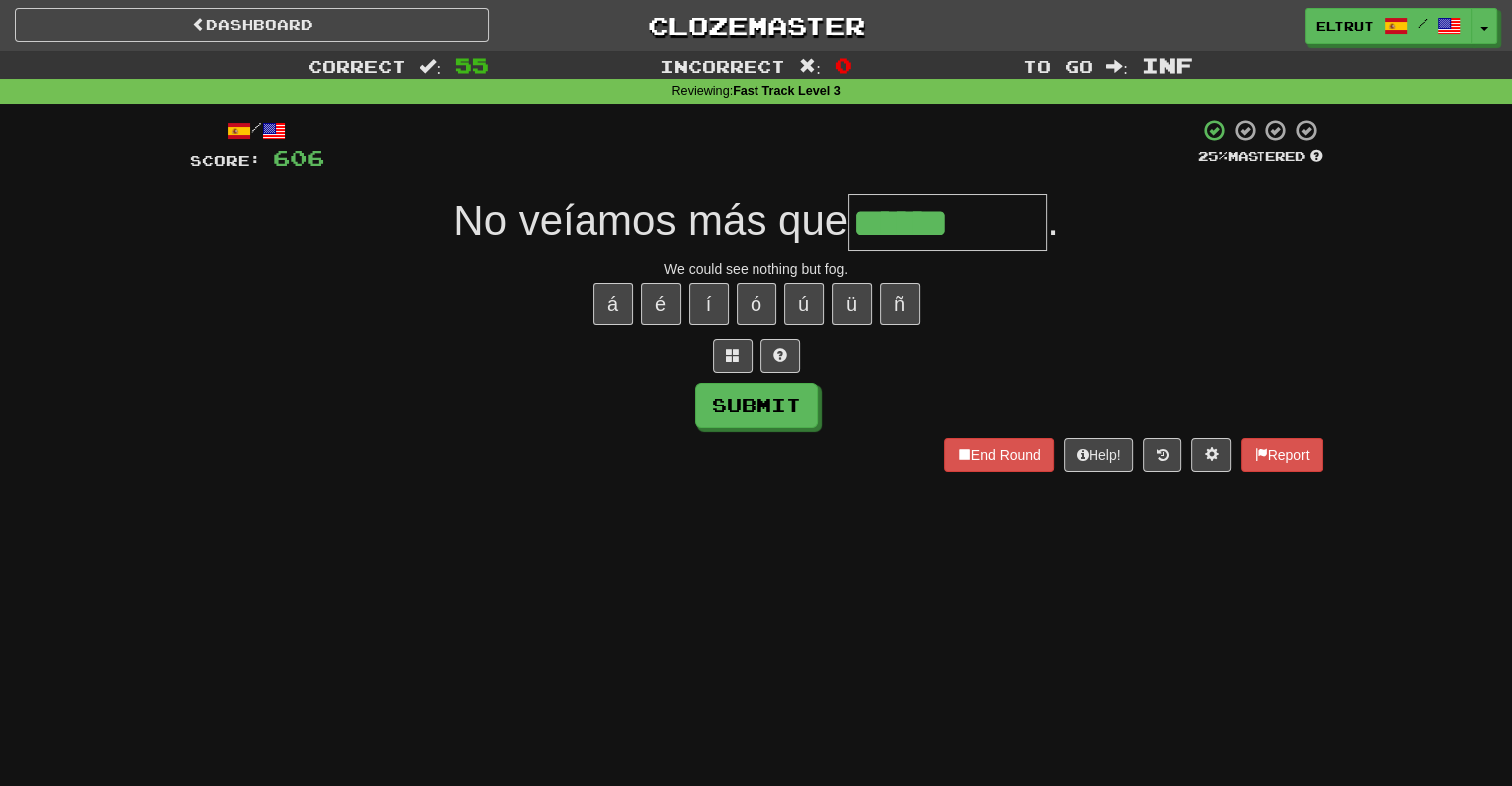 type on "******" 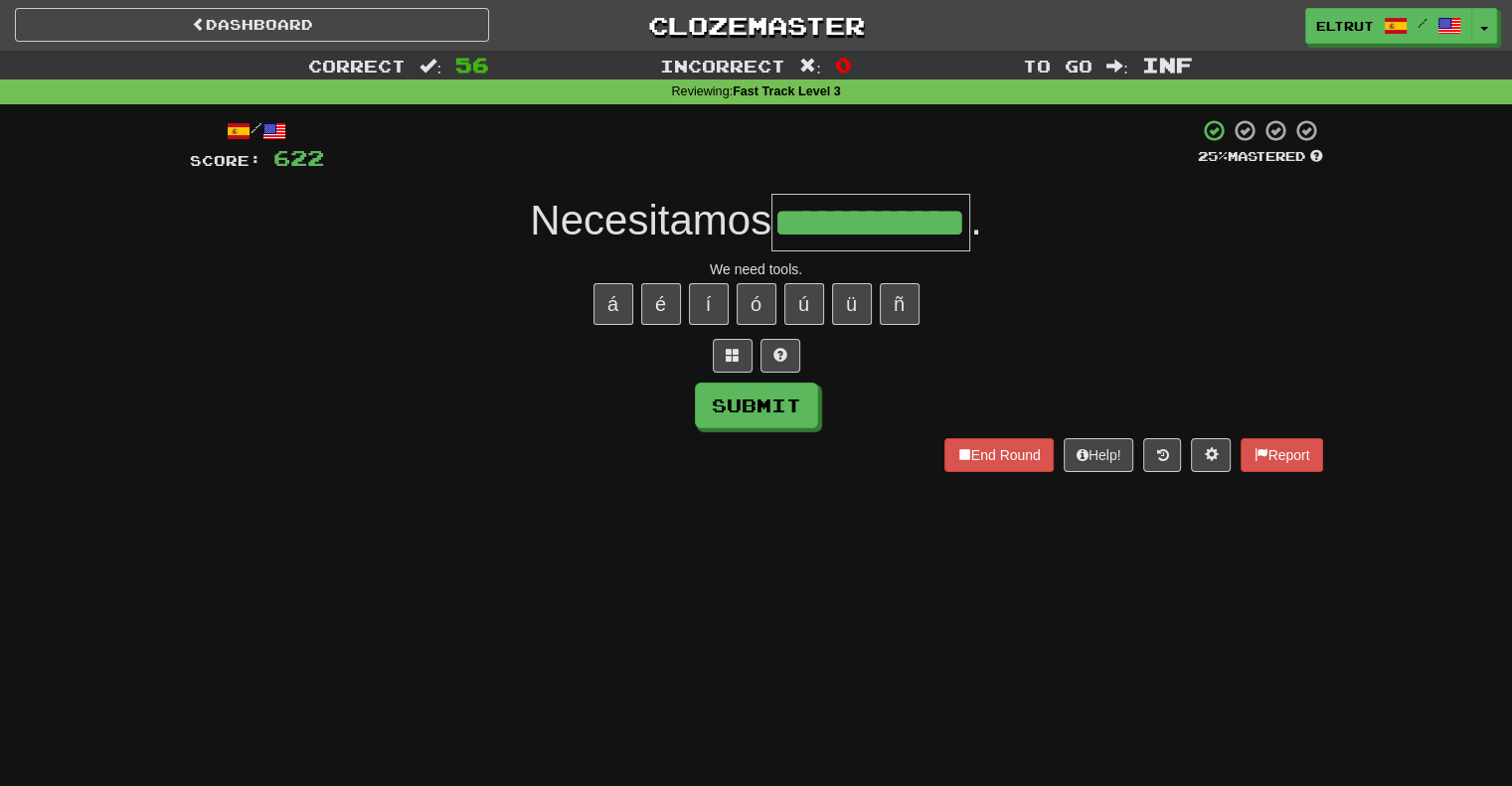 scroll, scrollTop: 0, scrollLeft: 52, axis: horizontal 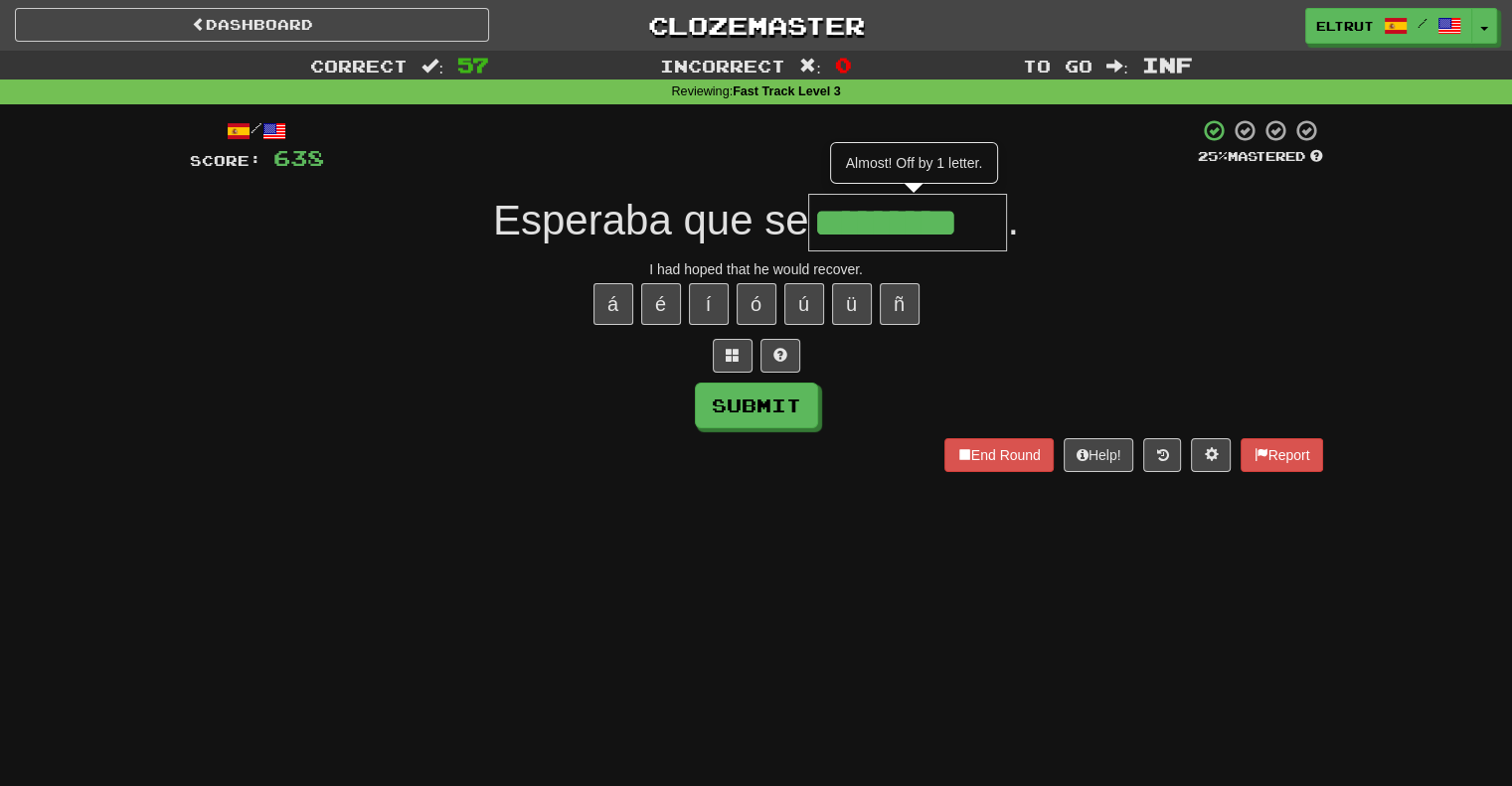 type on "**********" 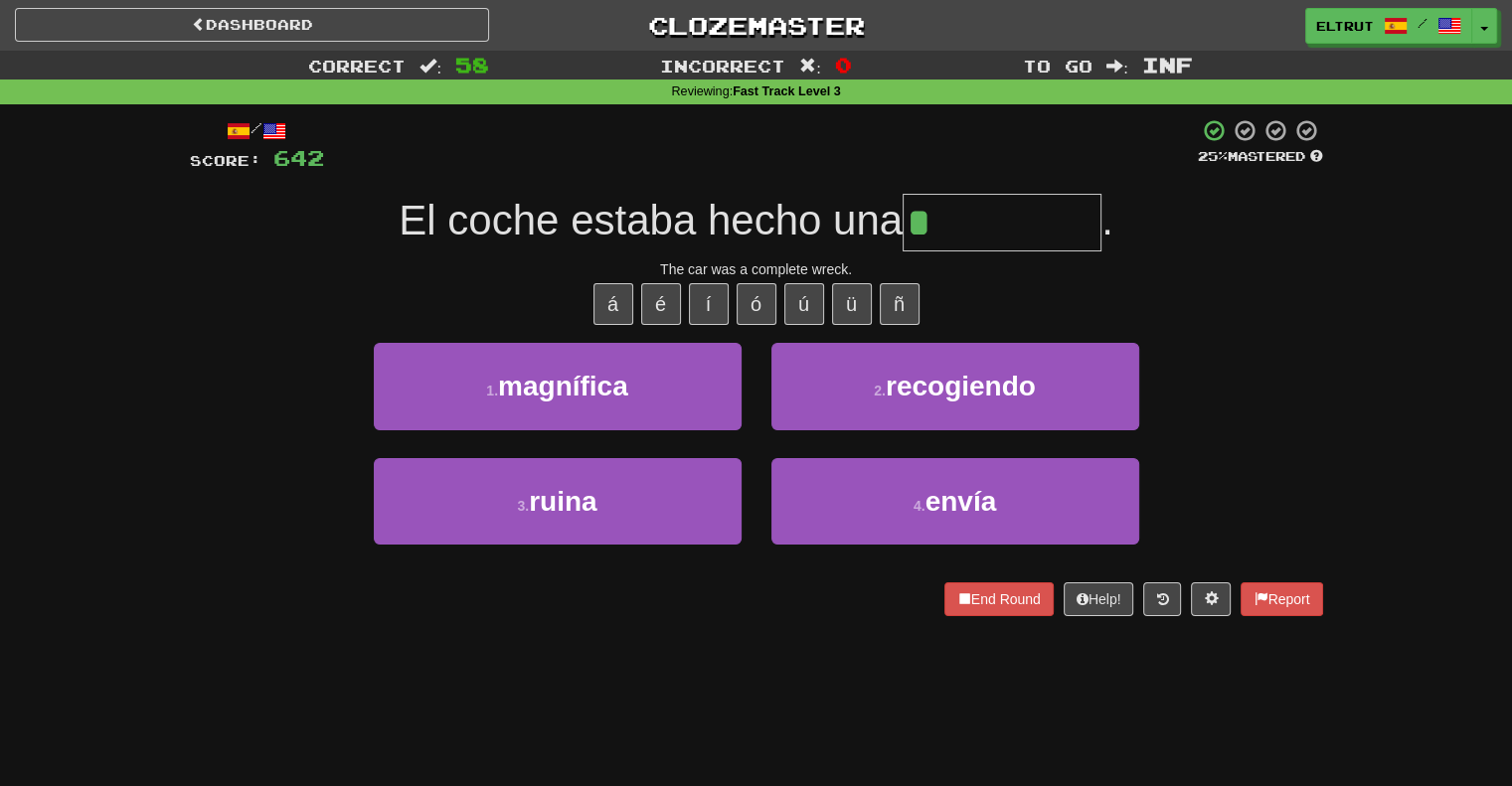 type on "*****" 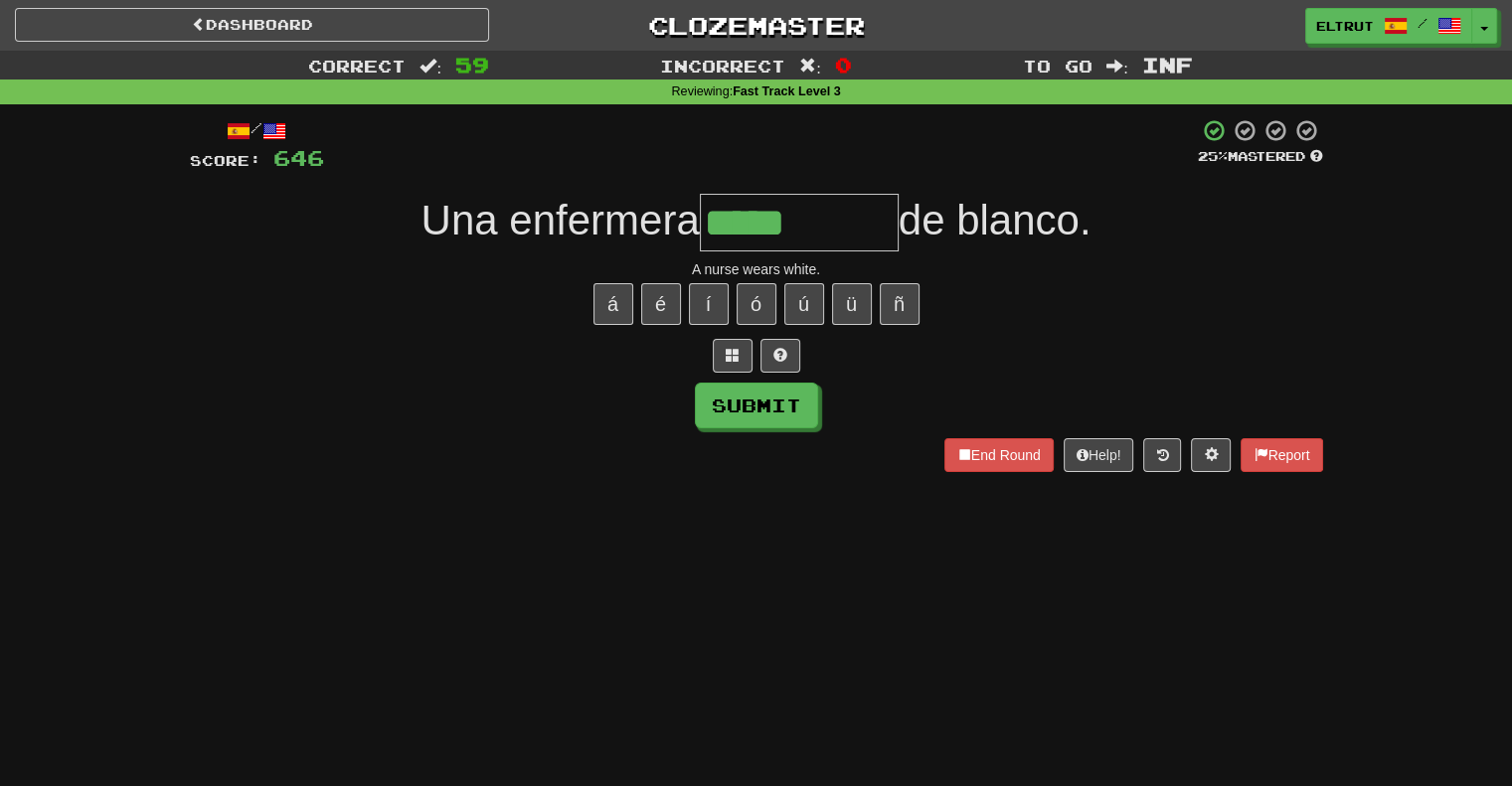 type on "*****" 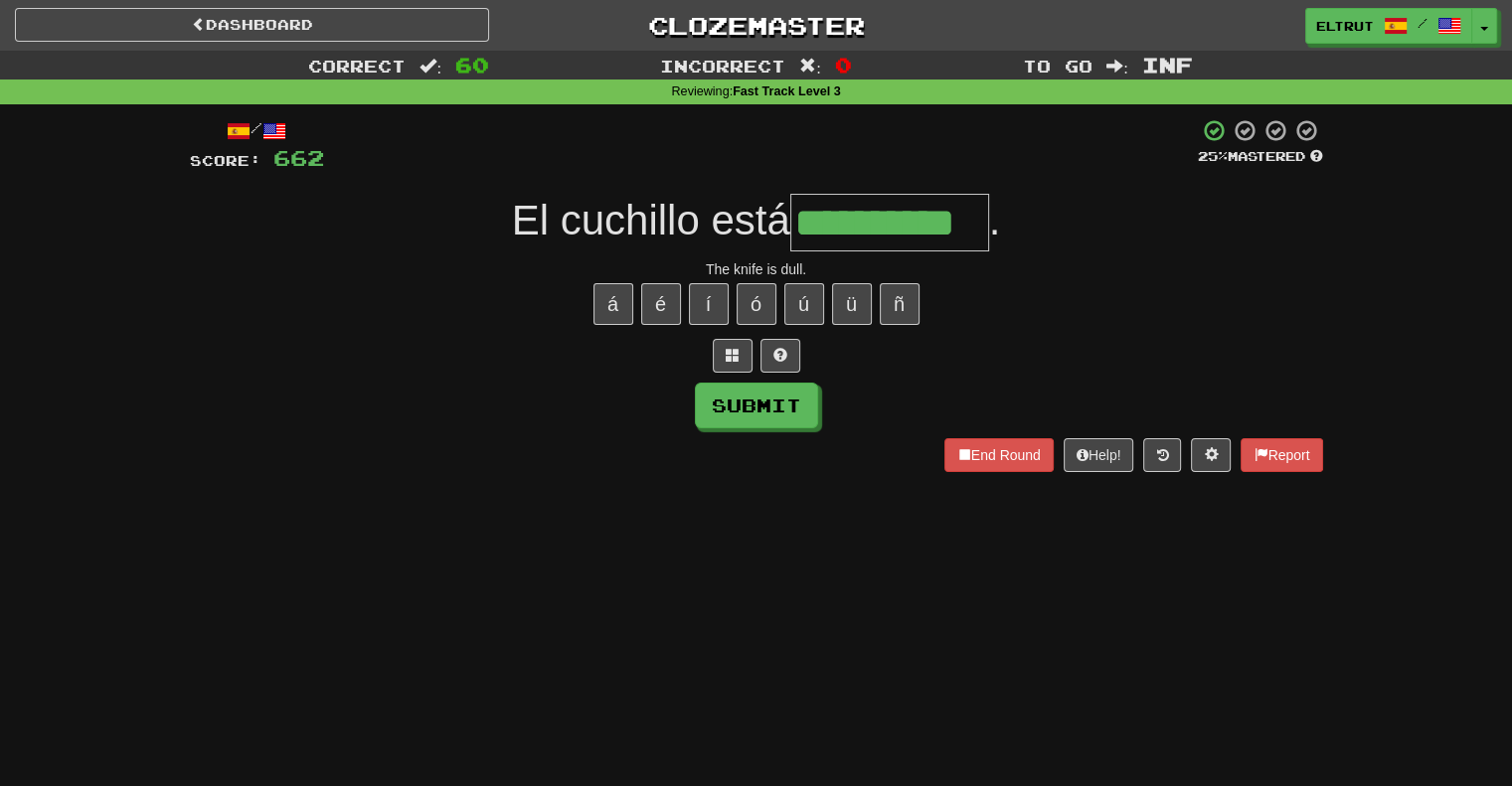 type on "**********" 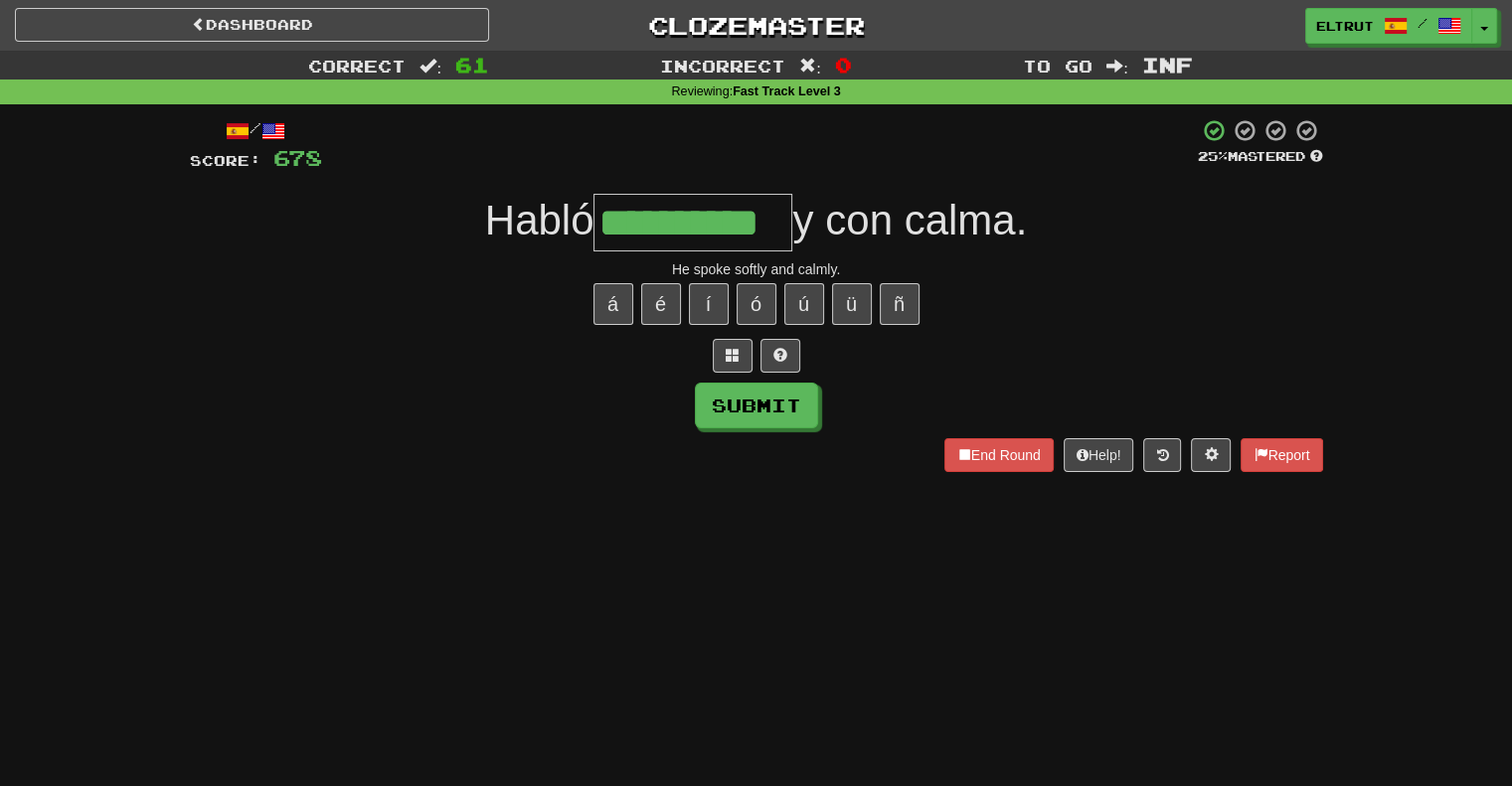 scroll, scrollTop: 0, scrollLeft: 36, axis: horizontal 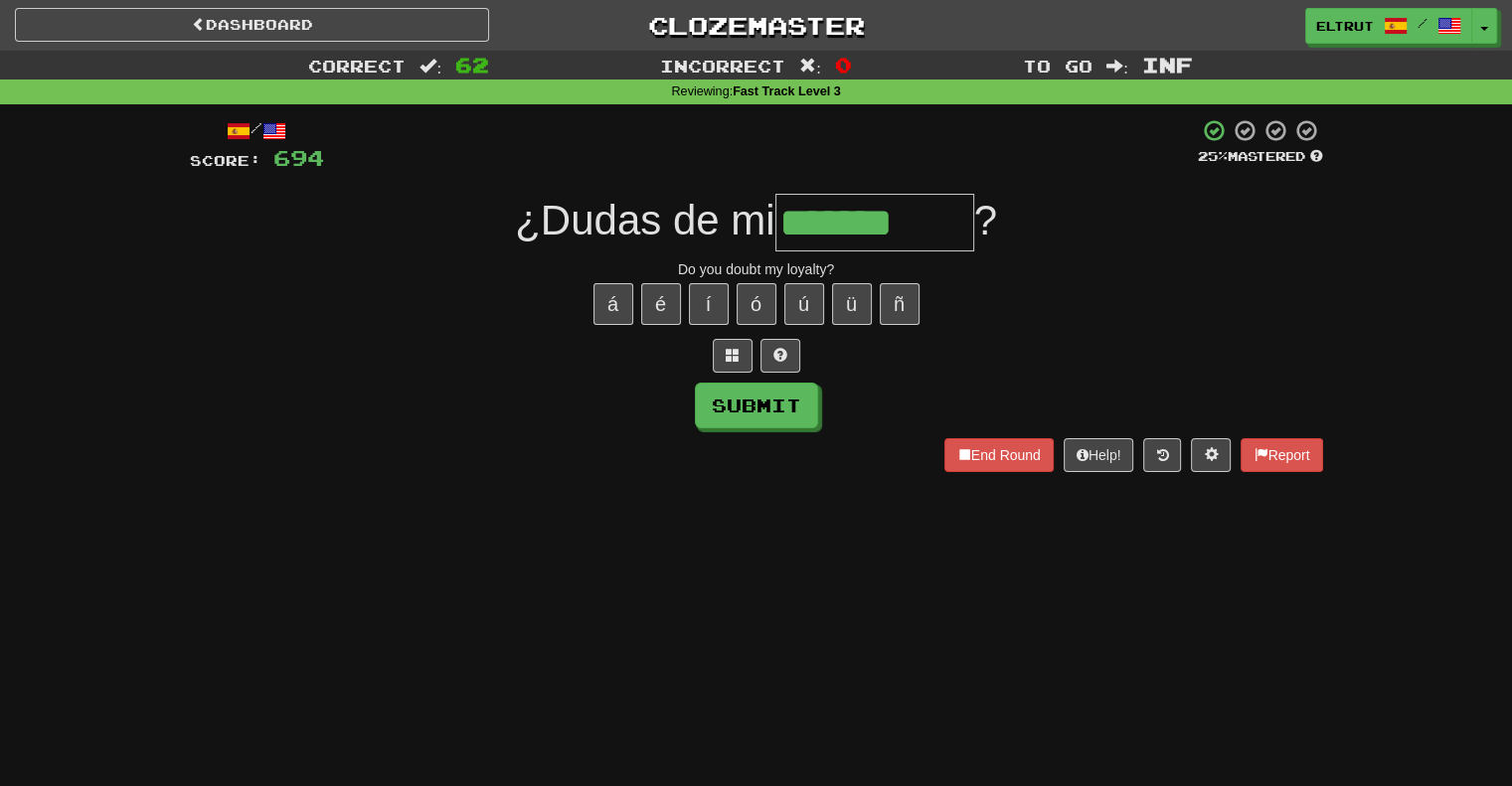type on "*******" 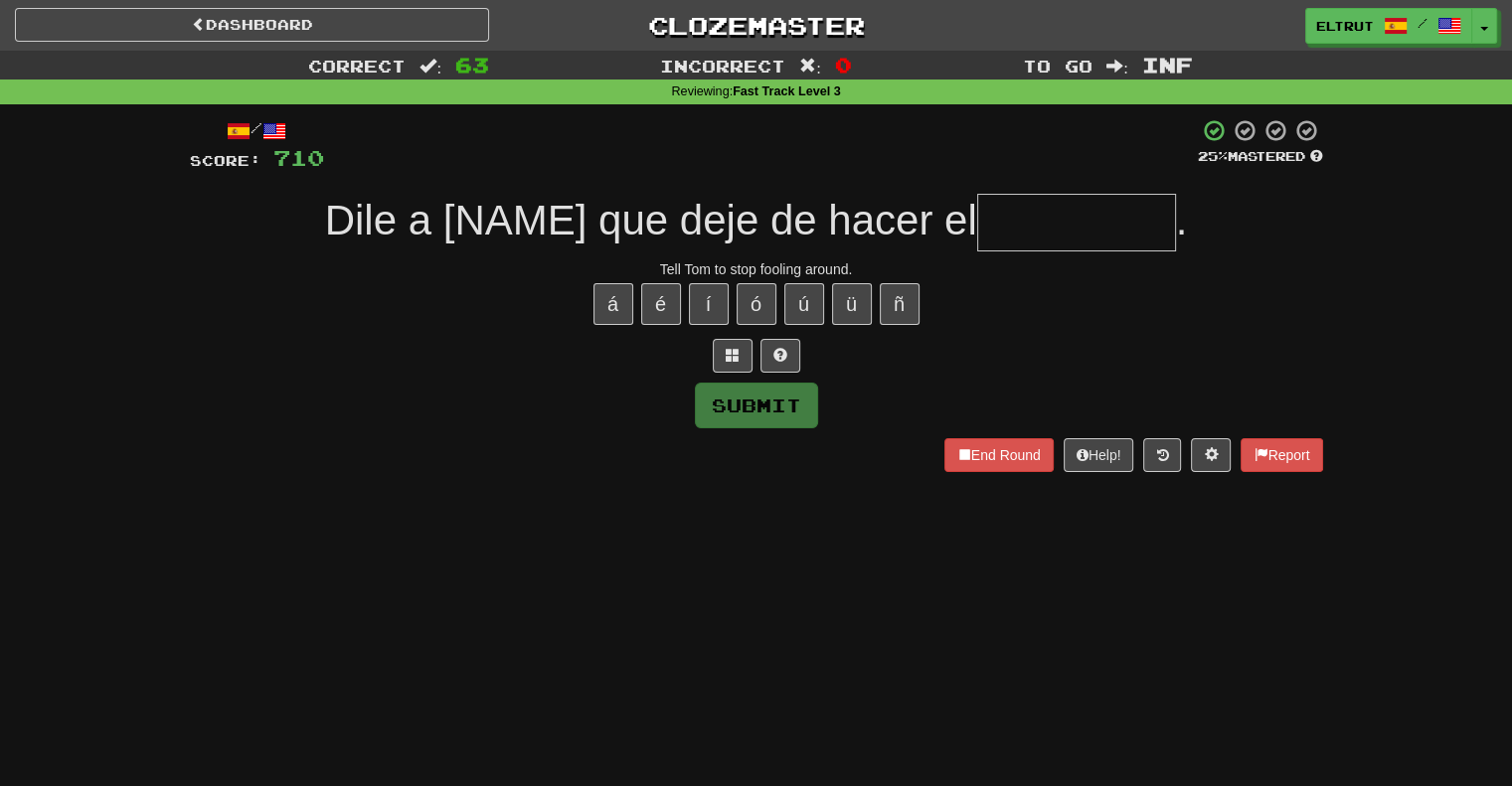 type on "*" 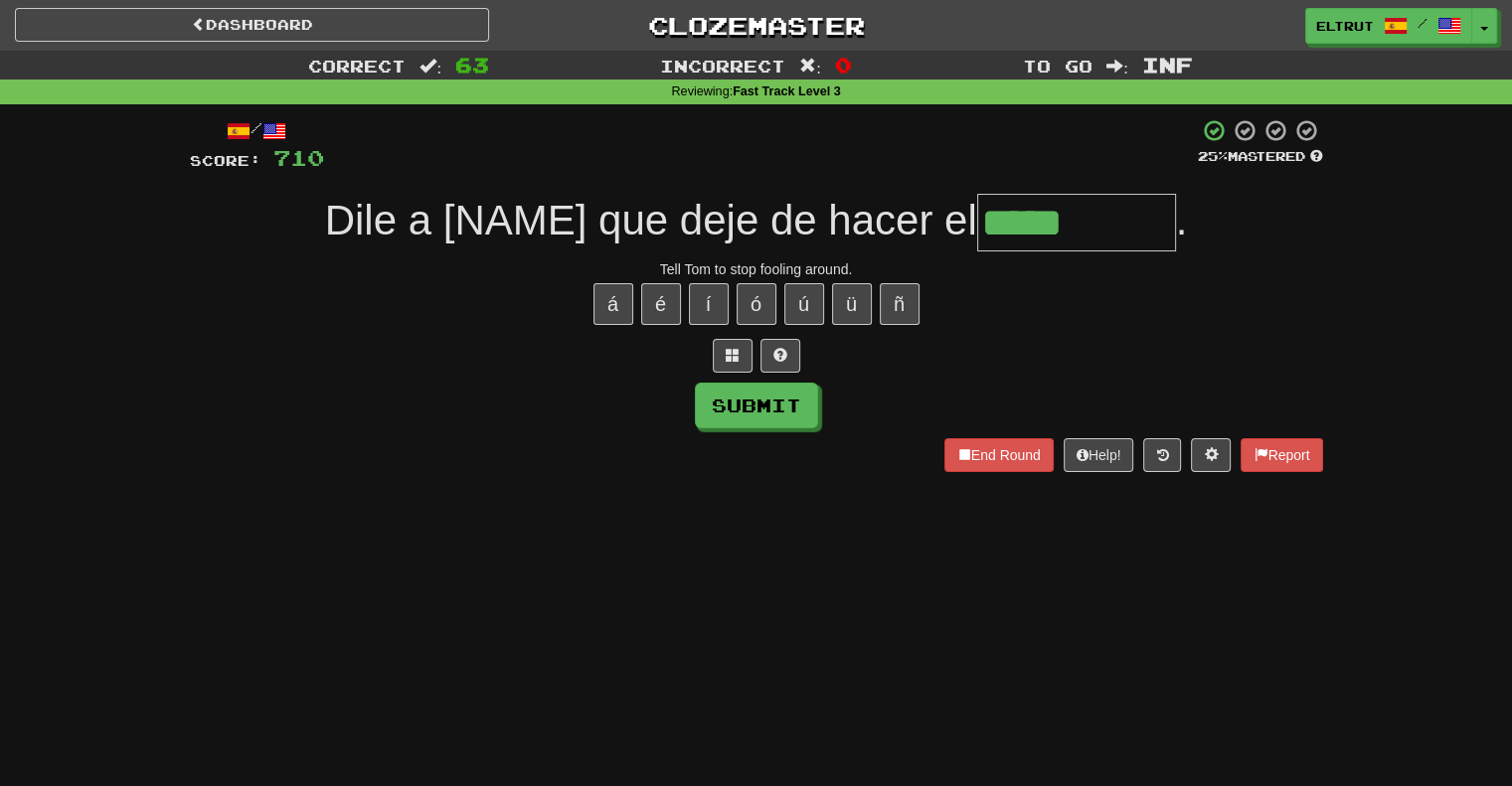 type on "*****" 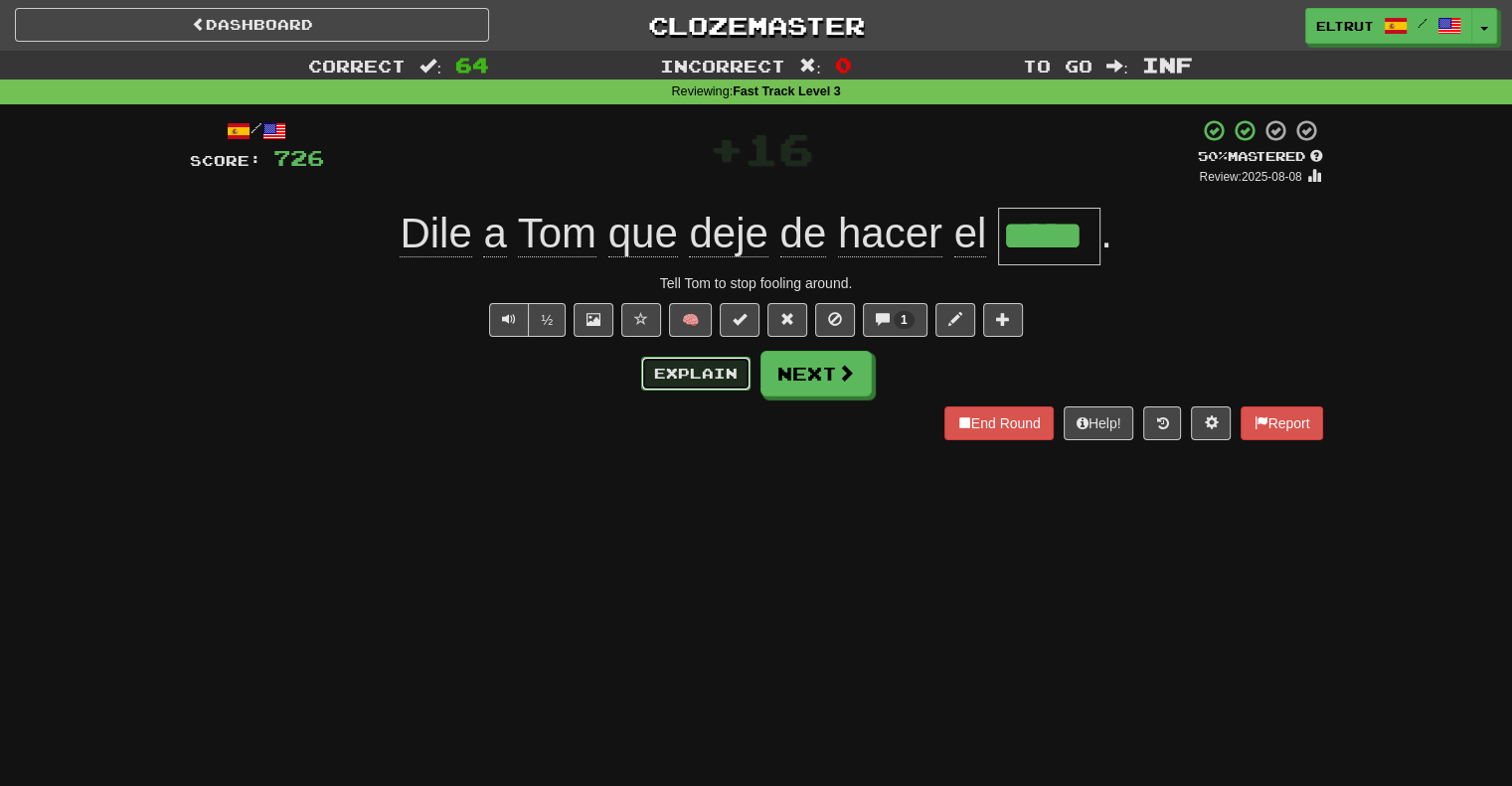 click on "Explain" at bounding box center [696, 374] 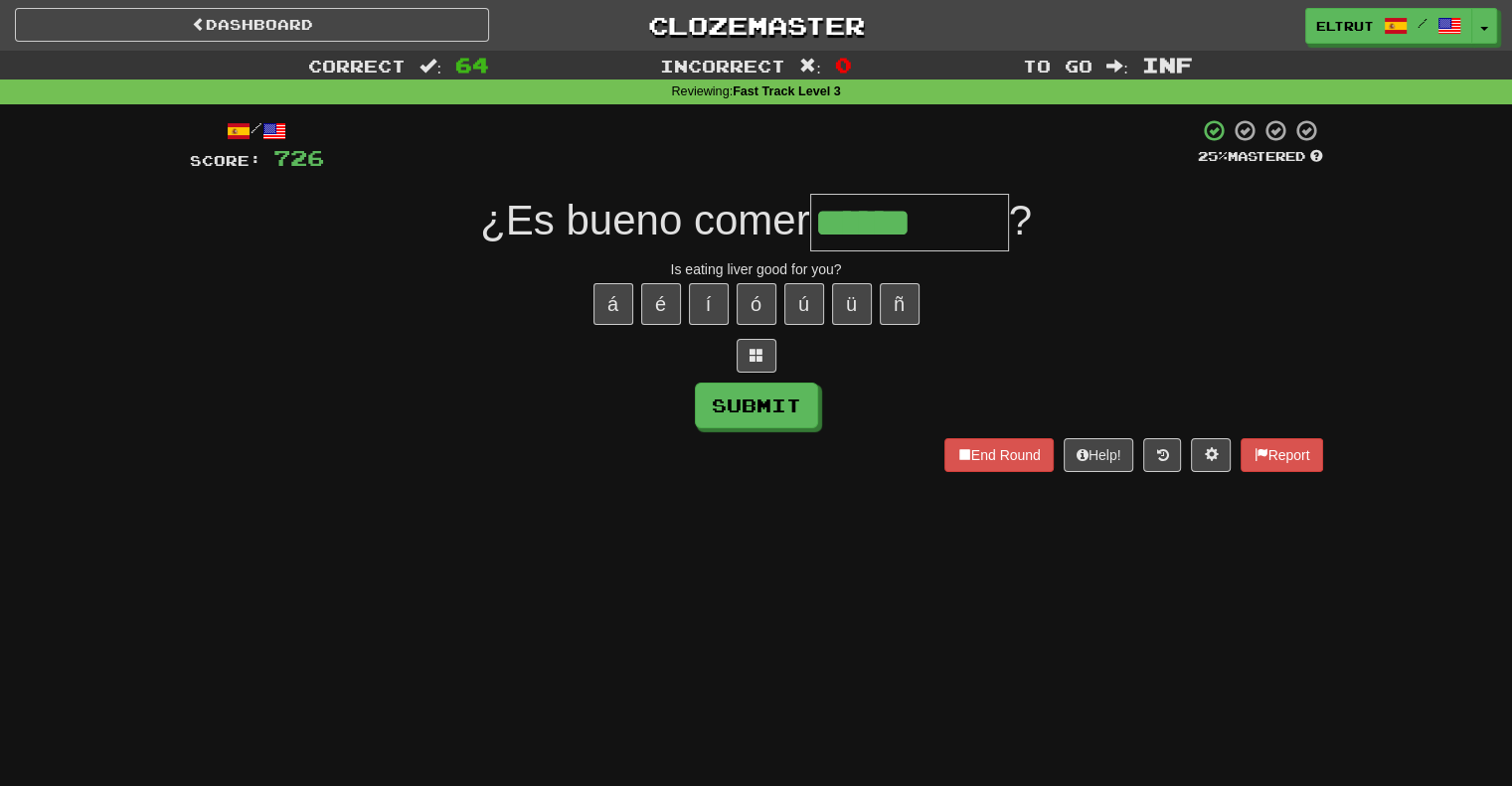 type on "******" 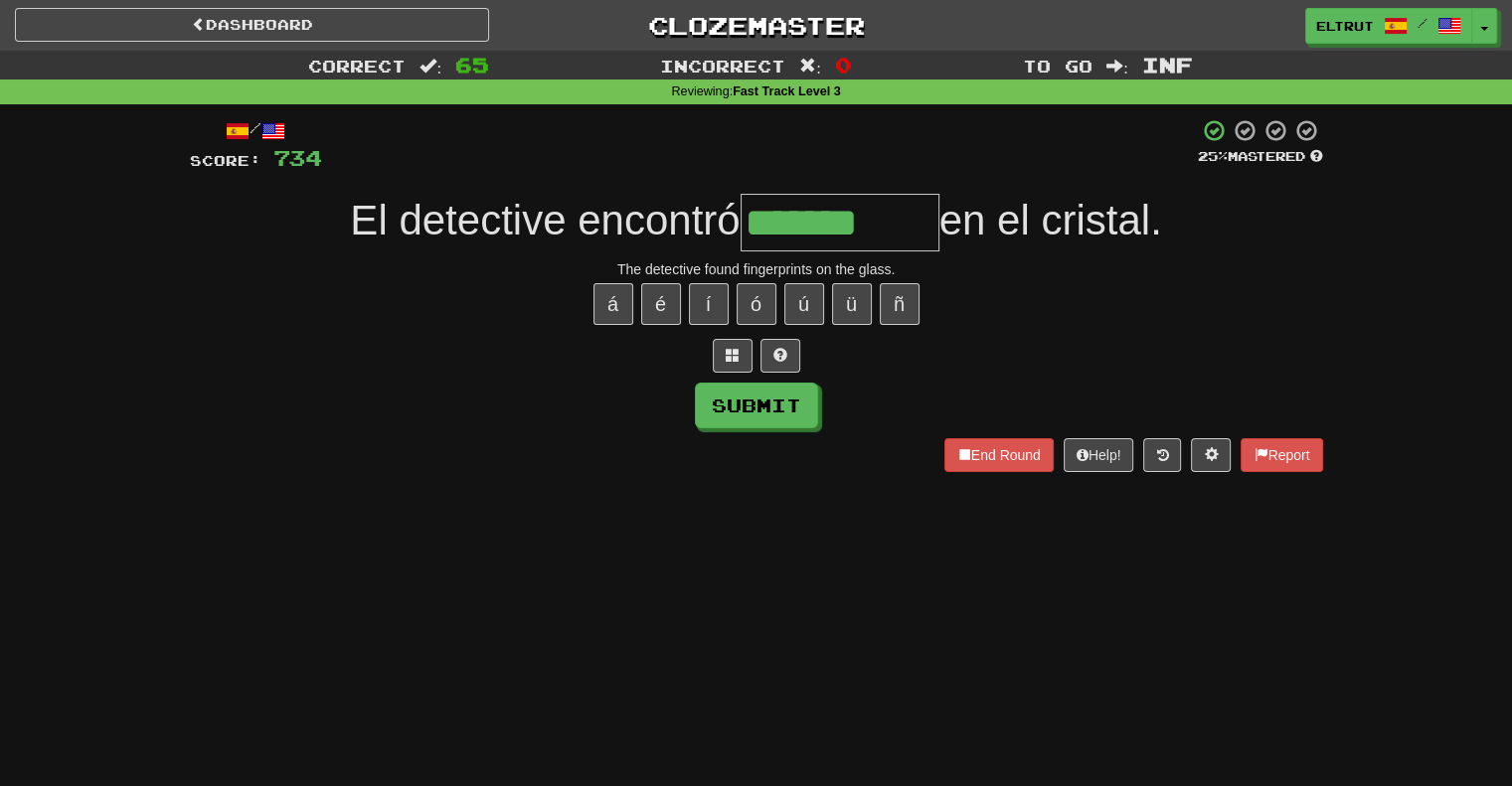 type on "*******" 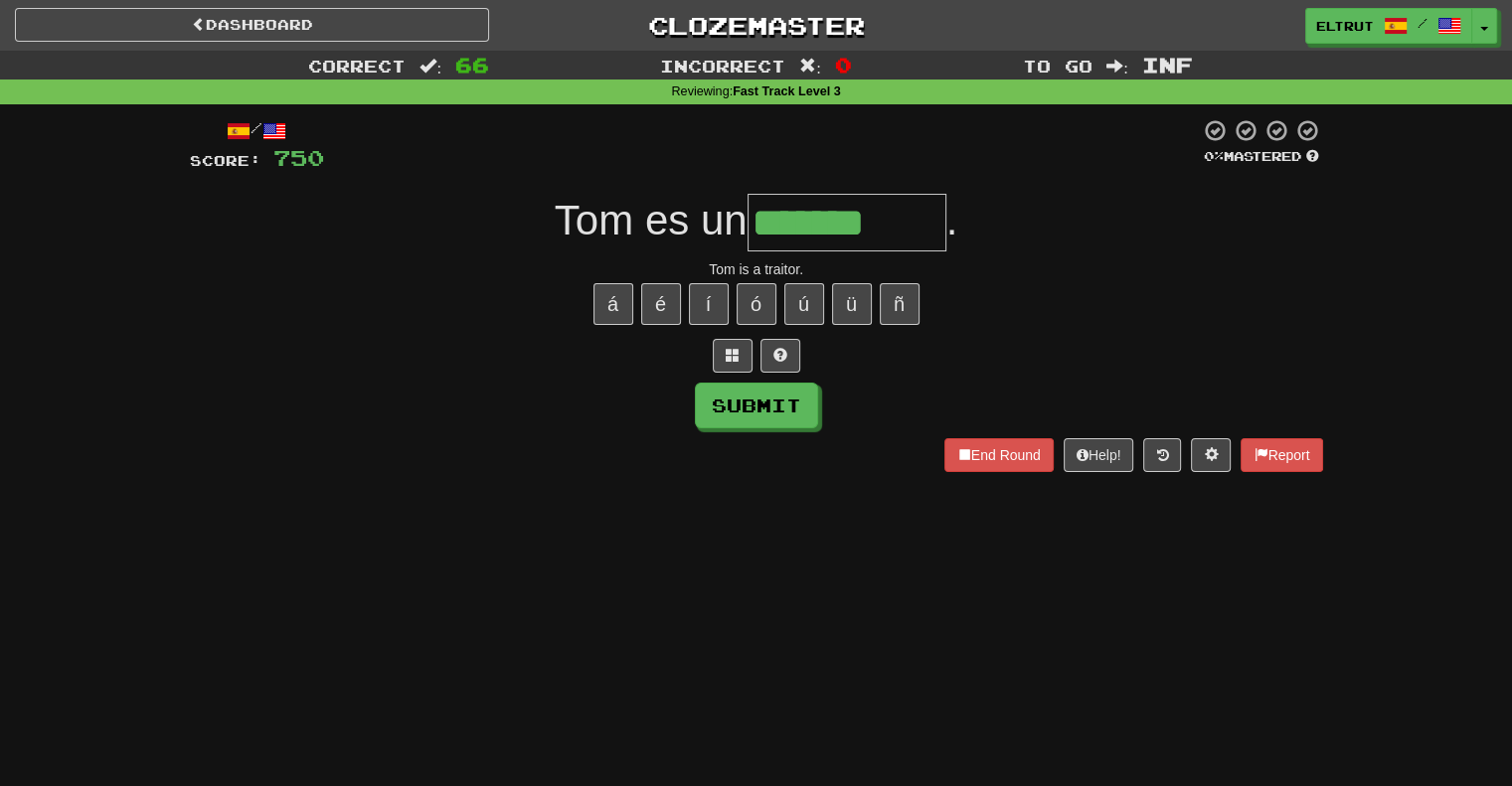 type on "*******" 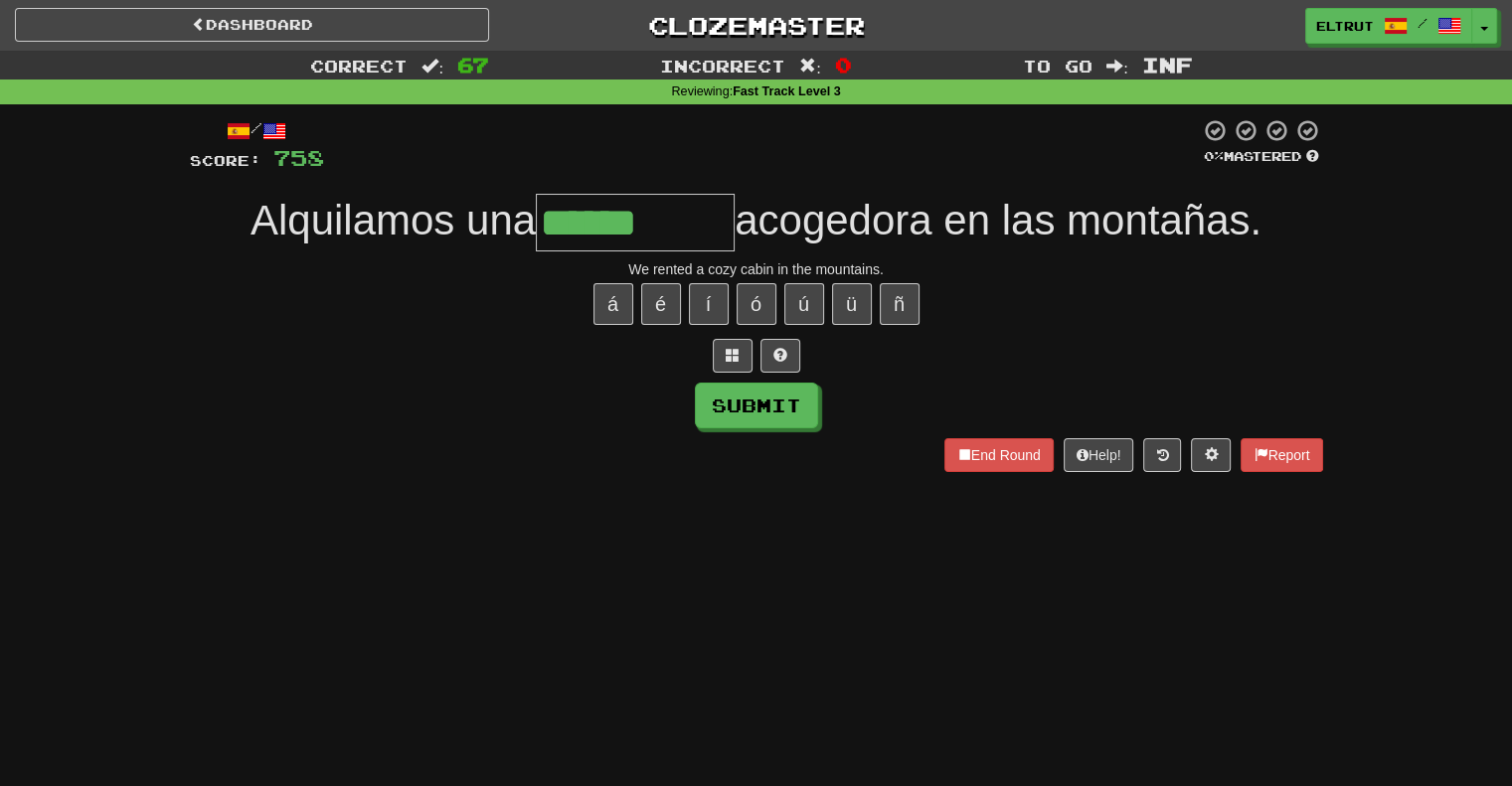 type on "******" 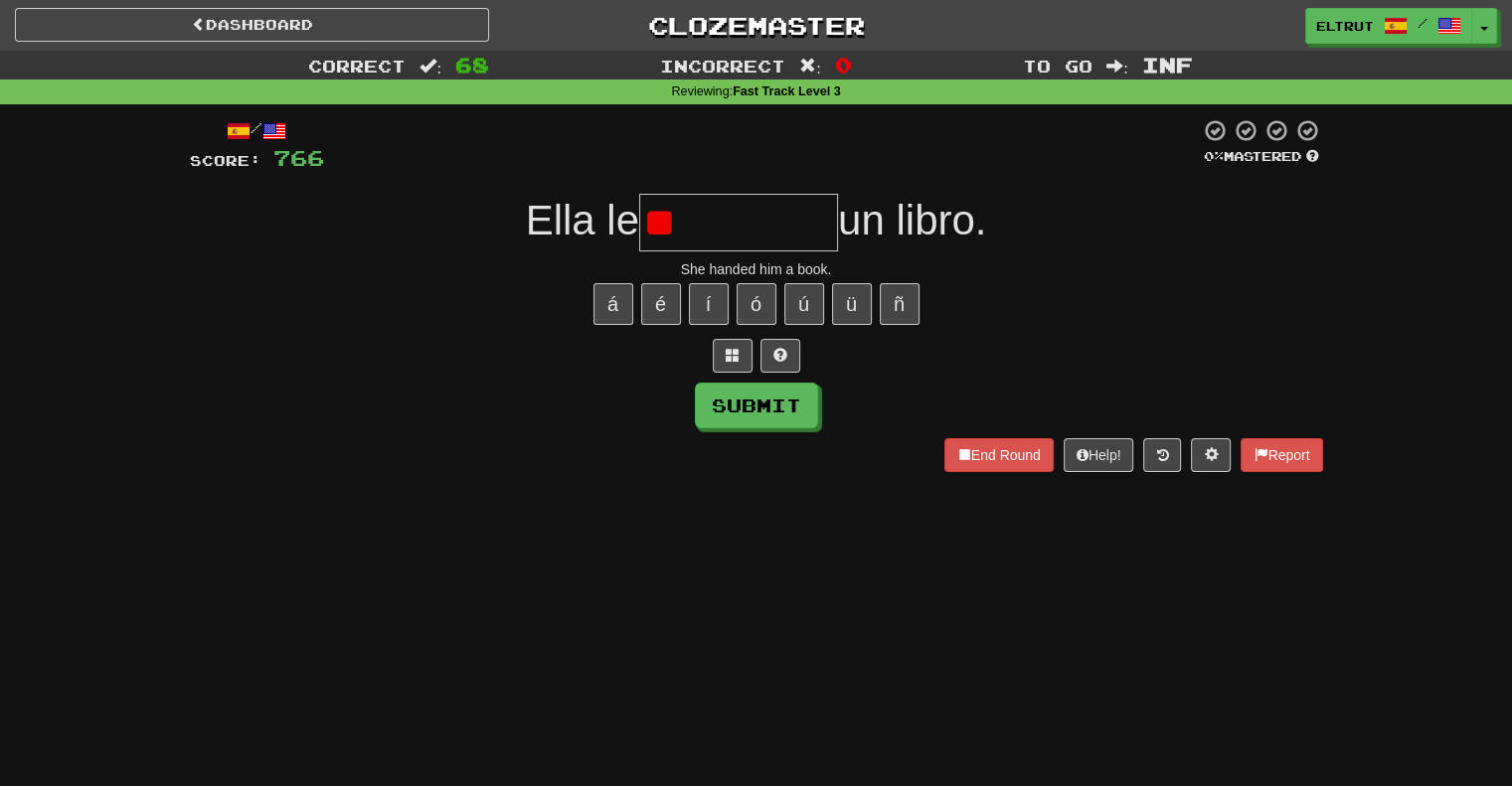 type on "*" 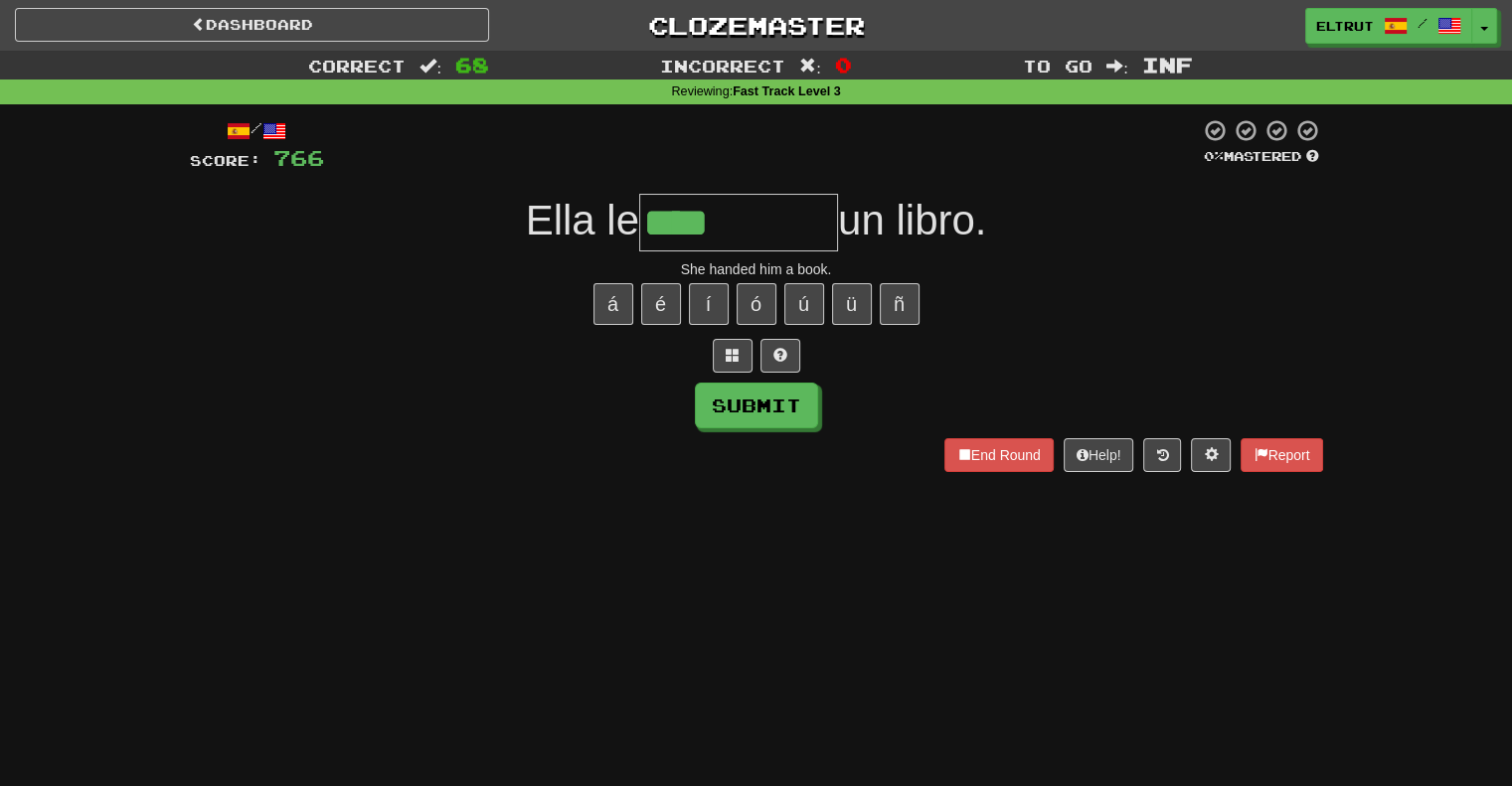 type on "****" 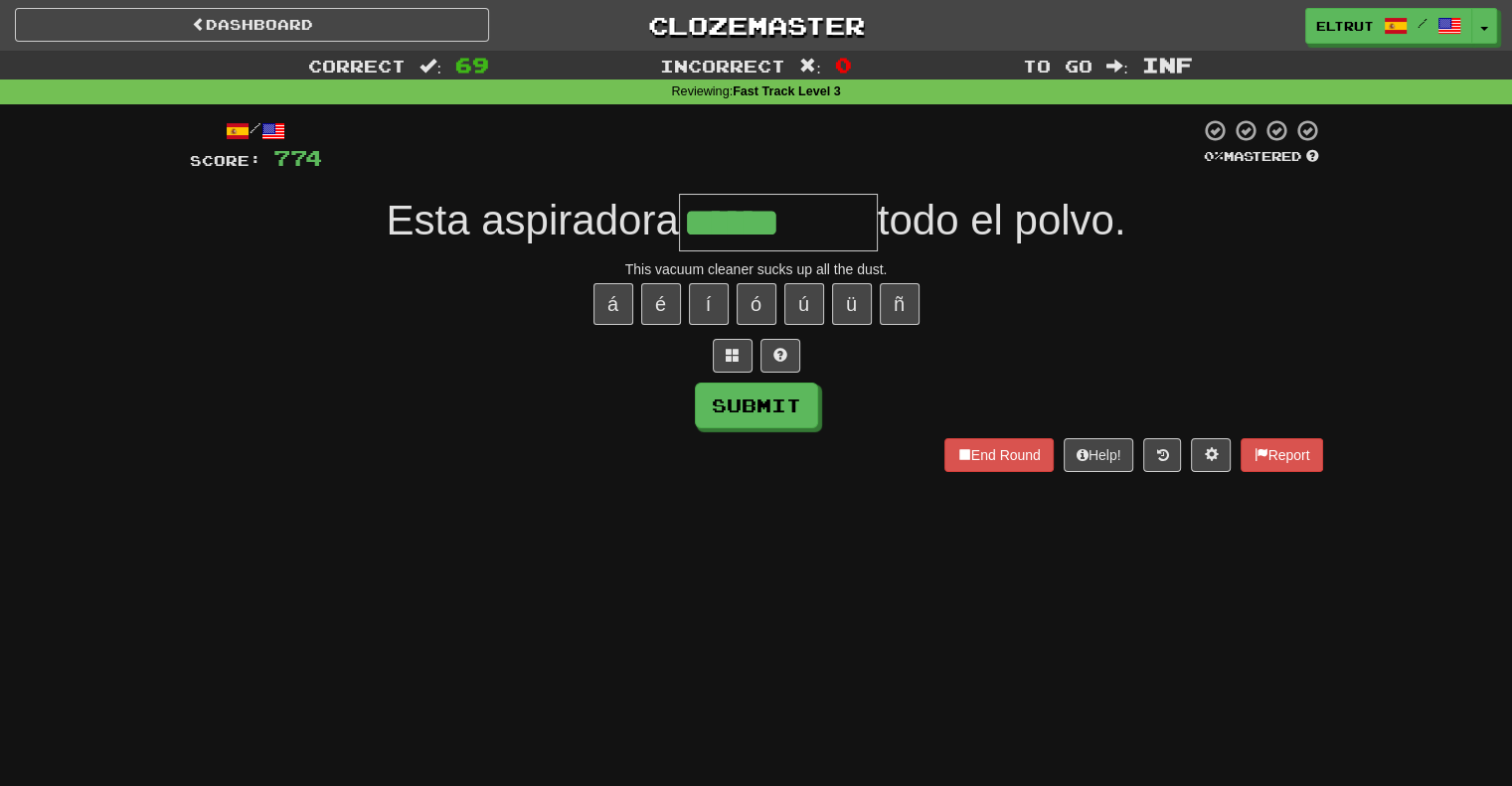 type on "******" 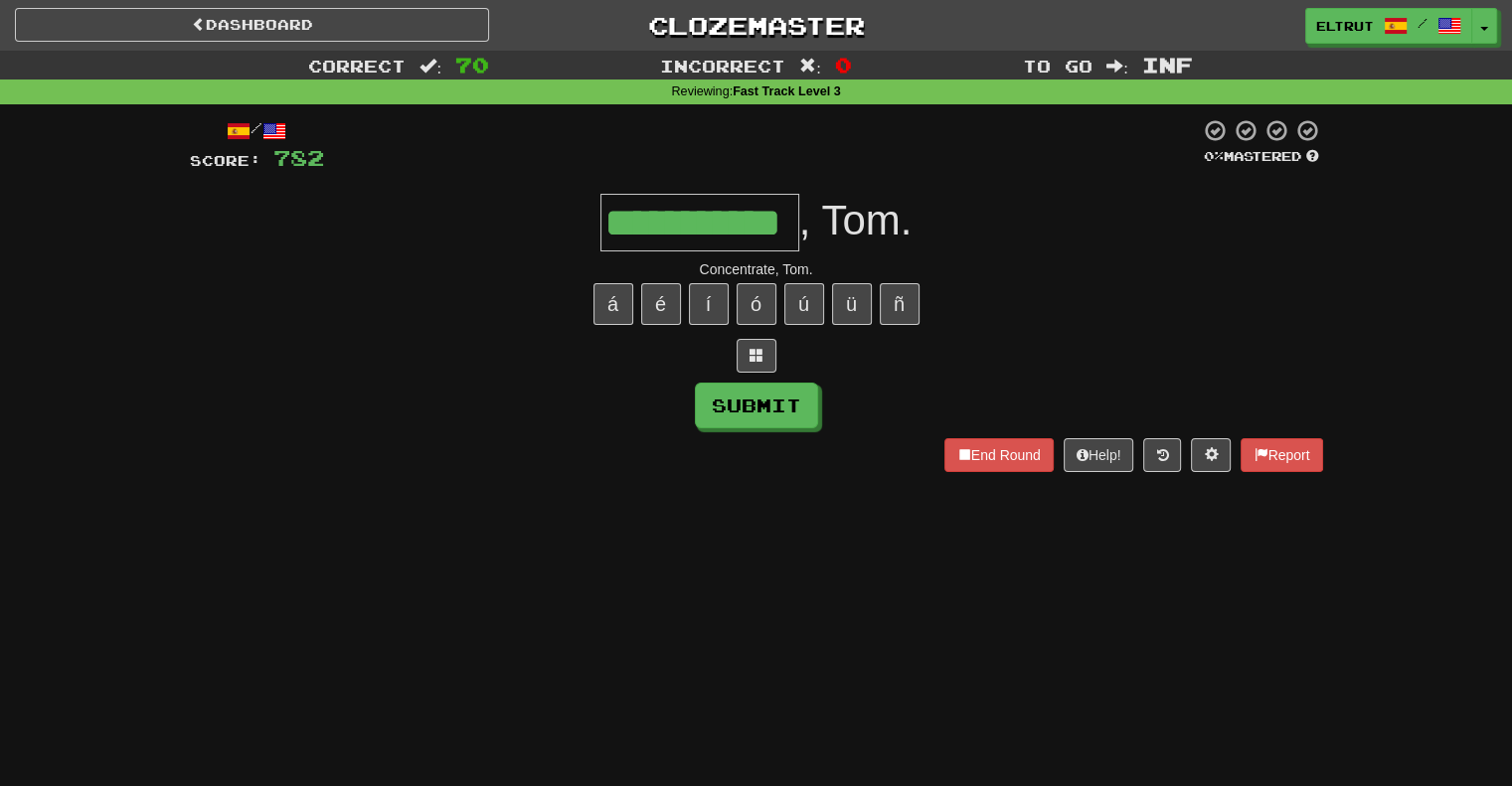 scroll, scrollTop: 0, scrollLeft: 36, axis: horizontal 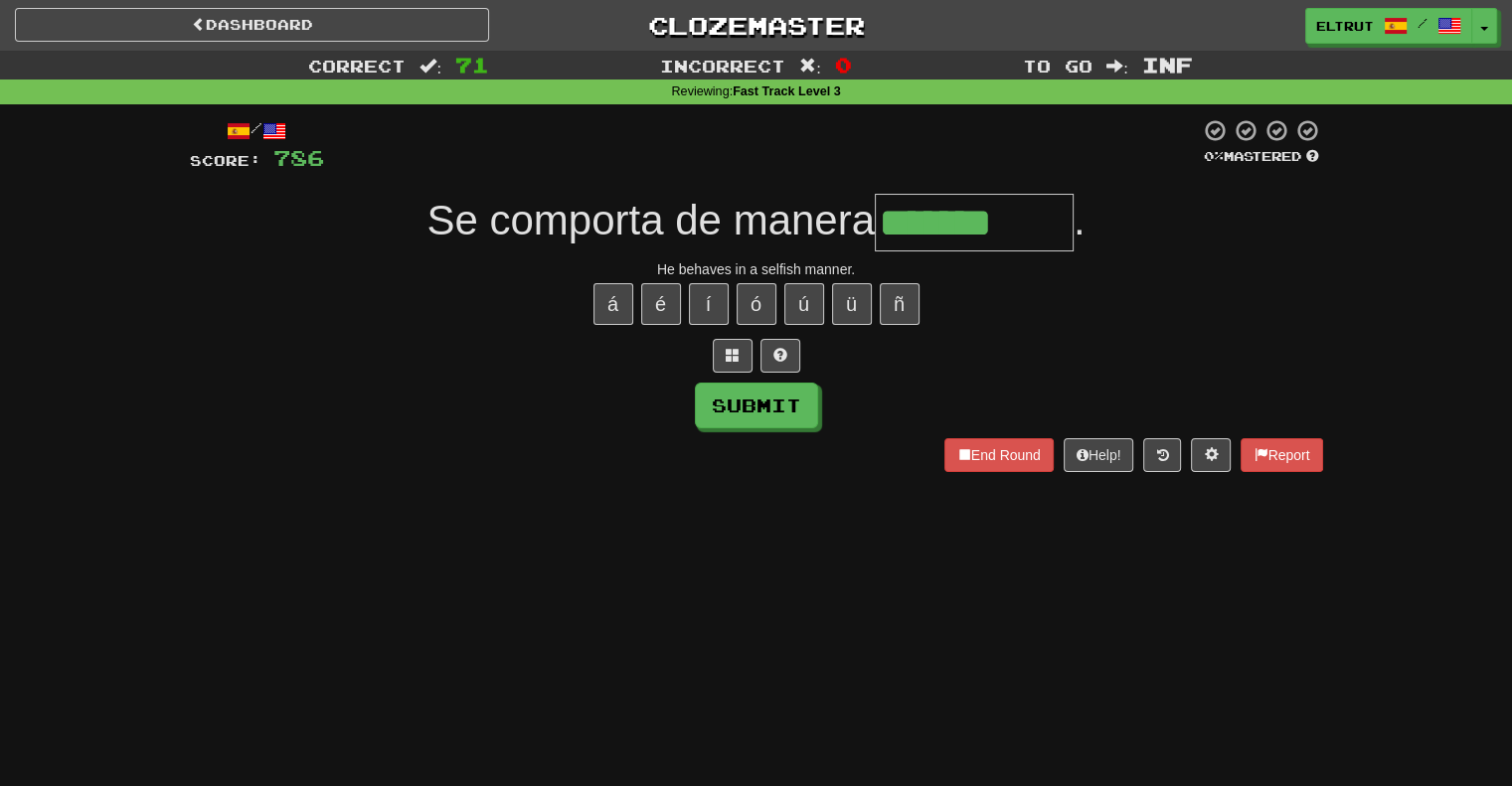 type on "*******" 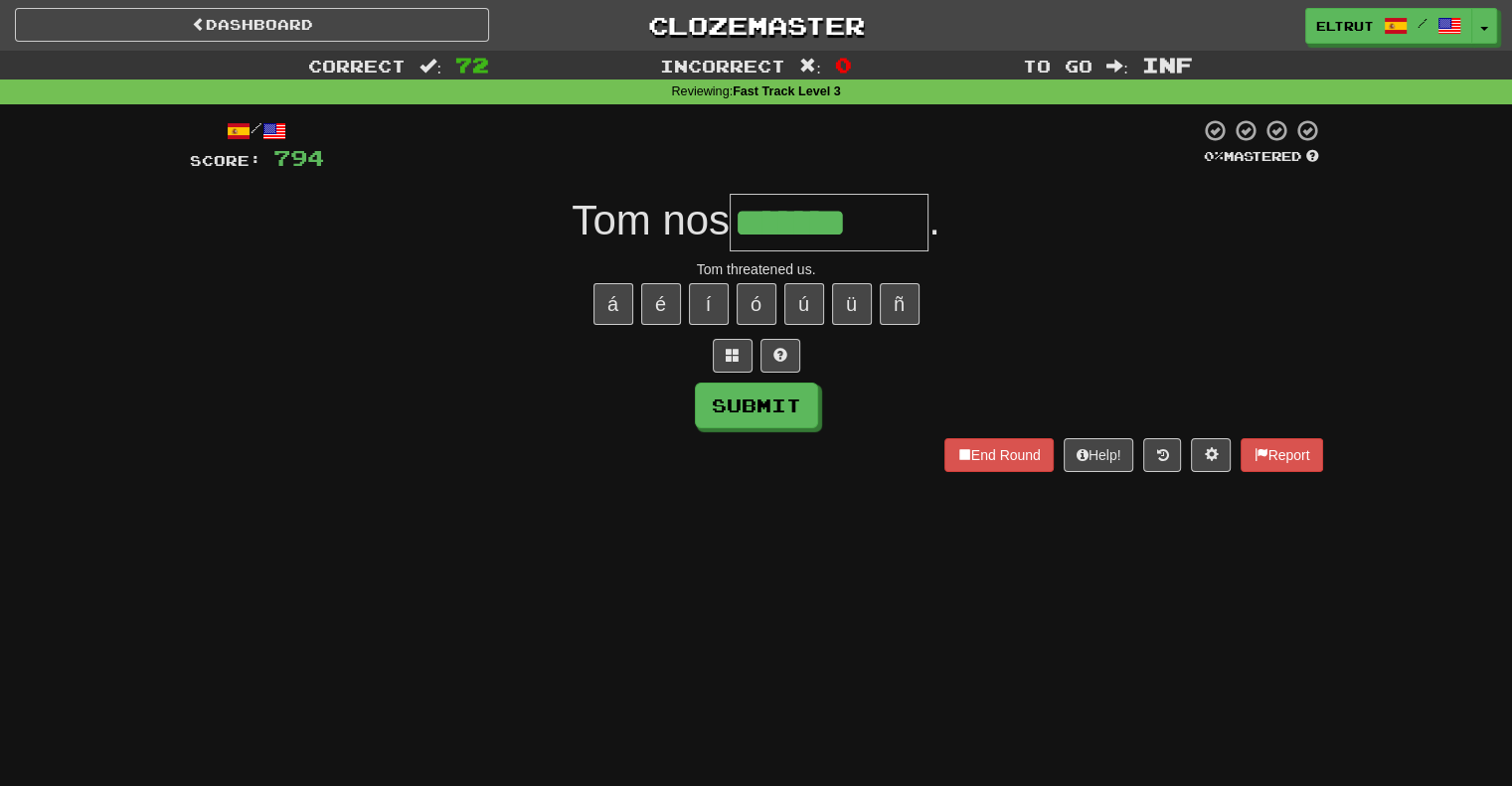 type on "*******" 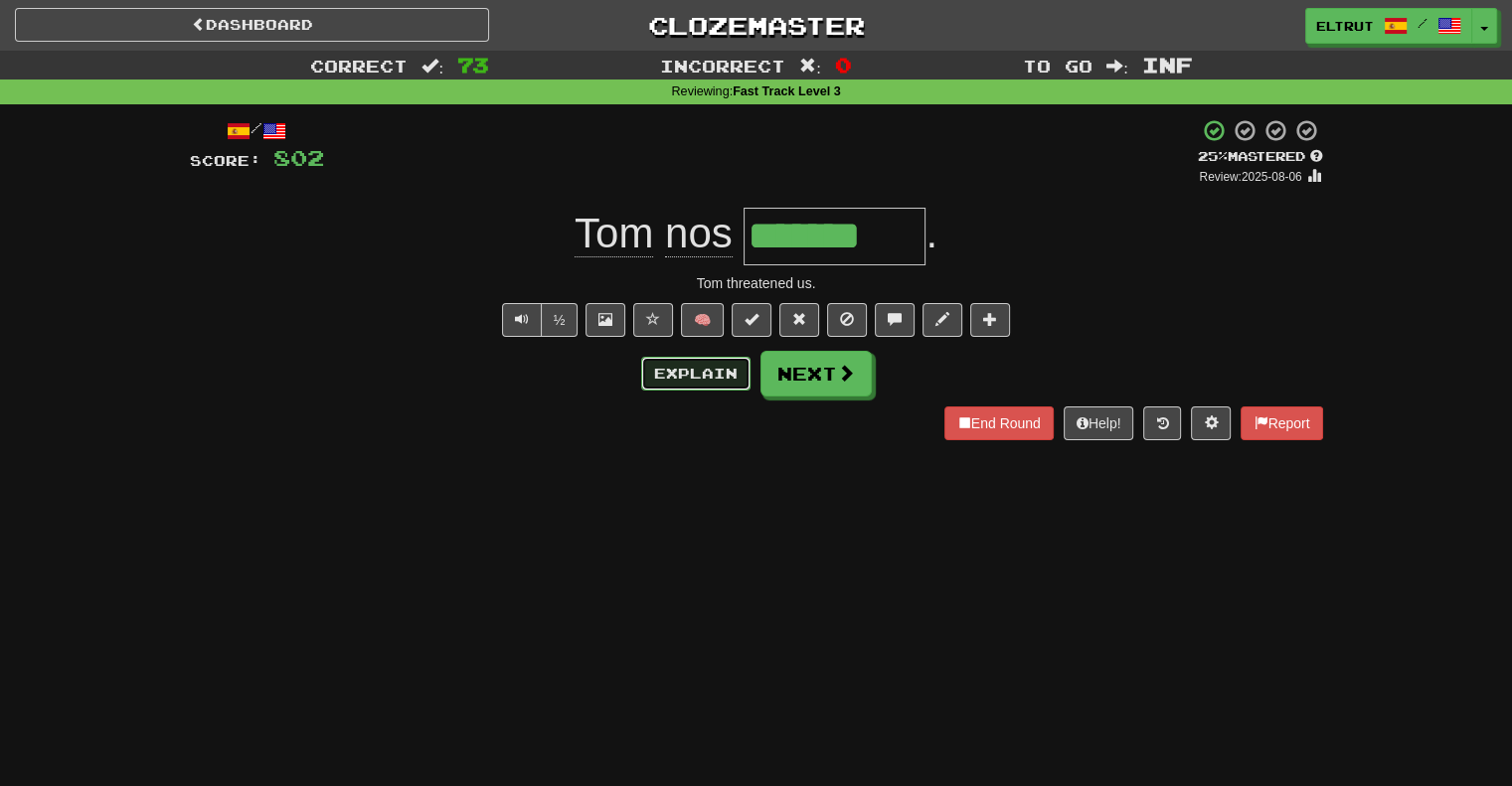 click on "Explain" at bounding box center (696, 374) 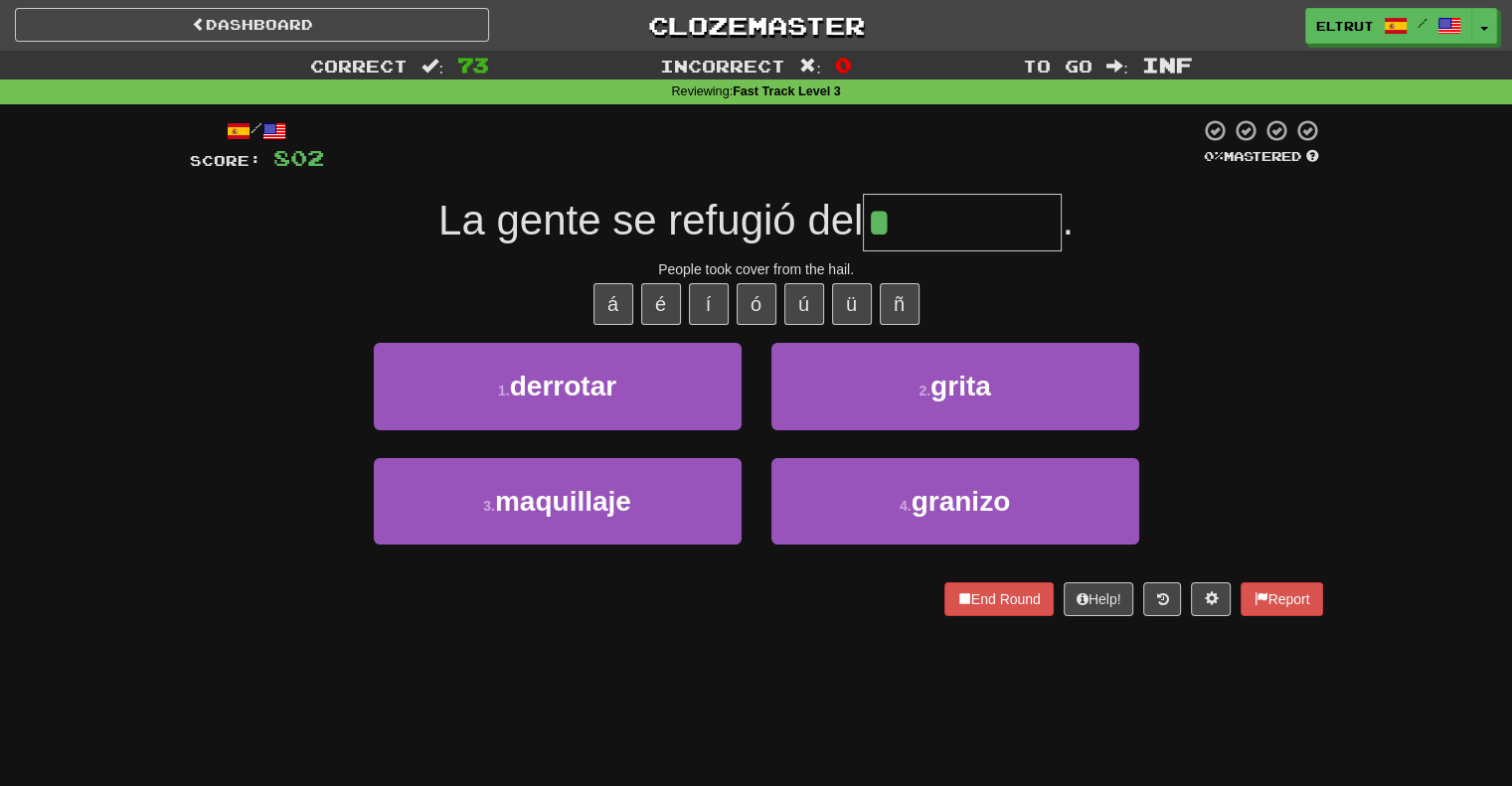 type on "*******" 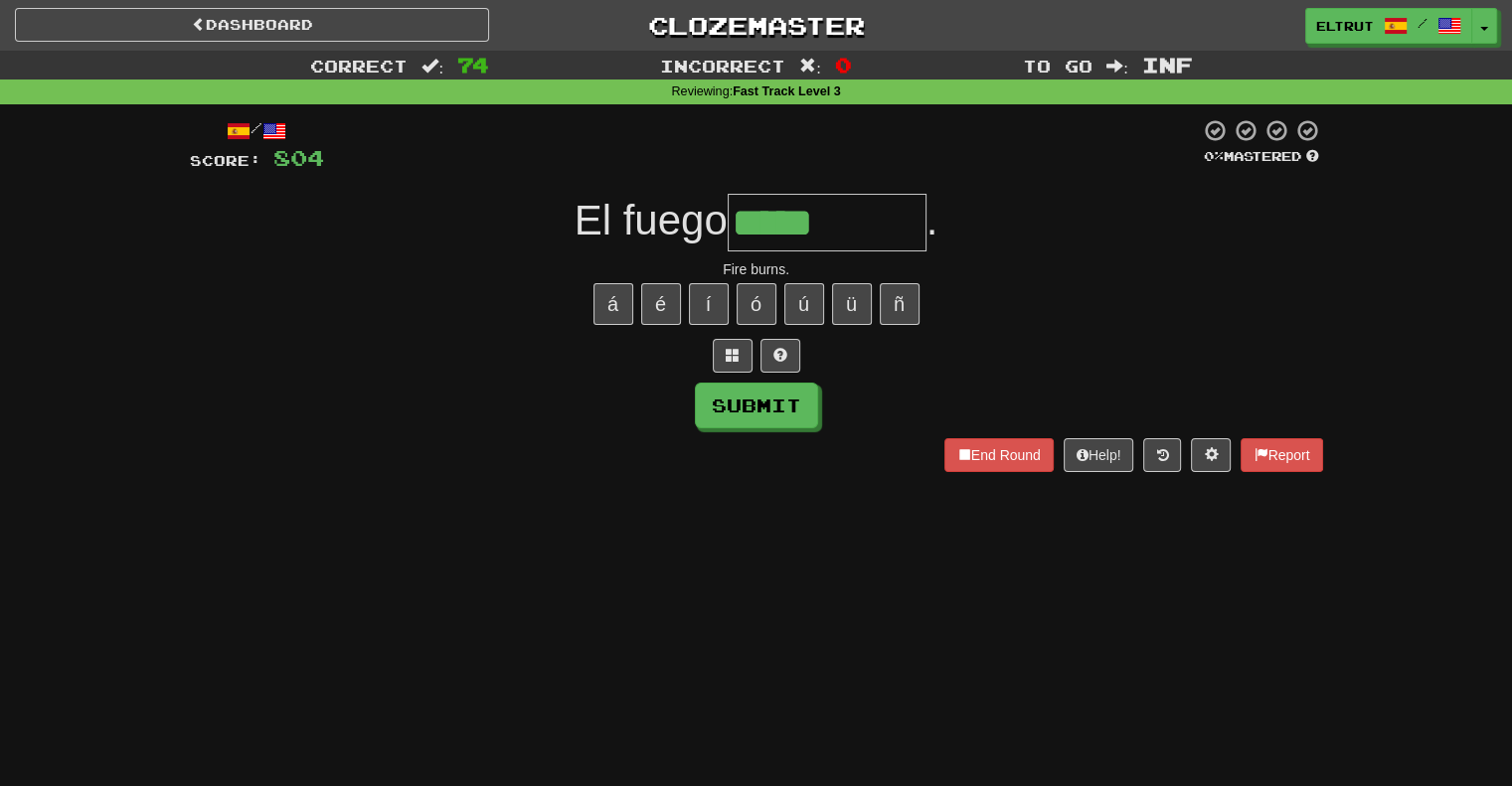 type on "*****" 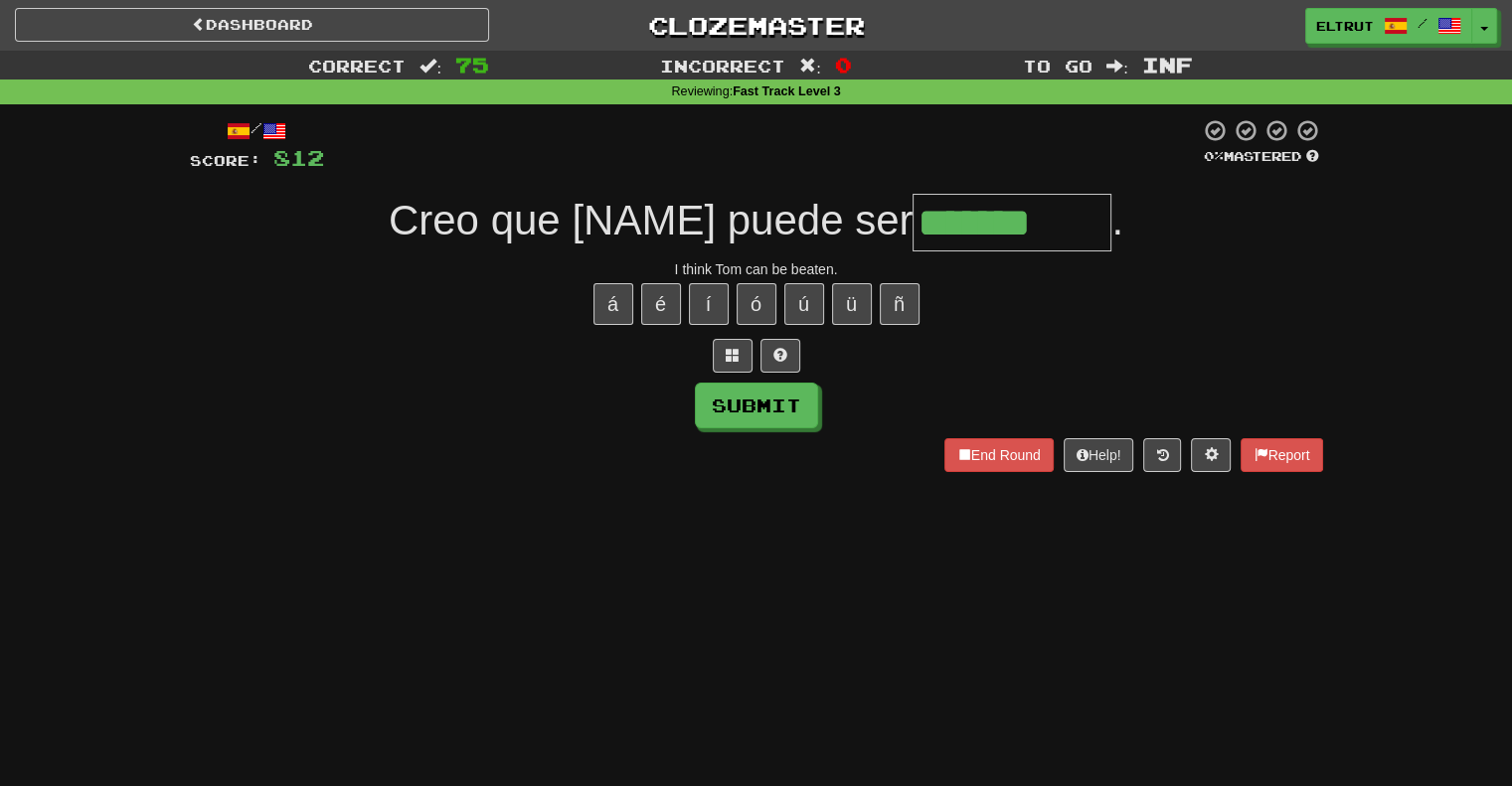 type on "*******" 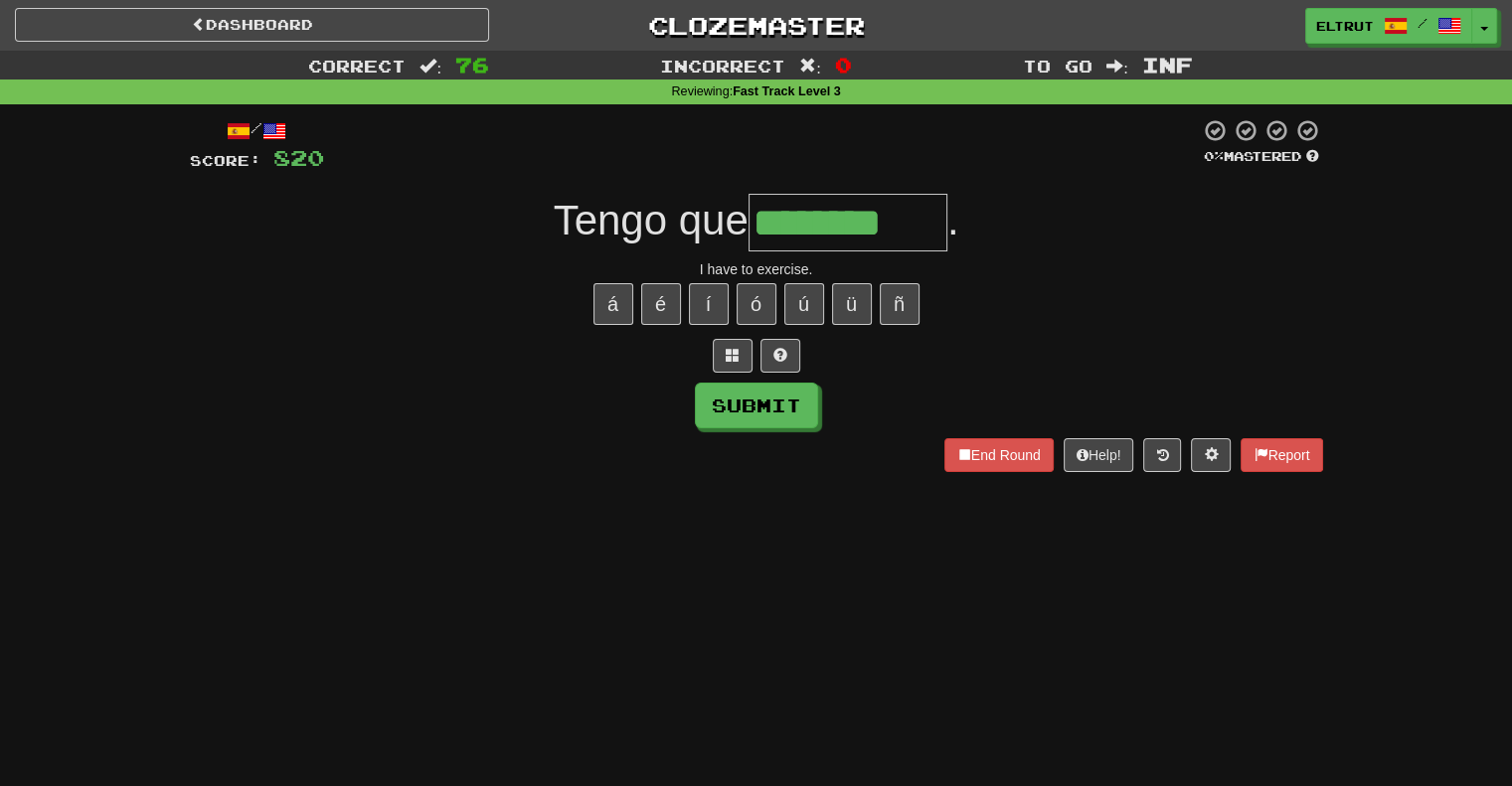 type on "********" 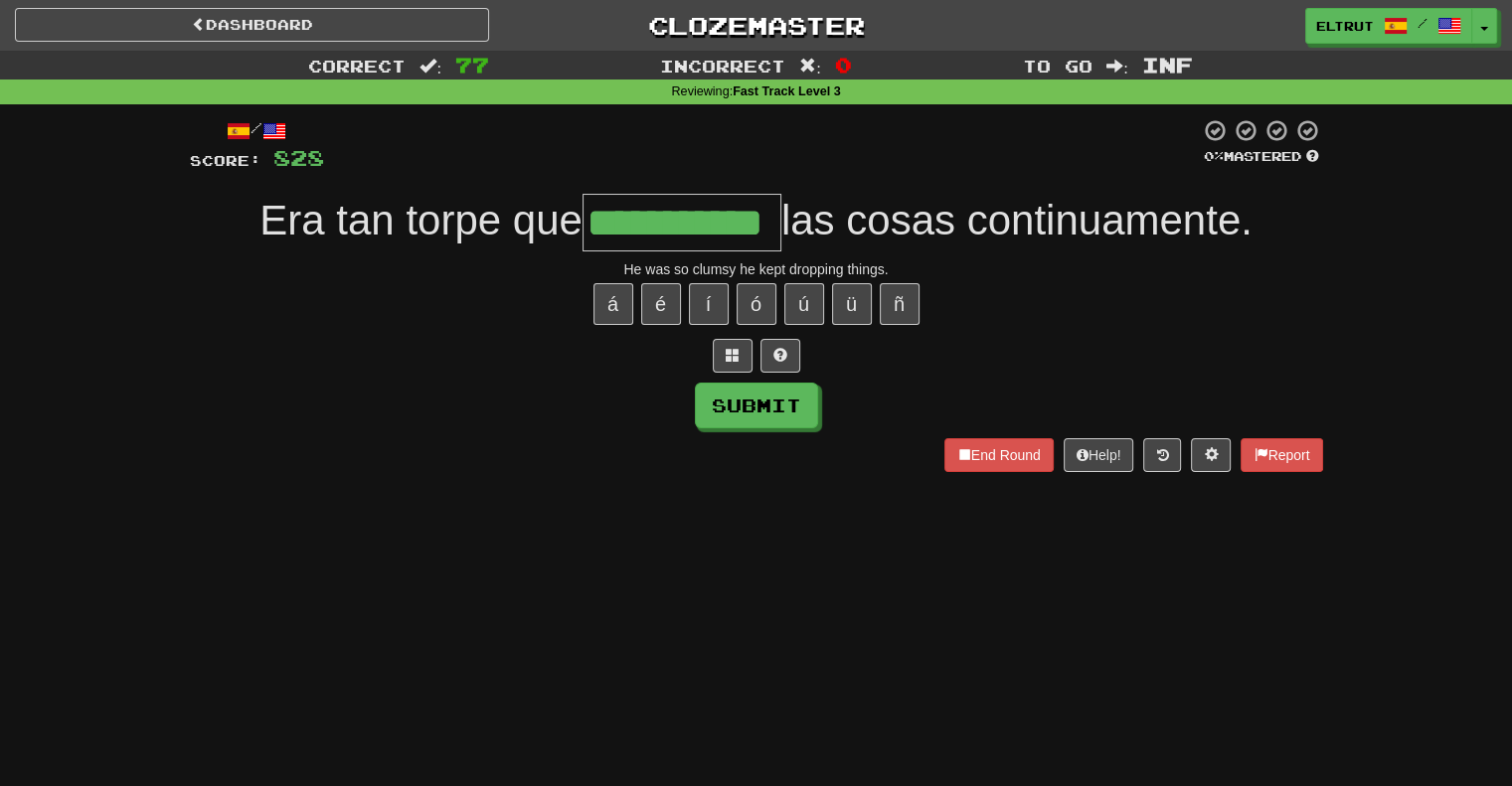 scroll, scrollTop: 0, scrollLeft: 10, axis: horizontal 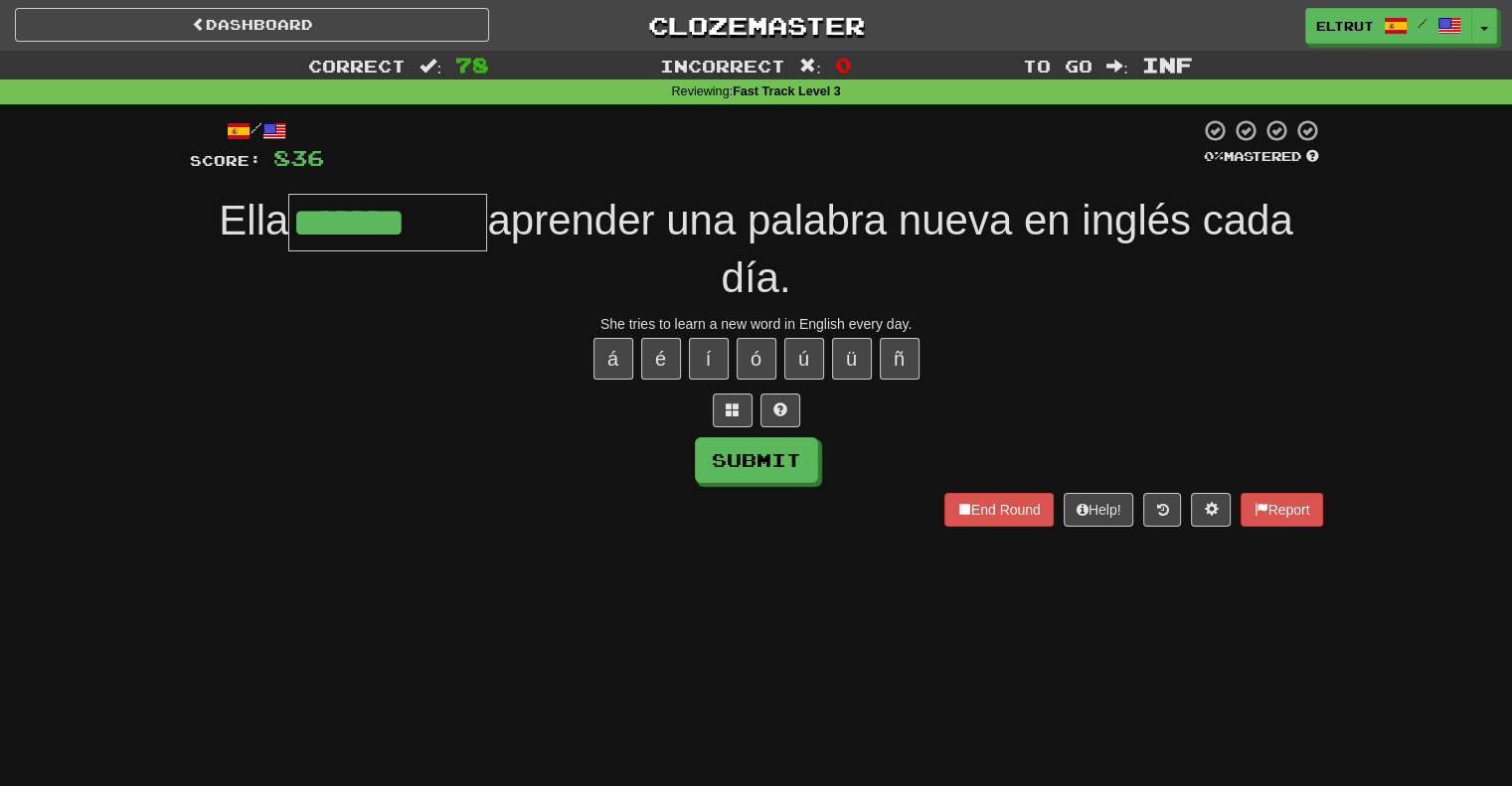 type on "*******" 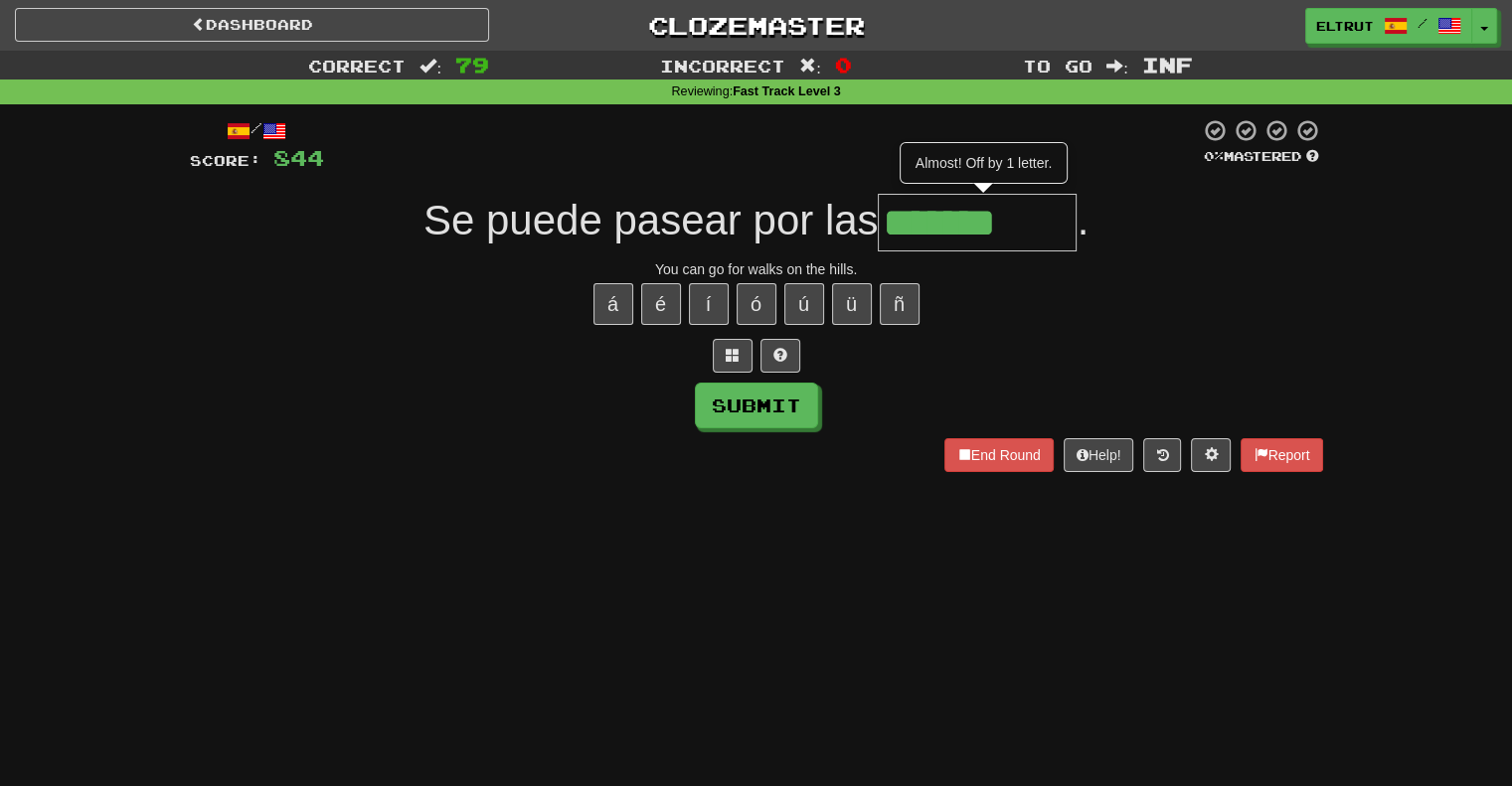 type on "*******" 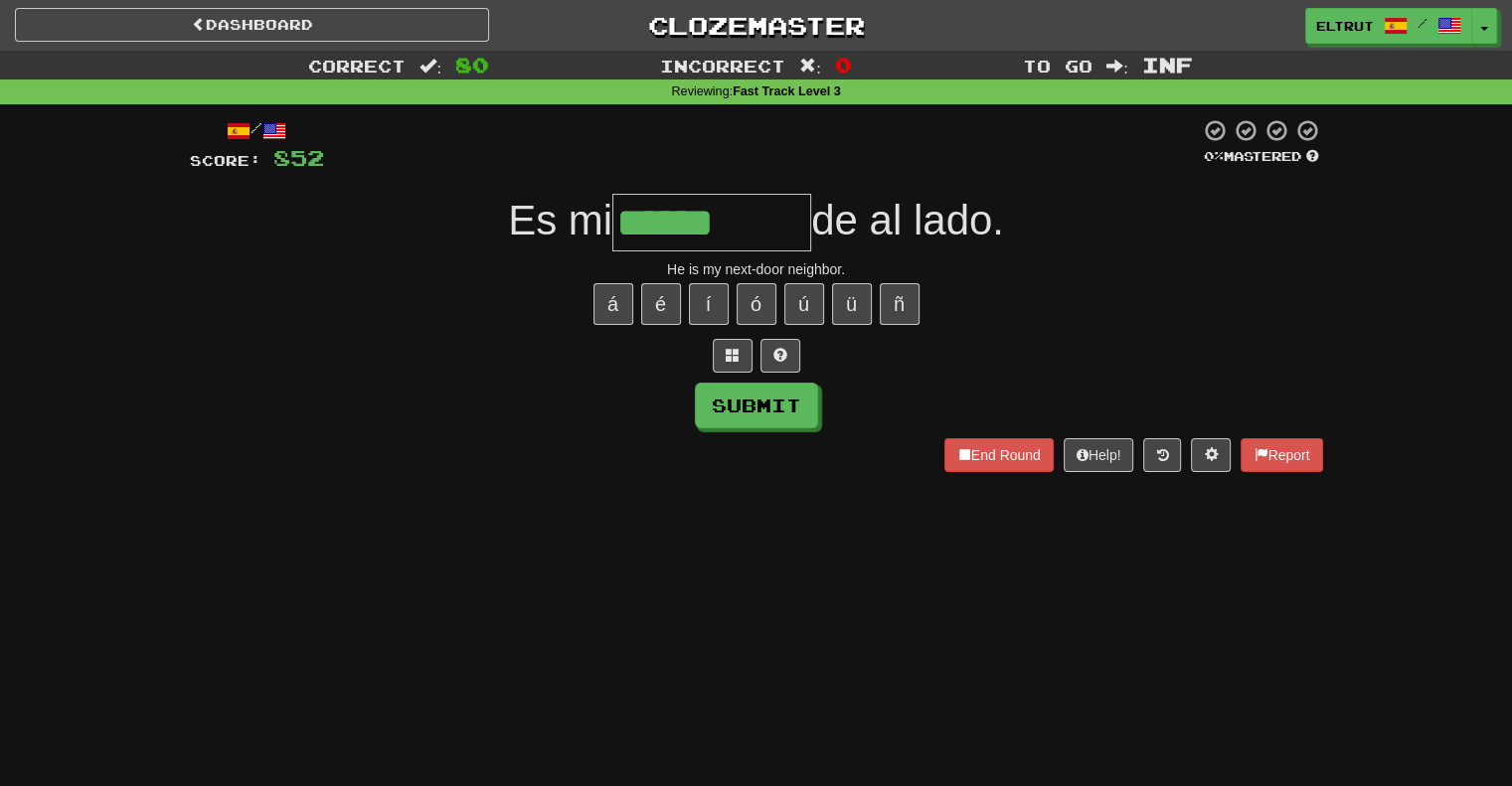 type on "******" 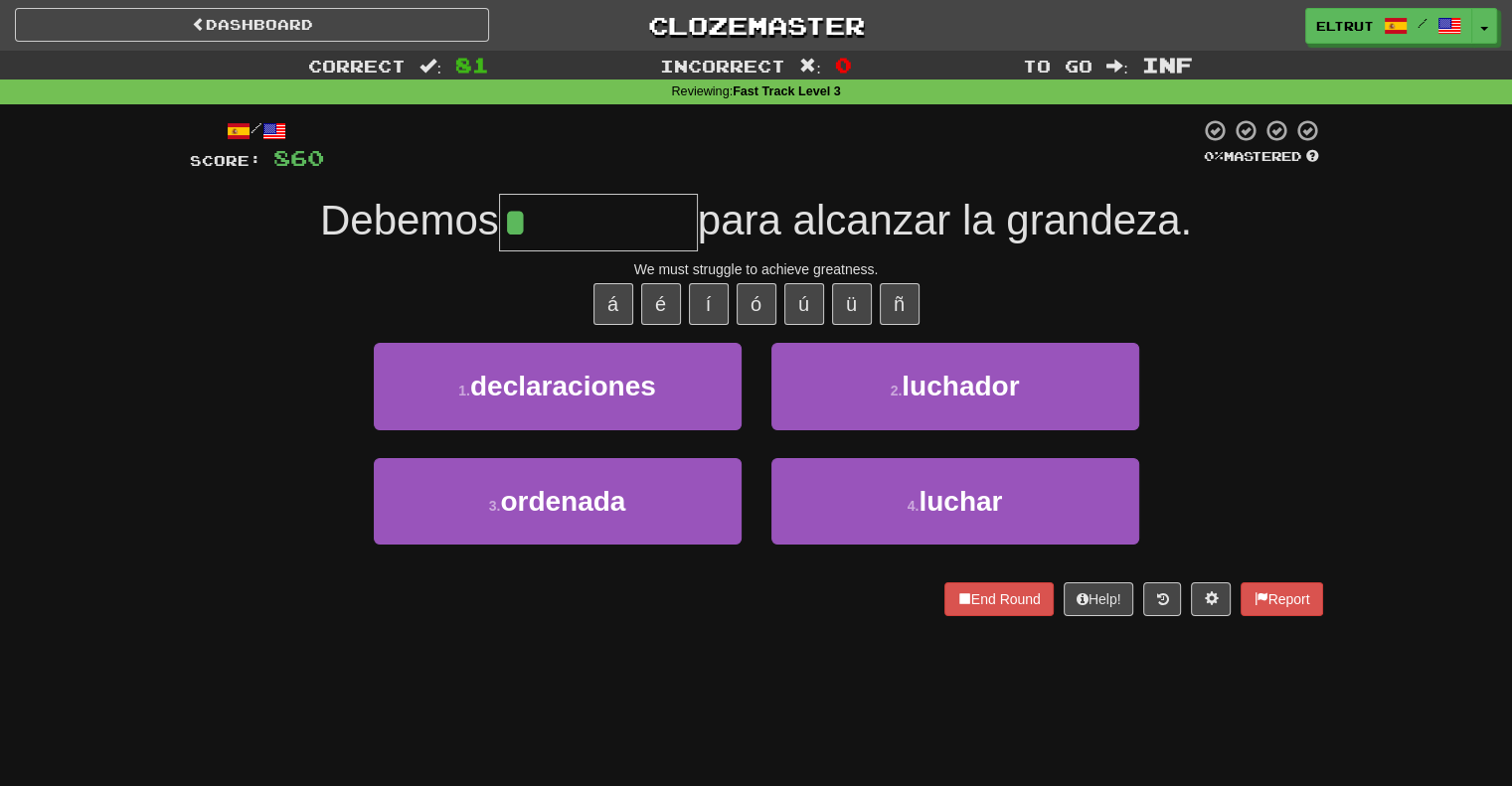 type on "******" 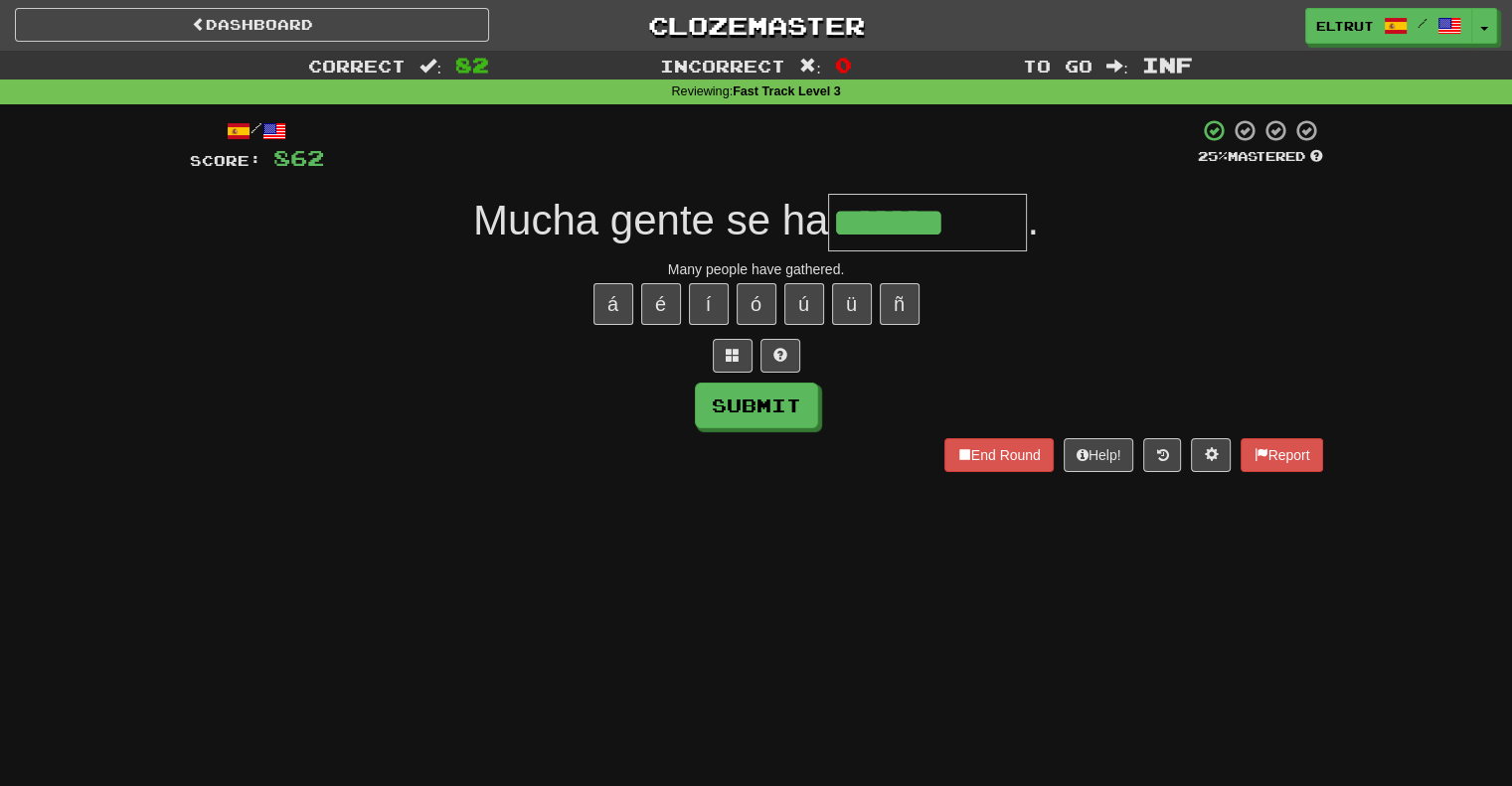 type on "*******" 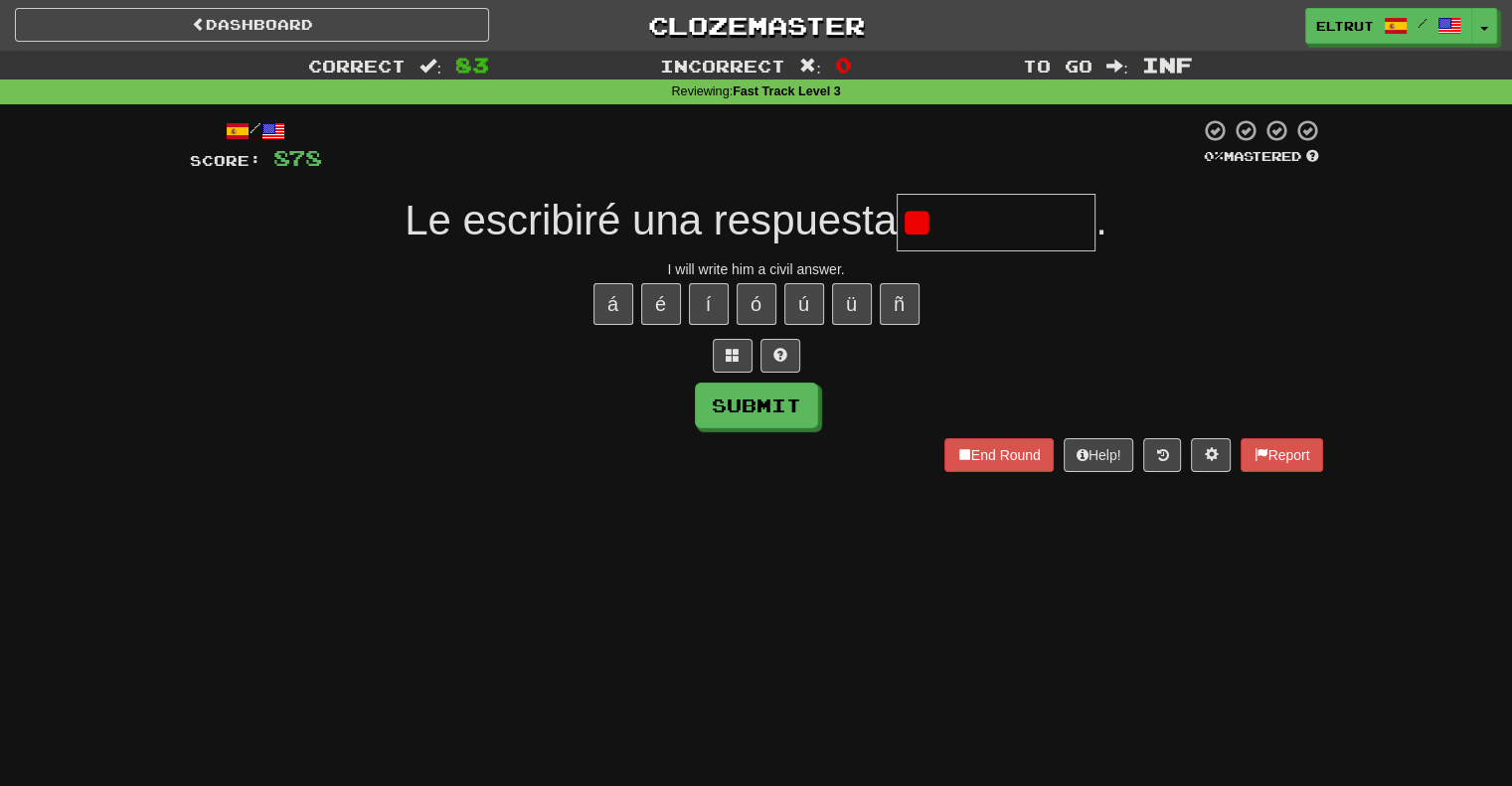 type on "*" 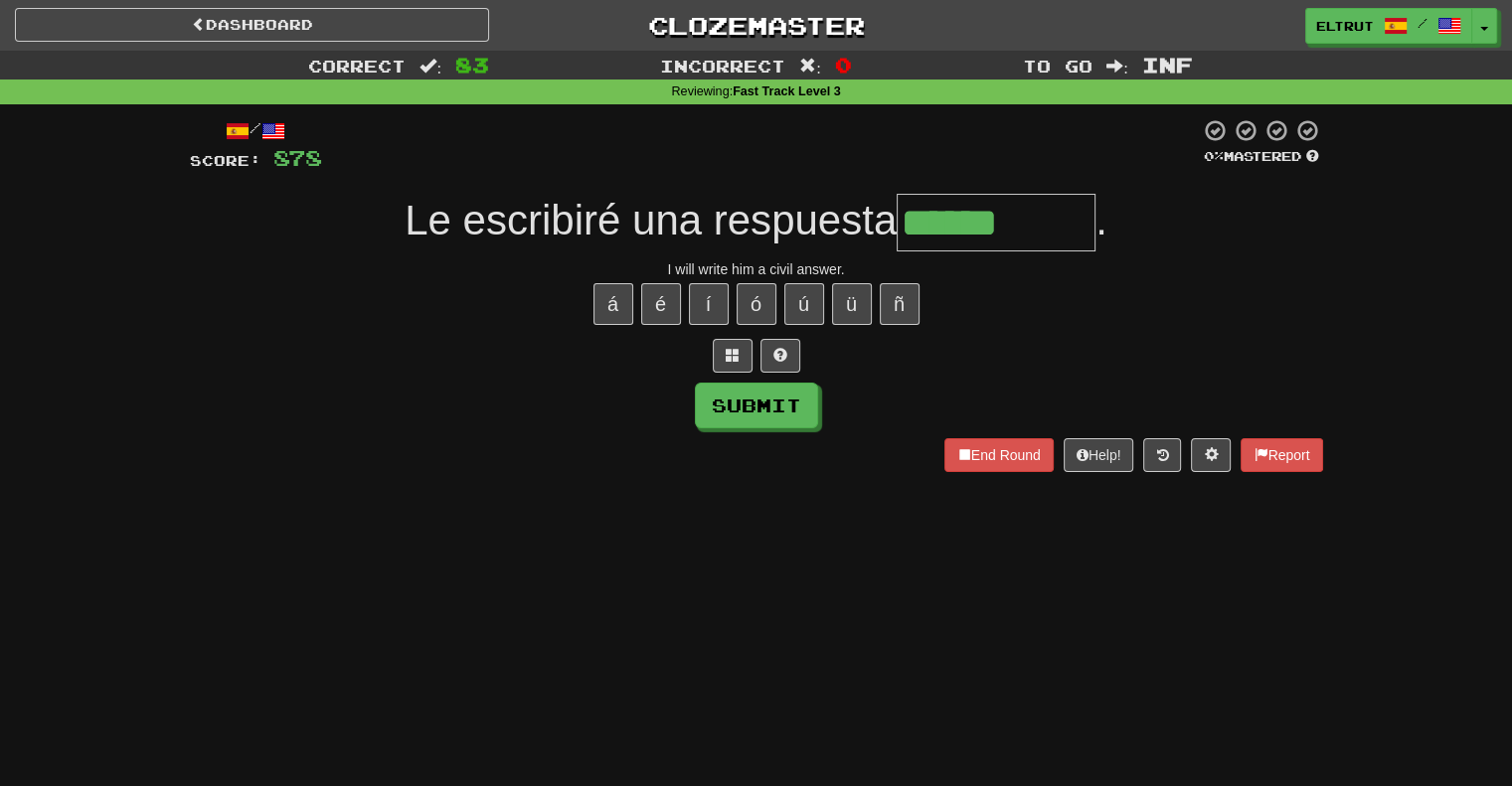 type on "******" 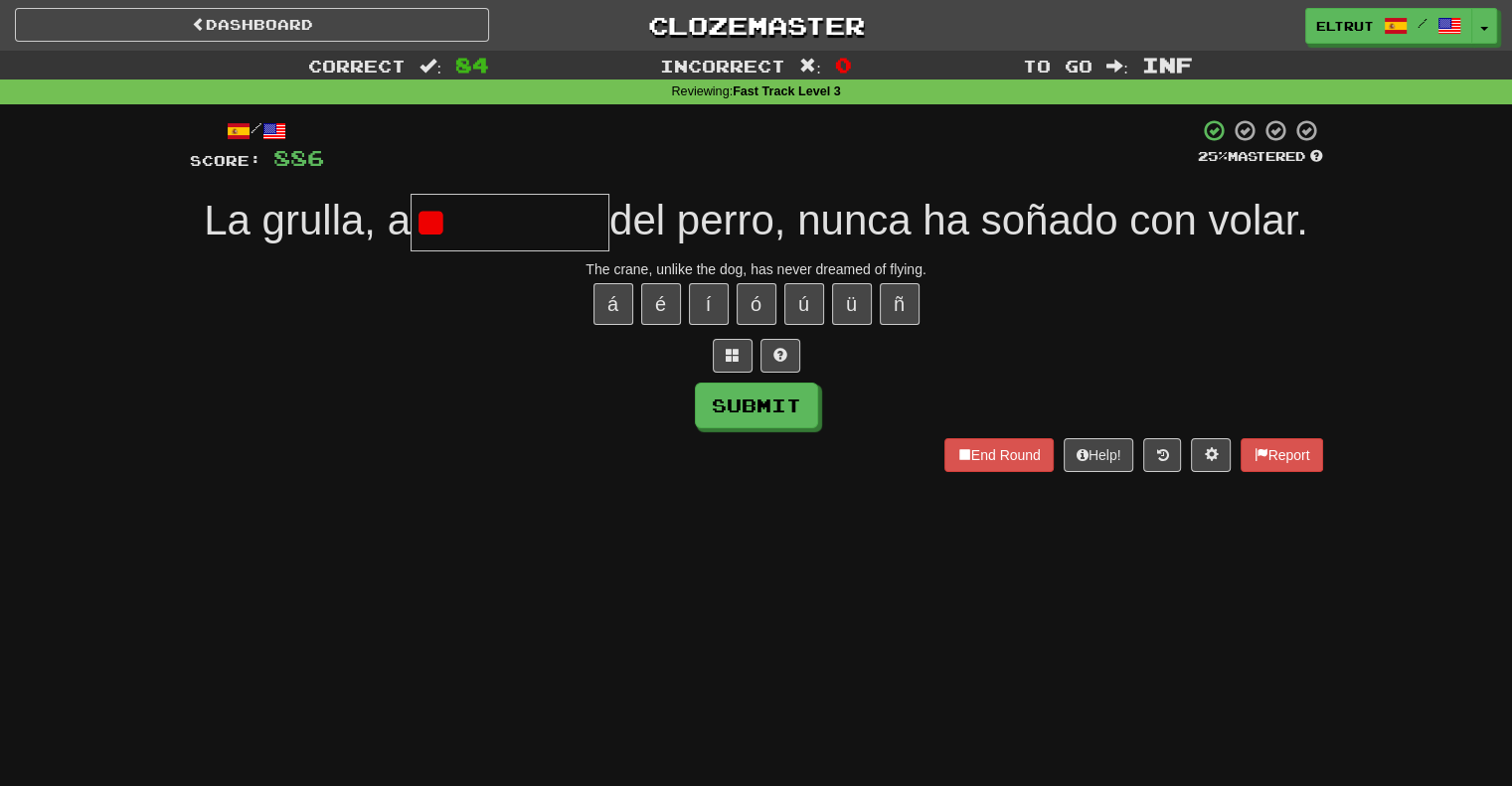 type on "*" 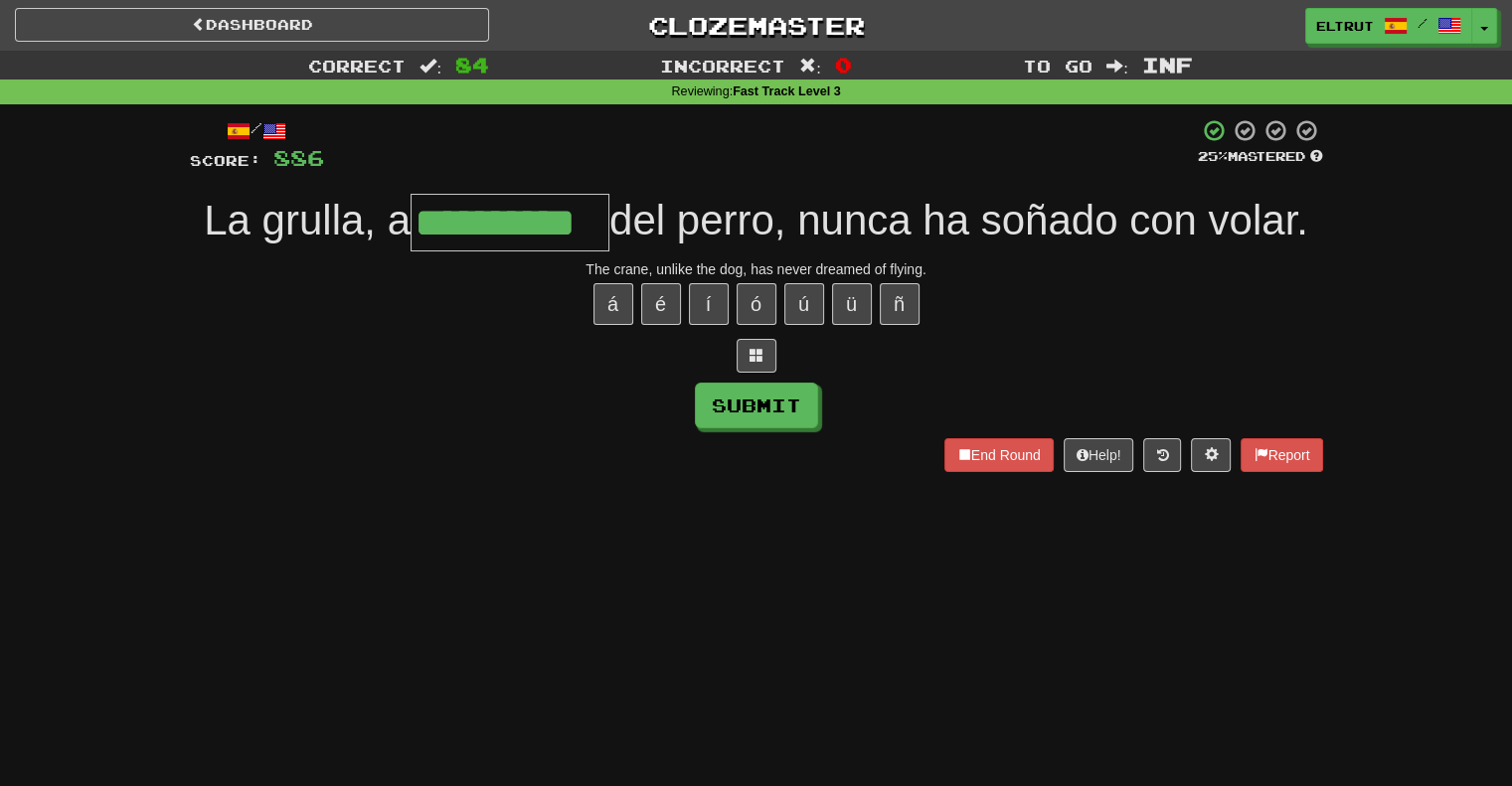 type on "**********" 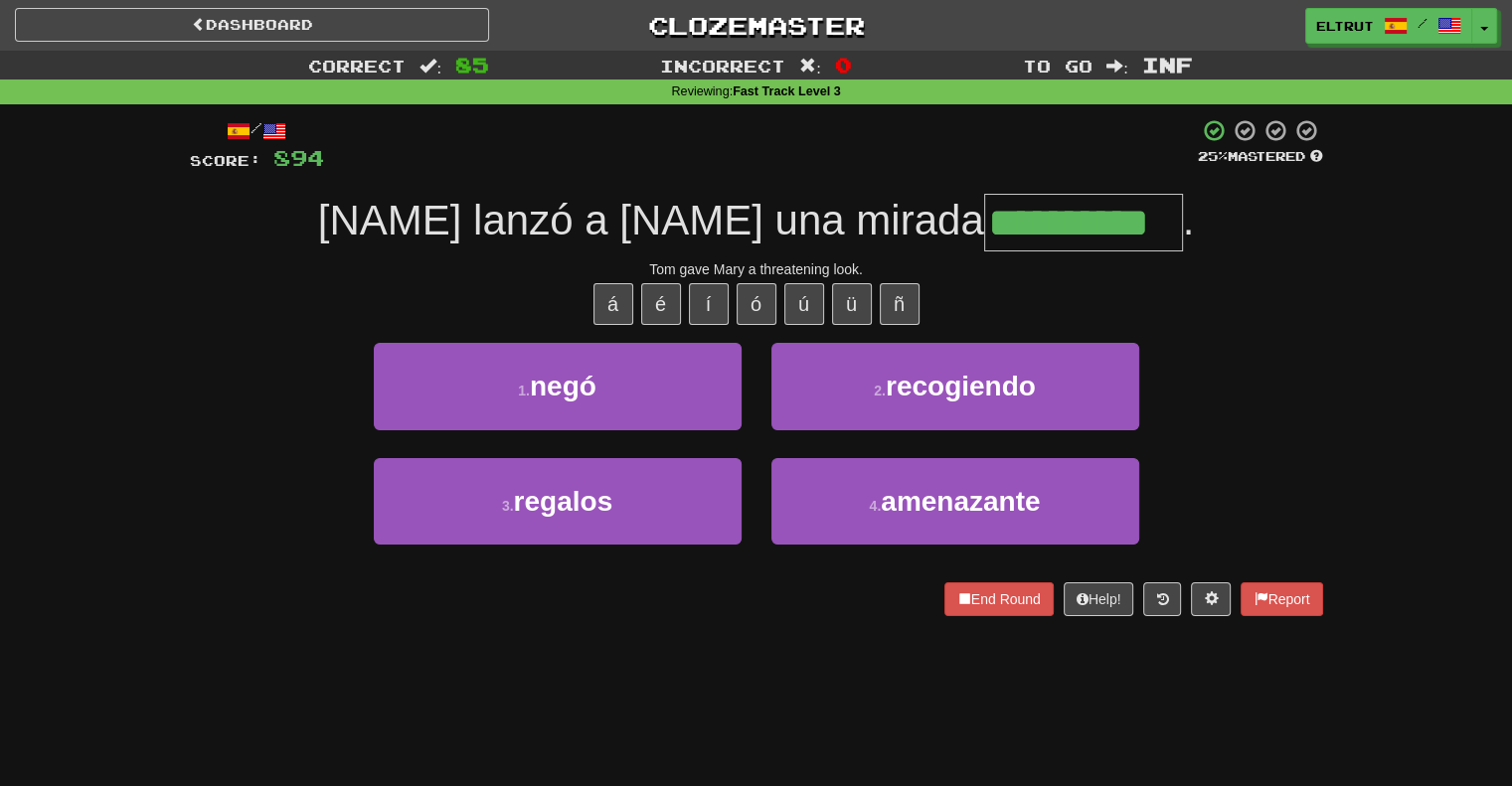 scroll, scrollTop: 0, scrollLeft: 0, axis: both 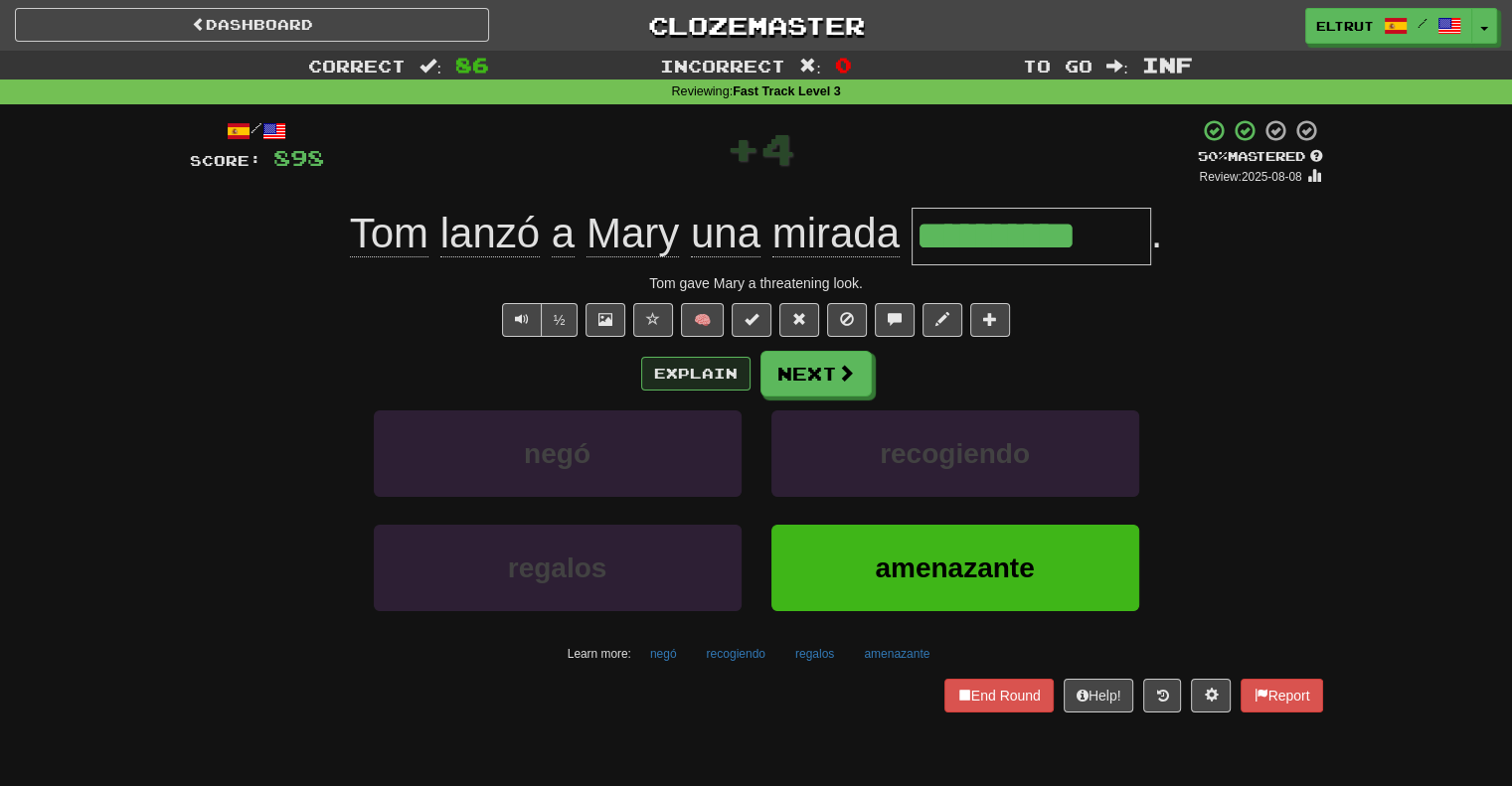 type on "**********" 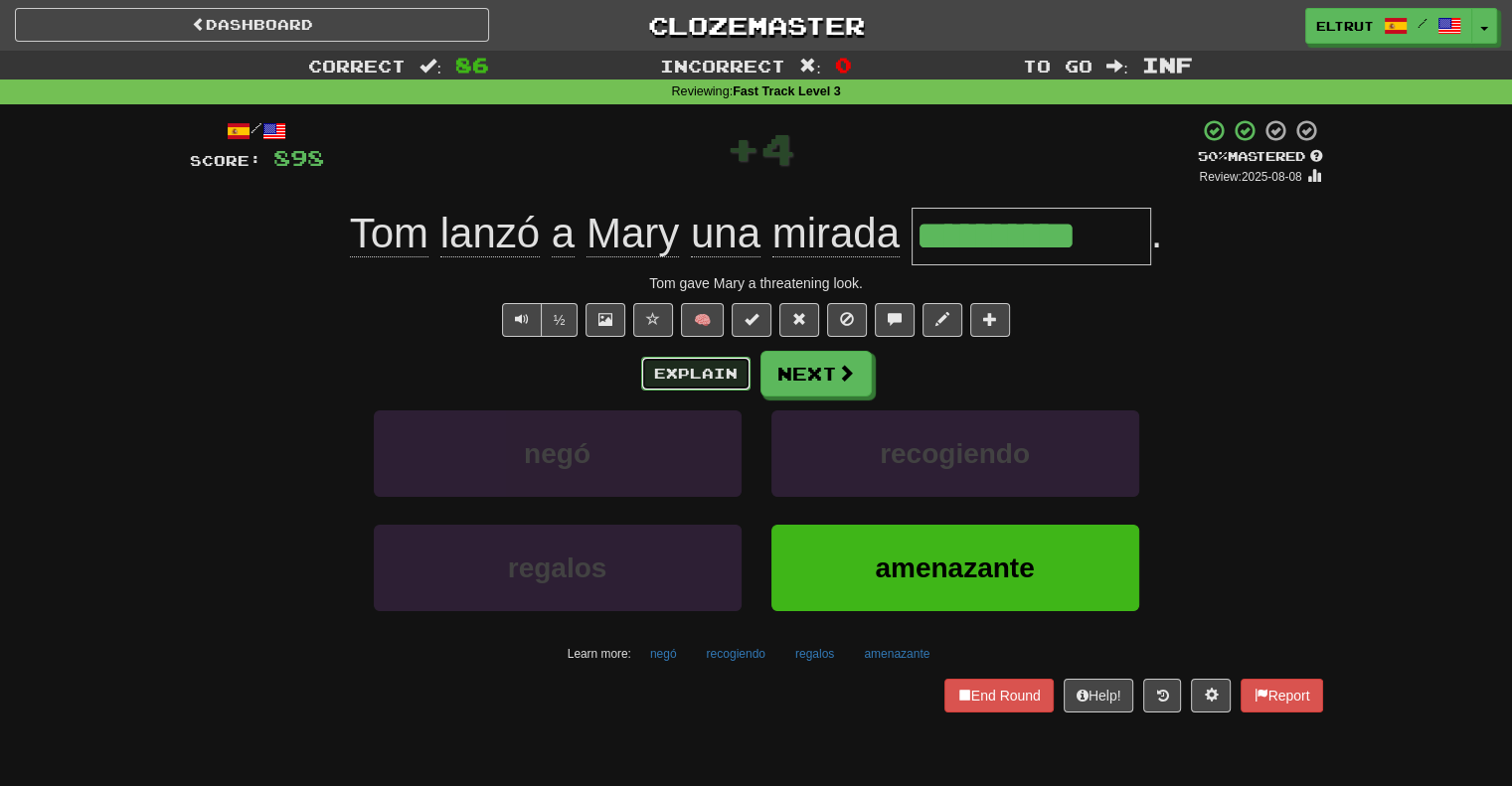 click on "Explain" at bounding box center (696, 374) 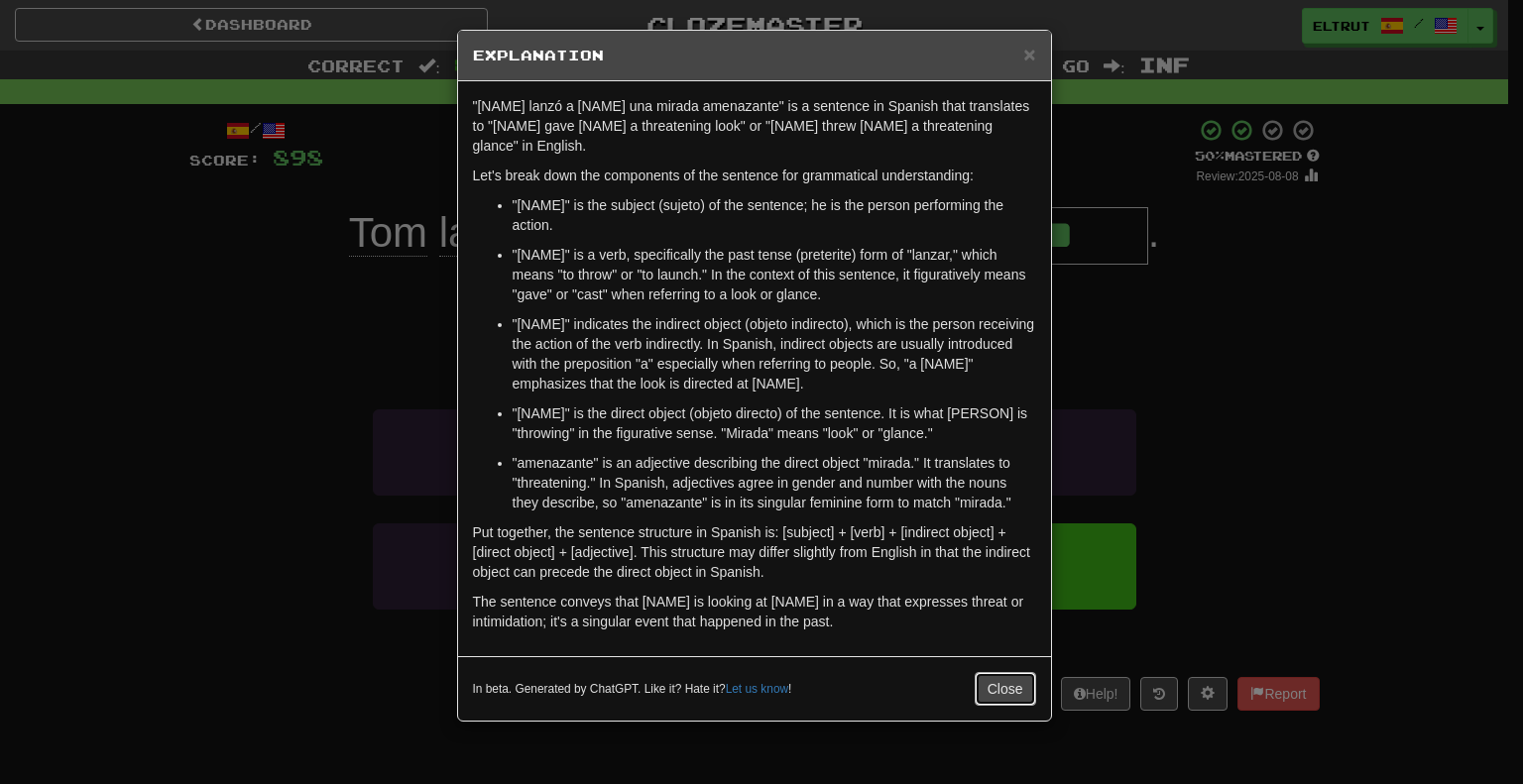 click on "Close" at bounding box center [1005, 689] 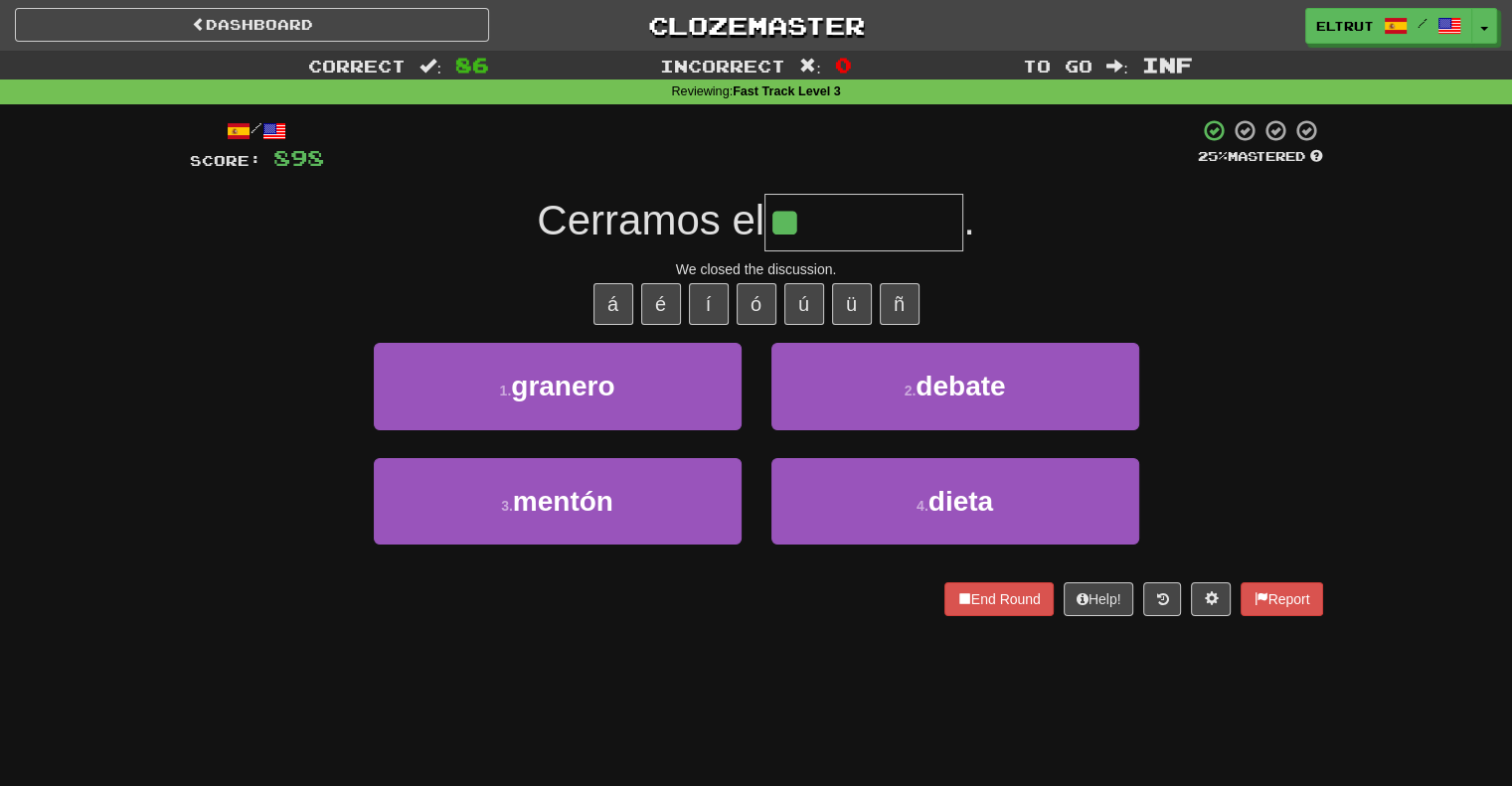 type on "******" 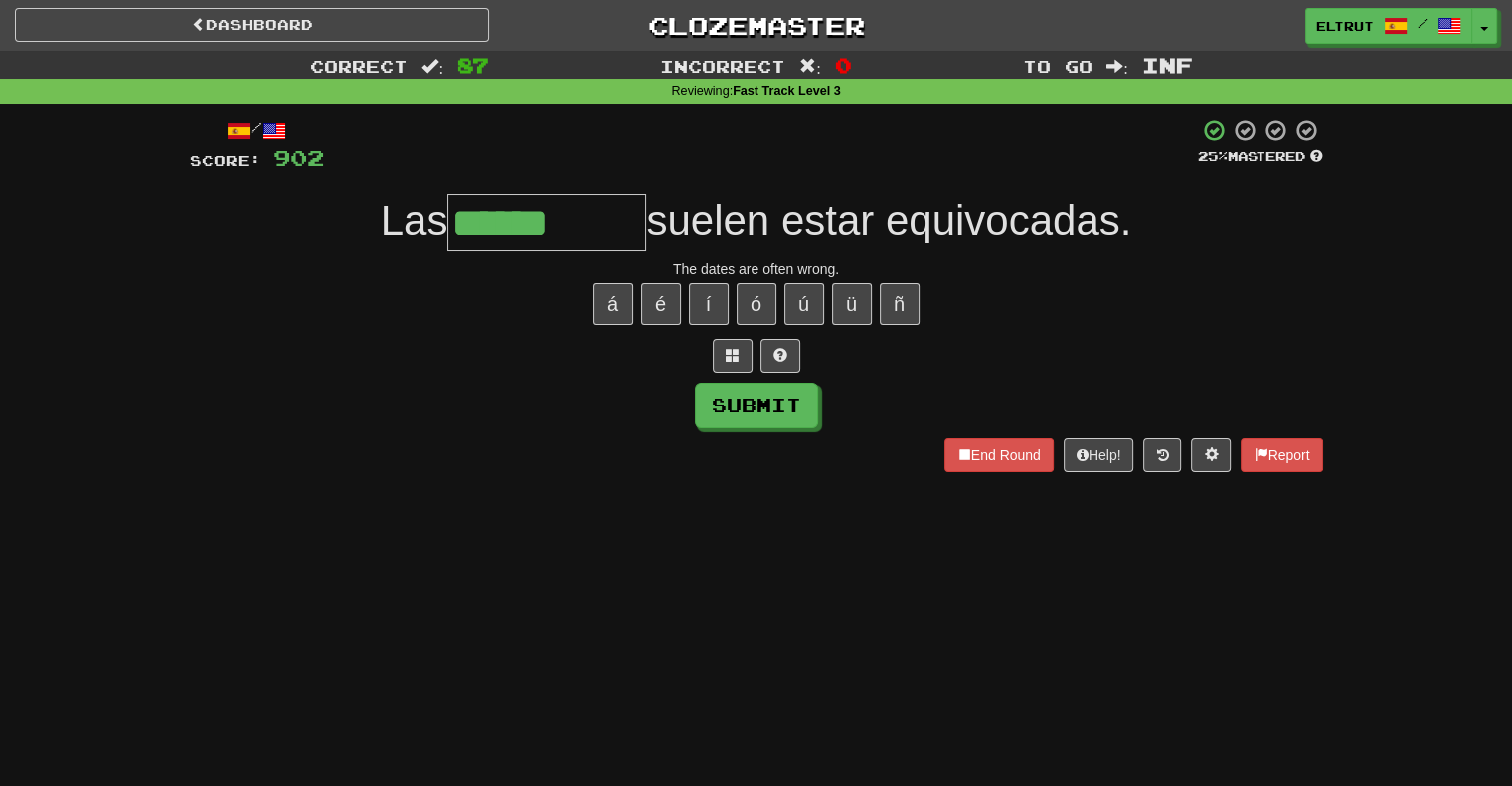 type on "******" 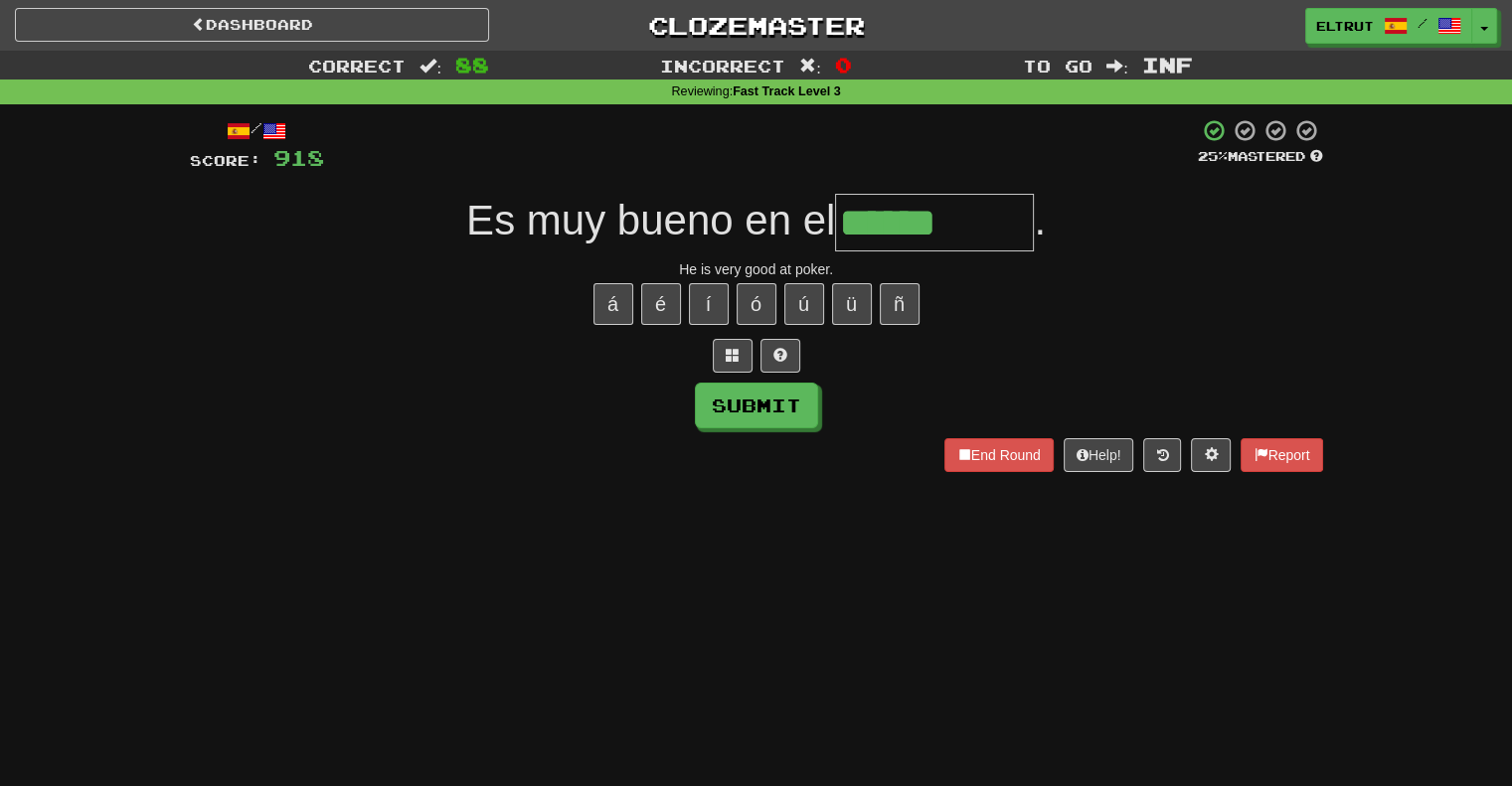 type on "******" 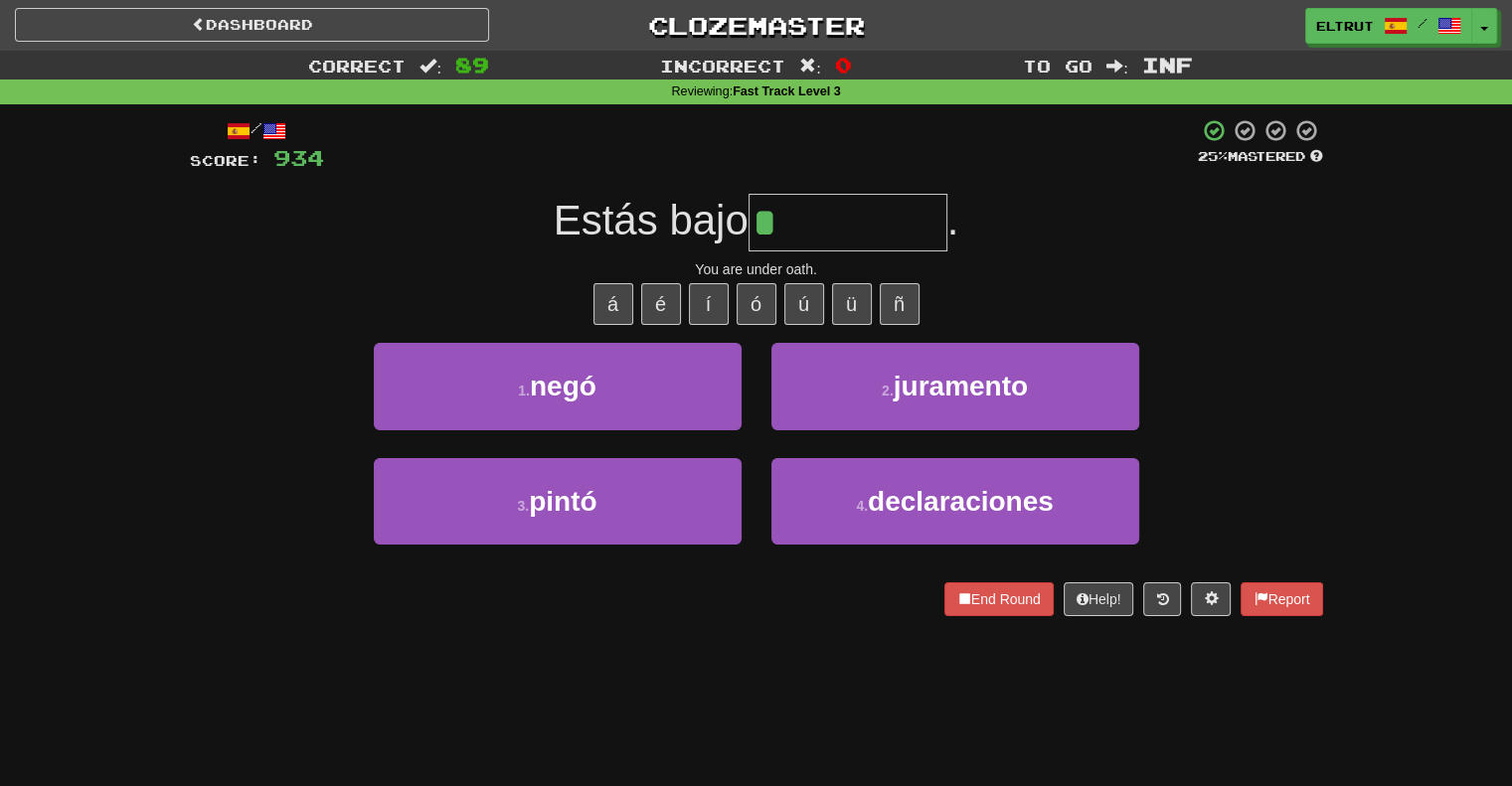 type on "*********" 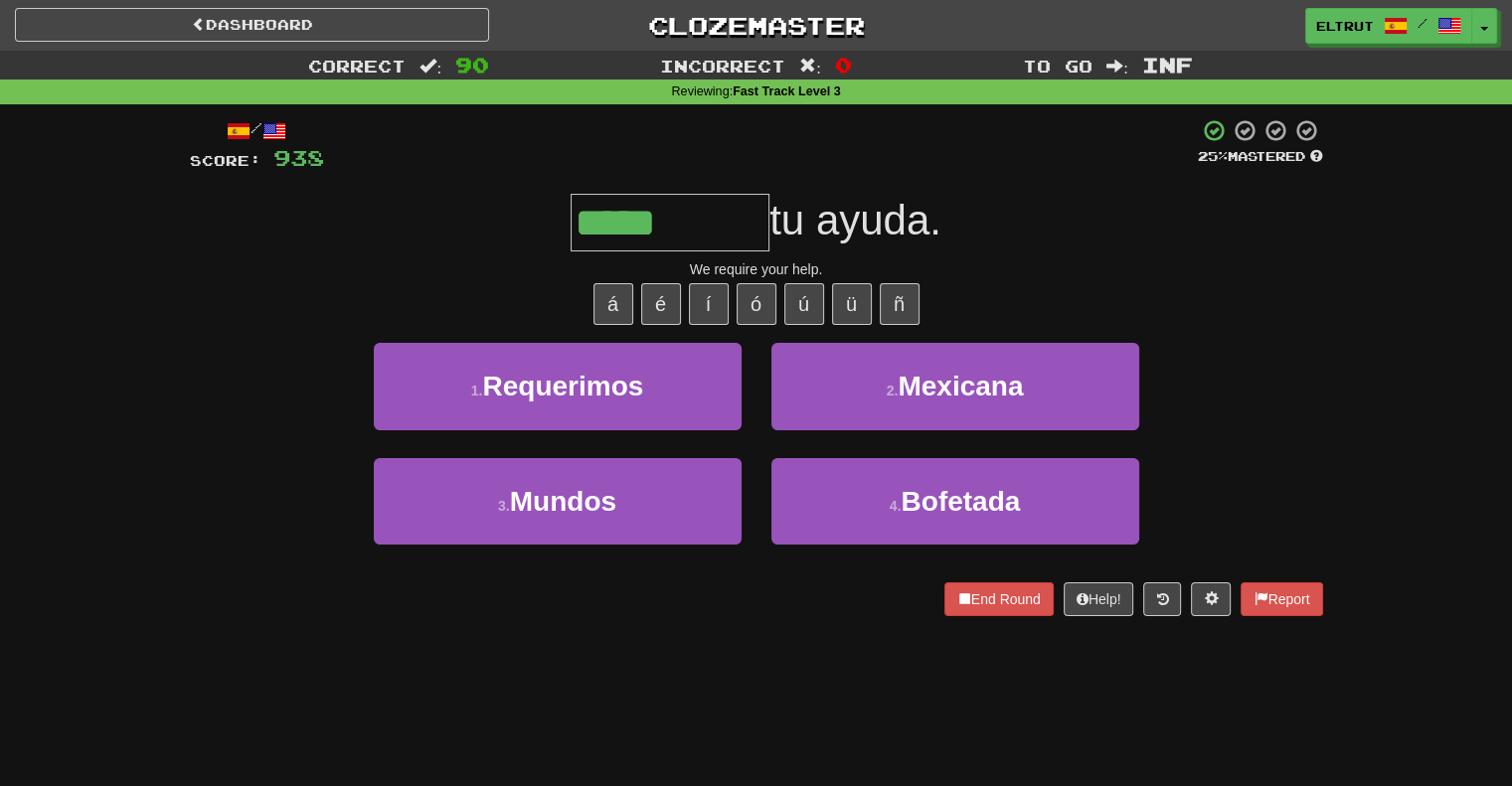 type on "**********" 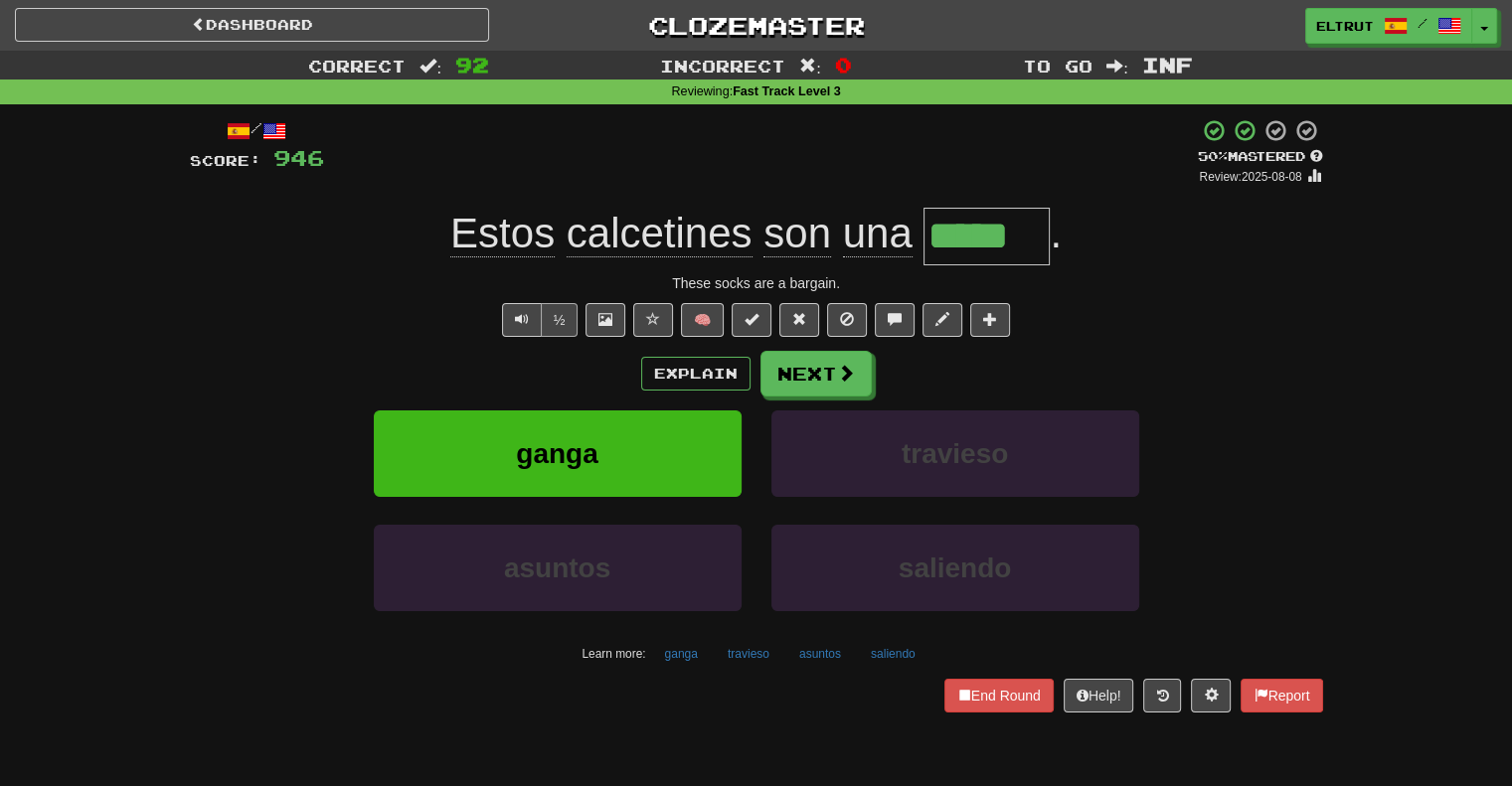 type on "*****" 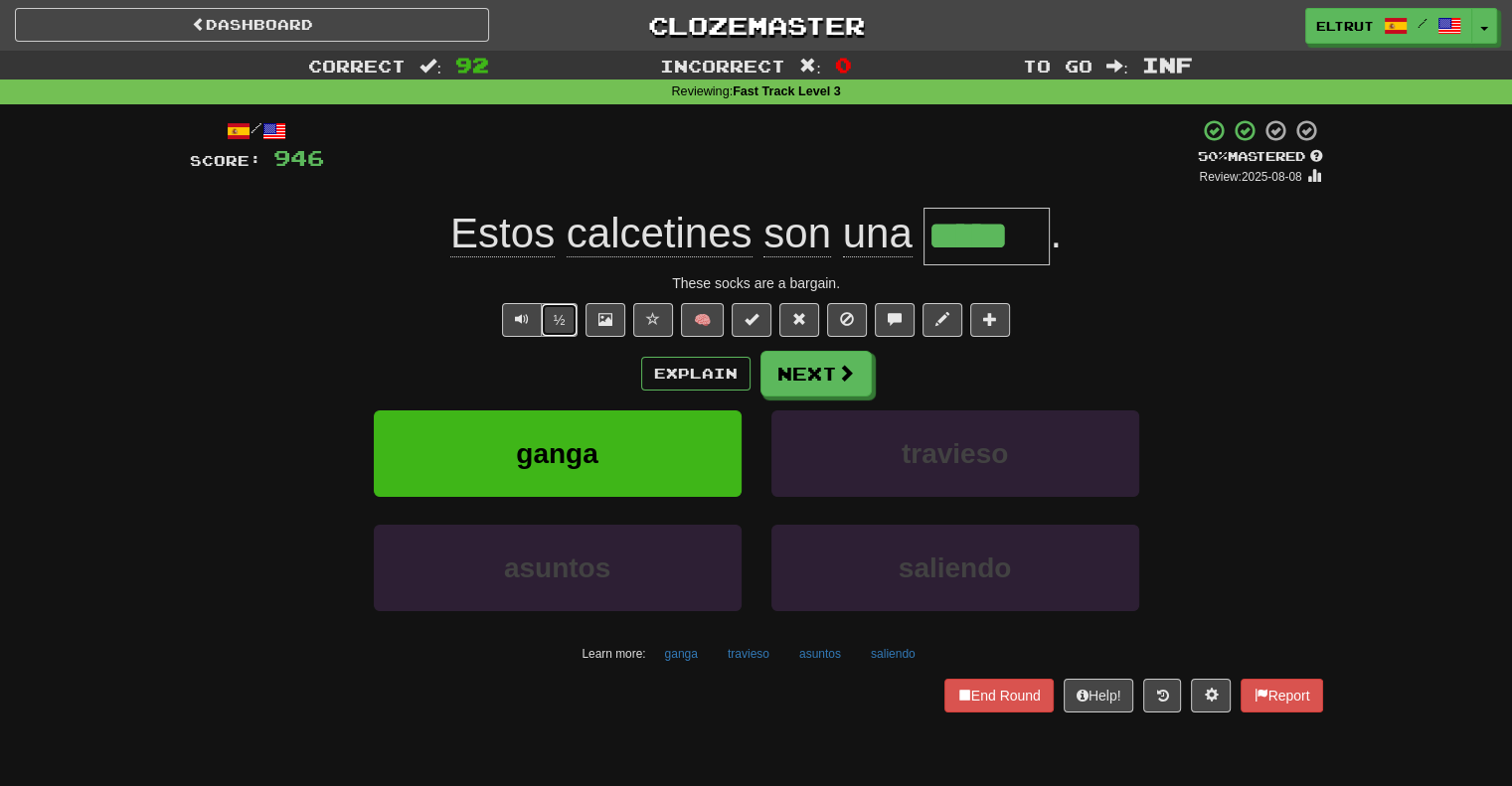 click on "½" at bounding box center [560, 320] 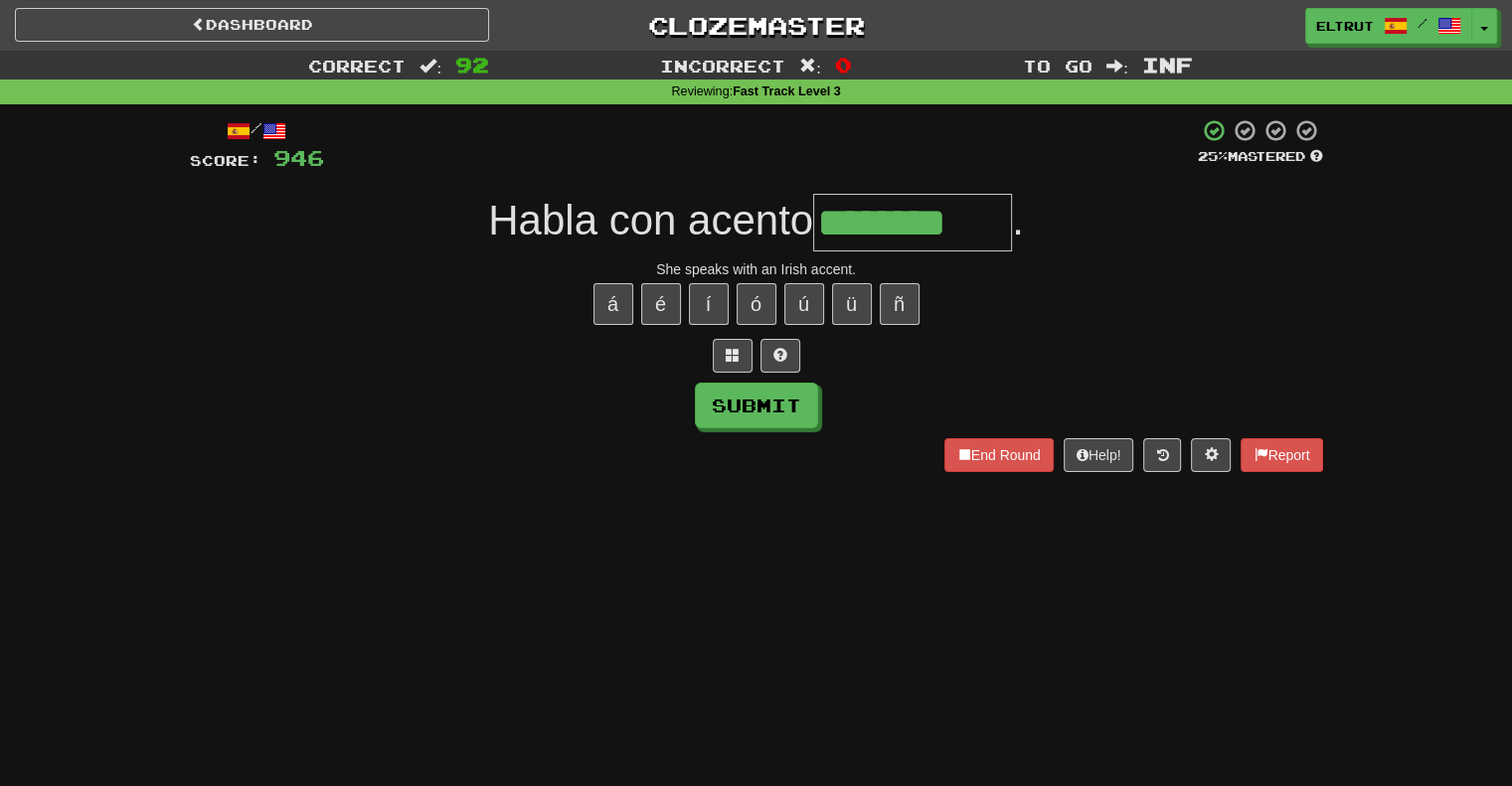type on "********" 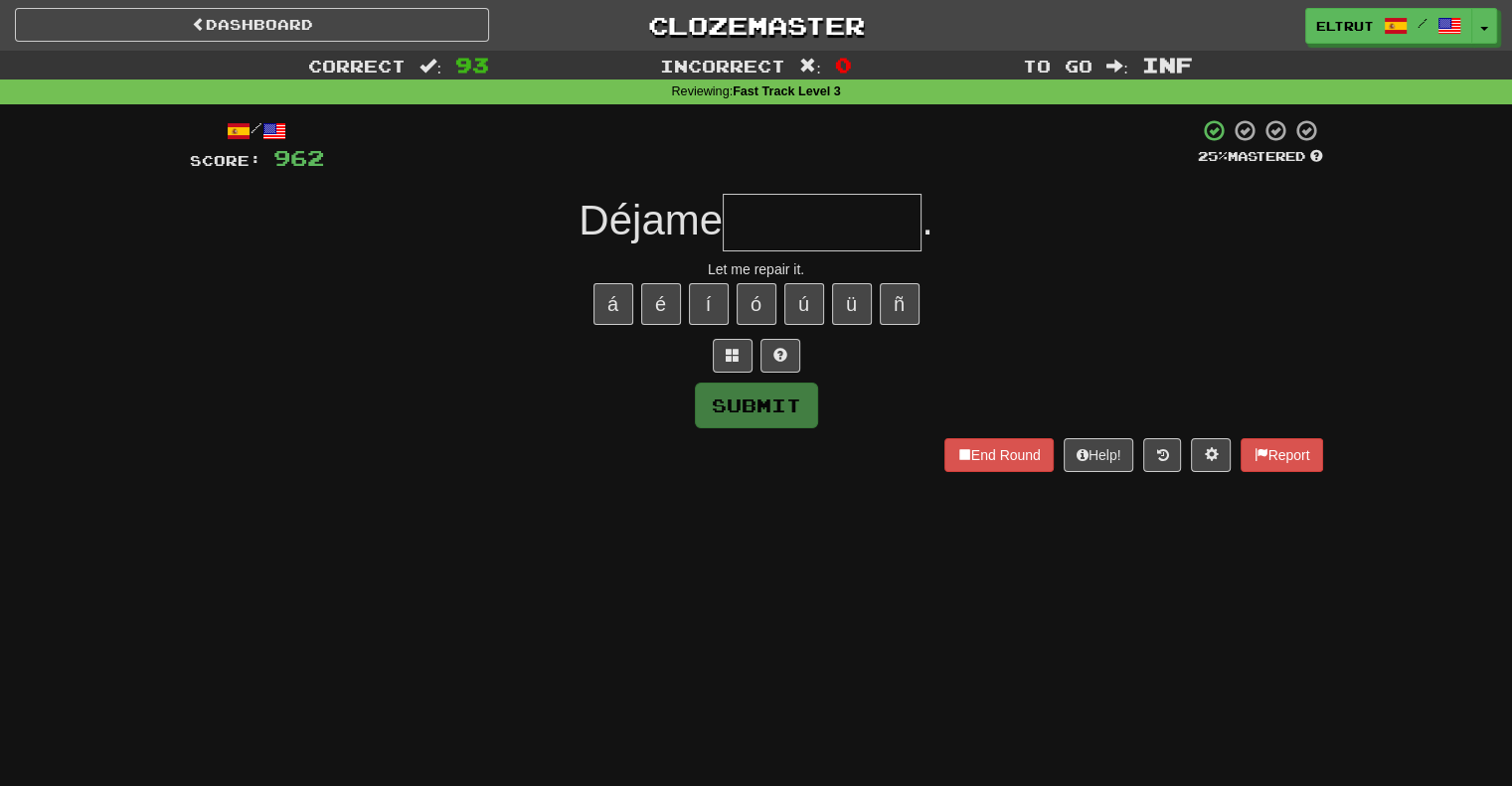 type on "*" 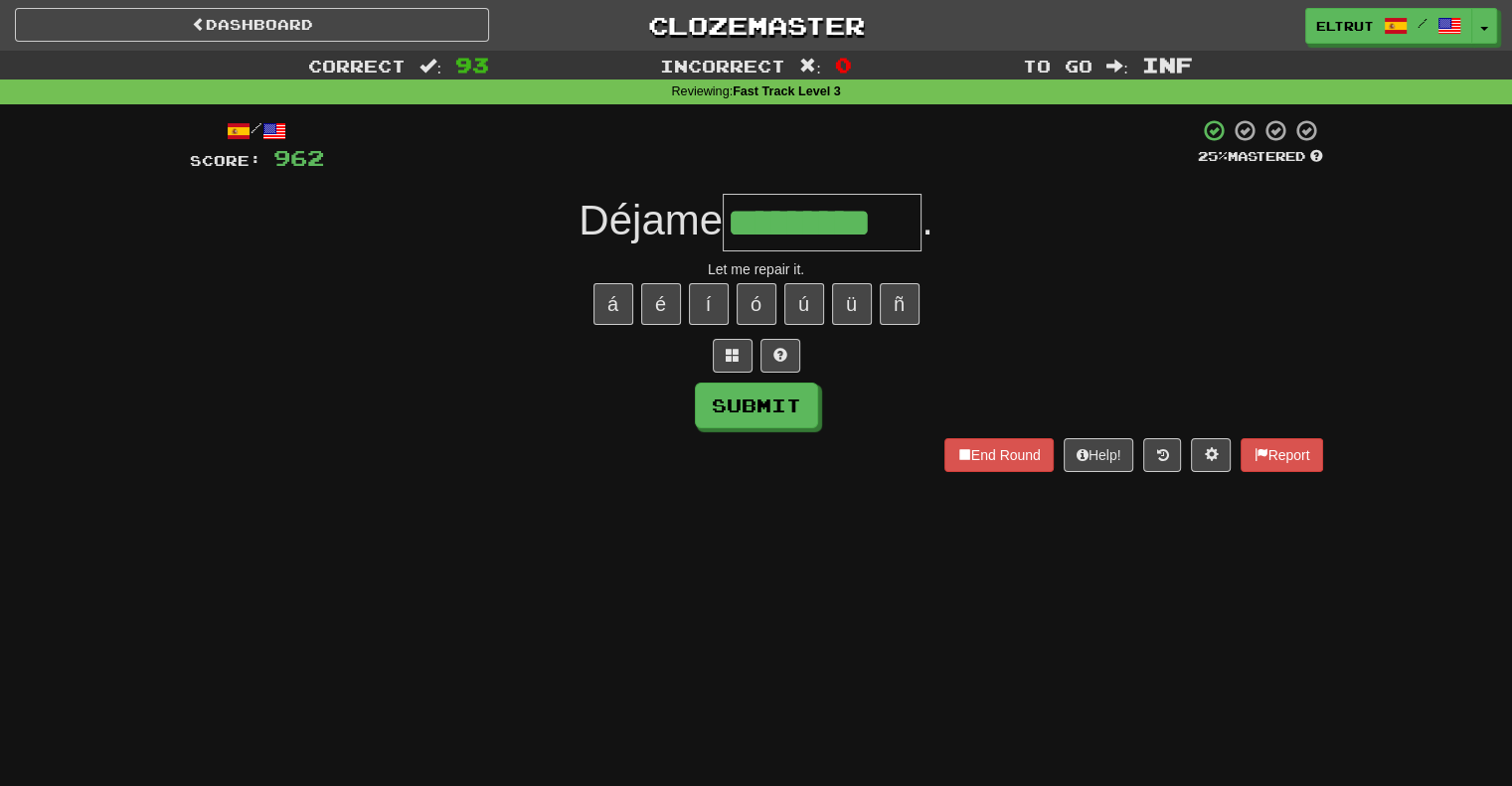 type on "*********" 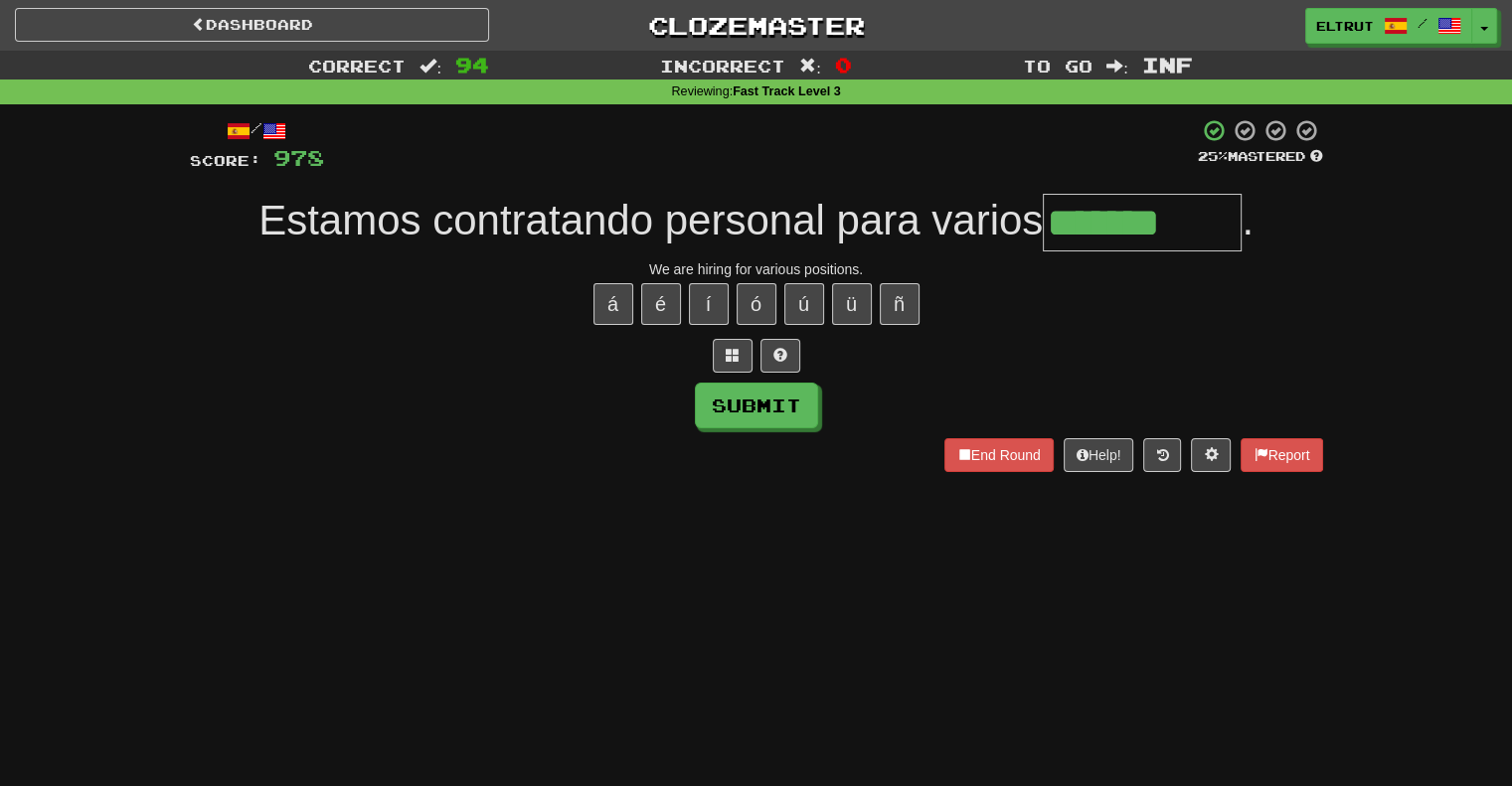 type on "*******" 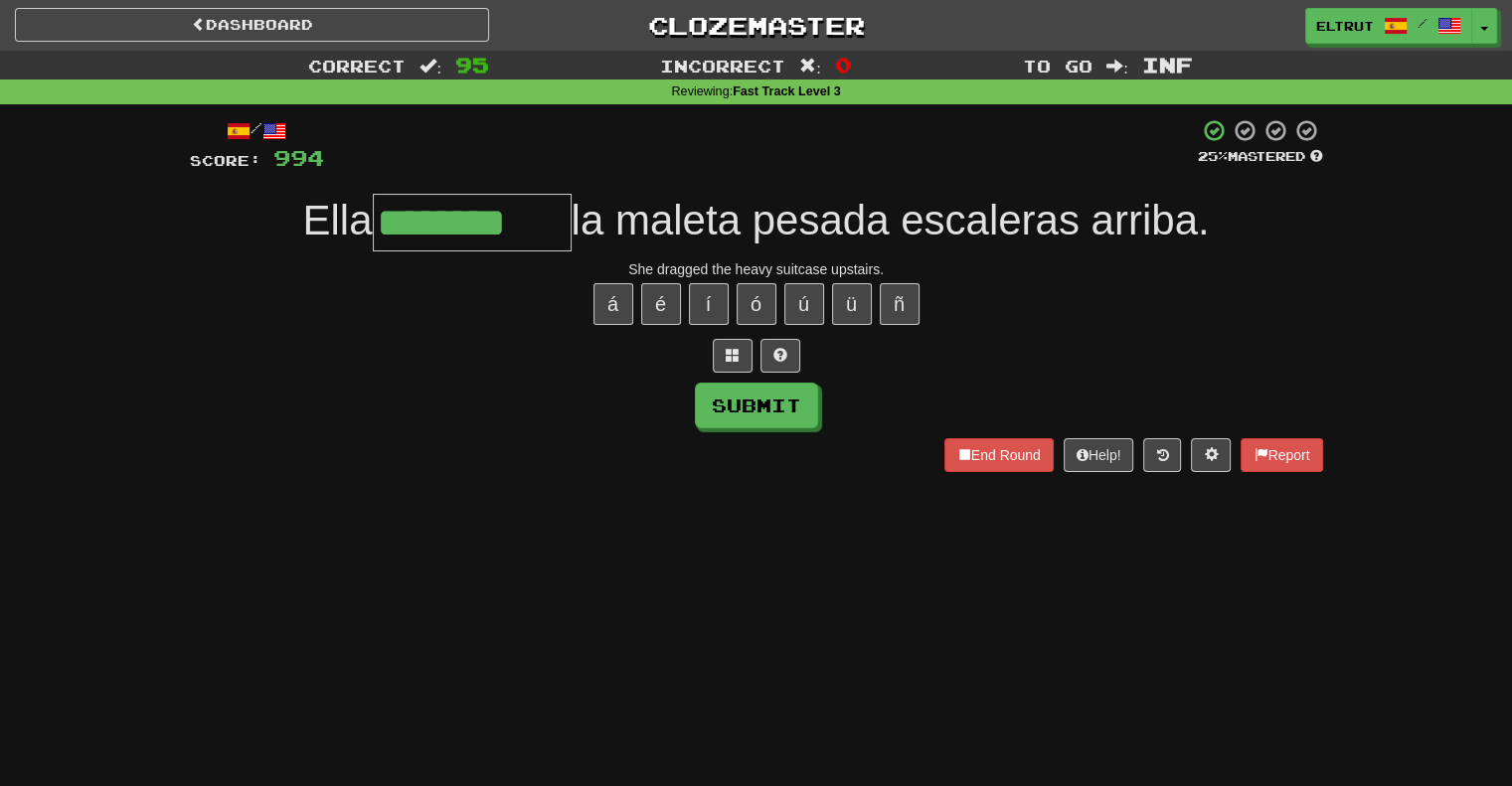 type on "********" 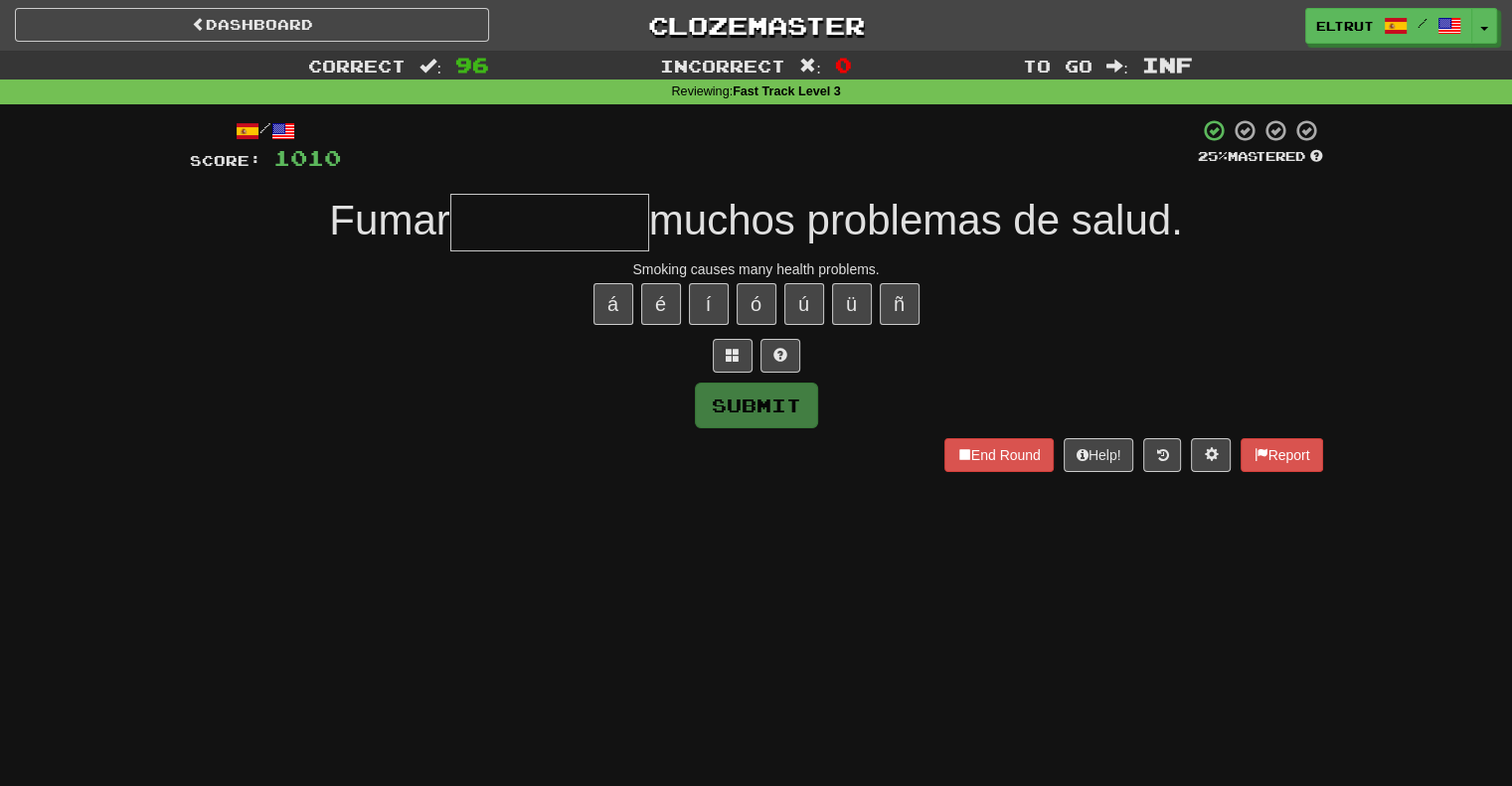 type on "*" 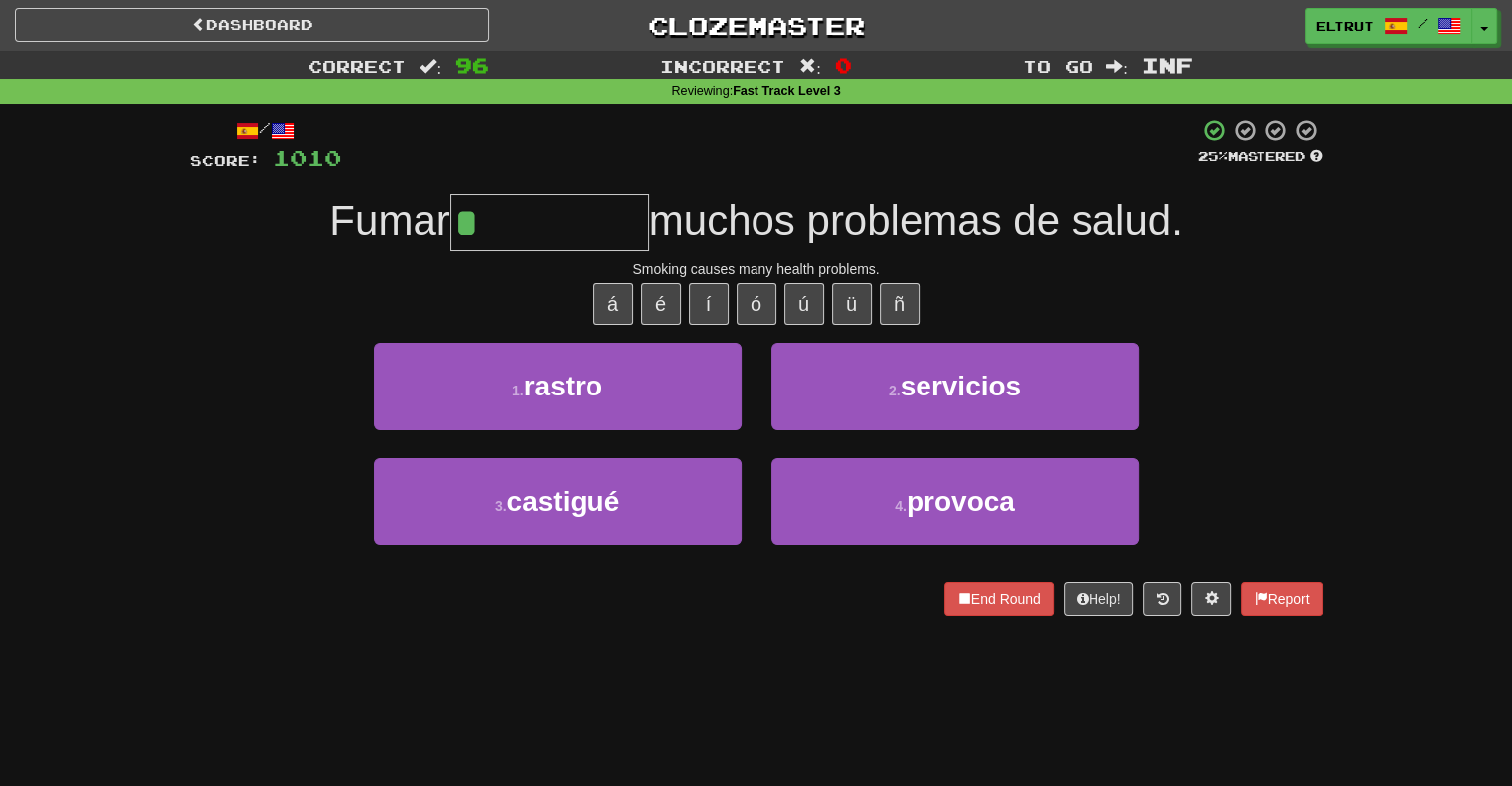 type on "*******" 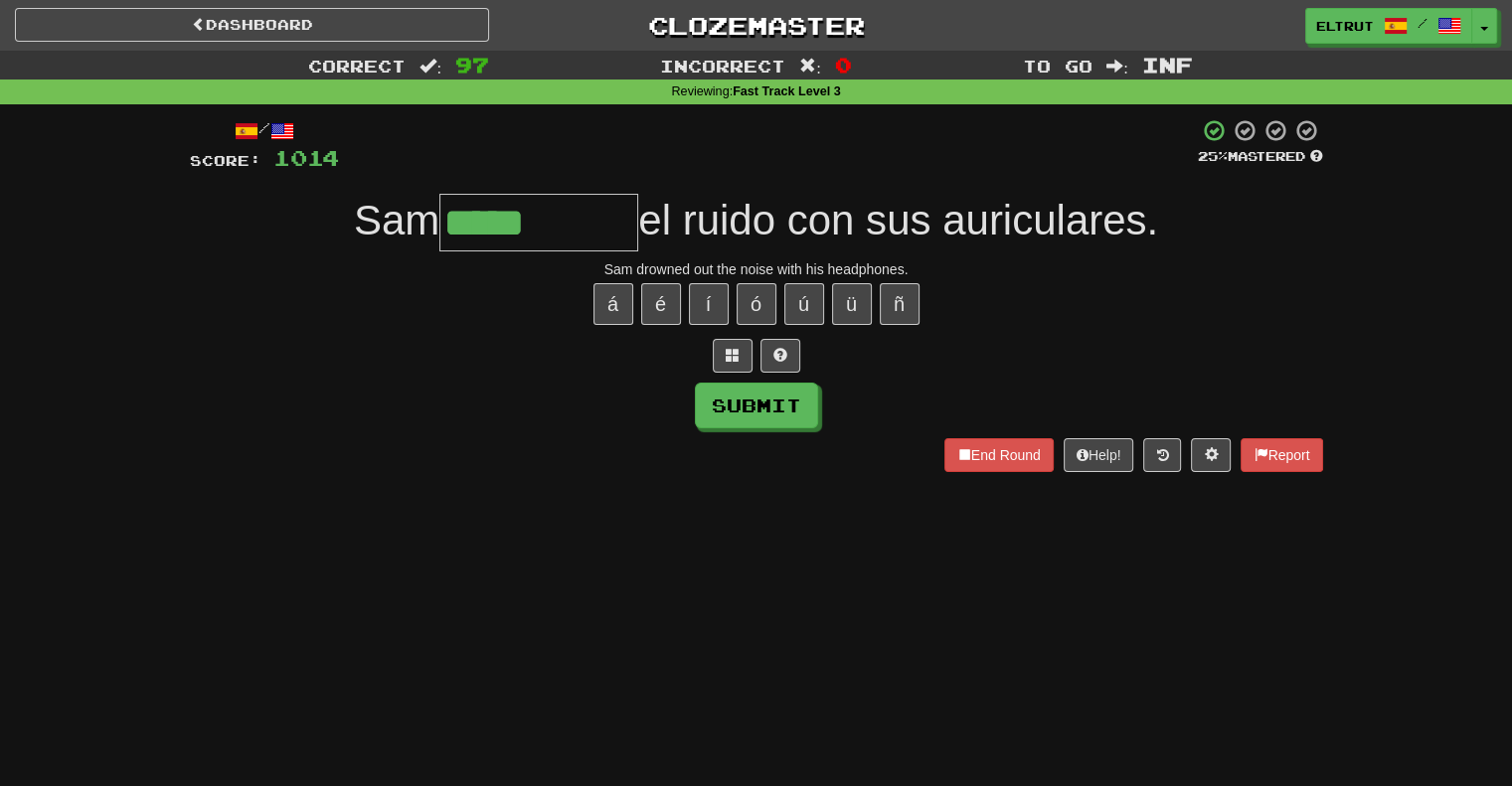 type on "*****" 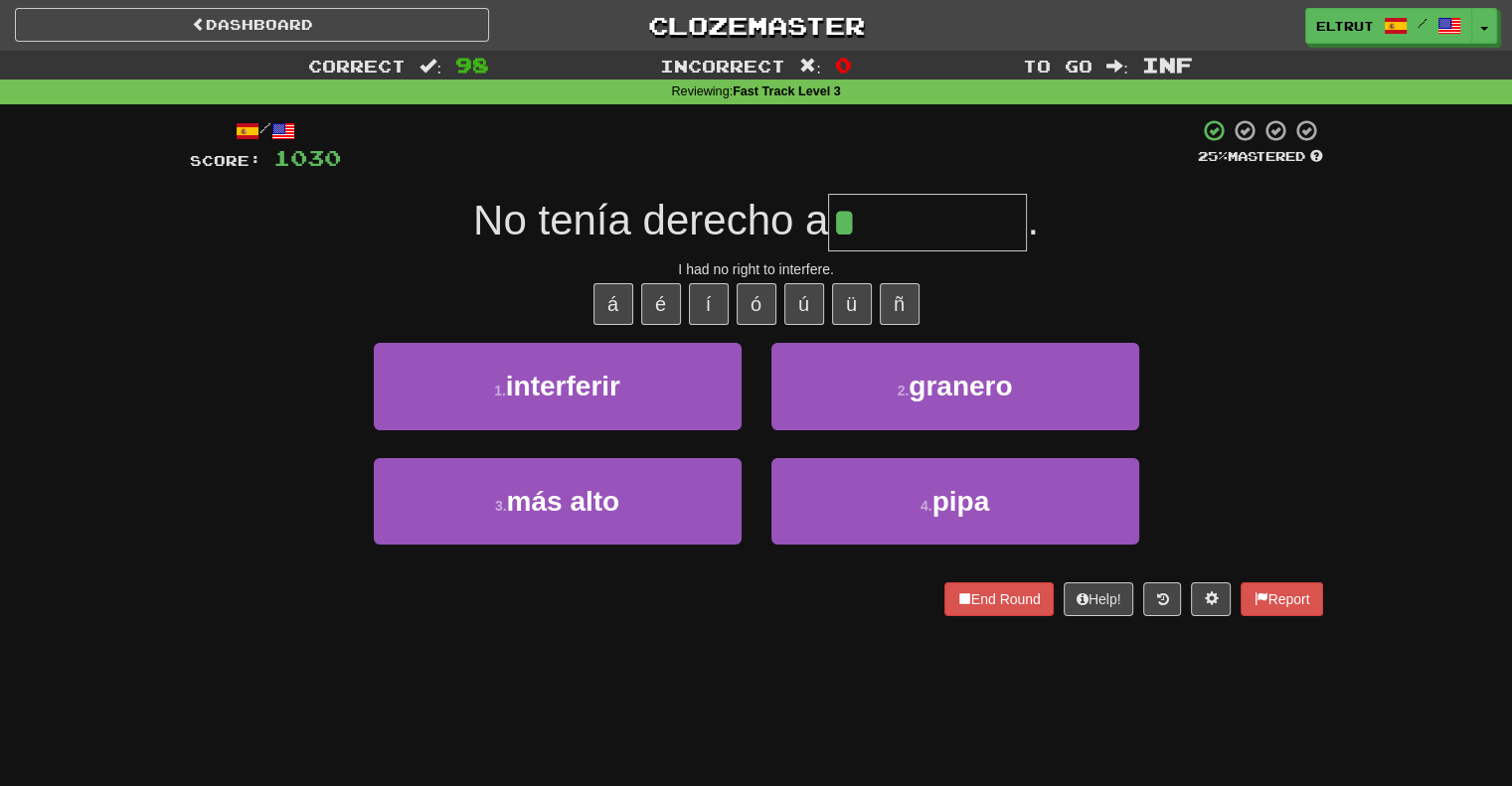 type on "**********" 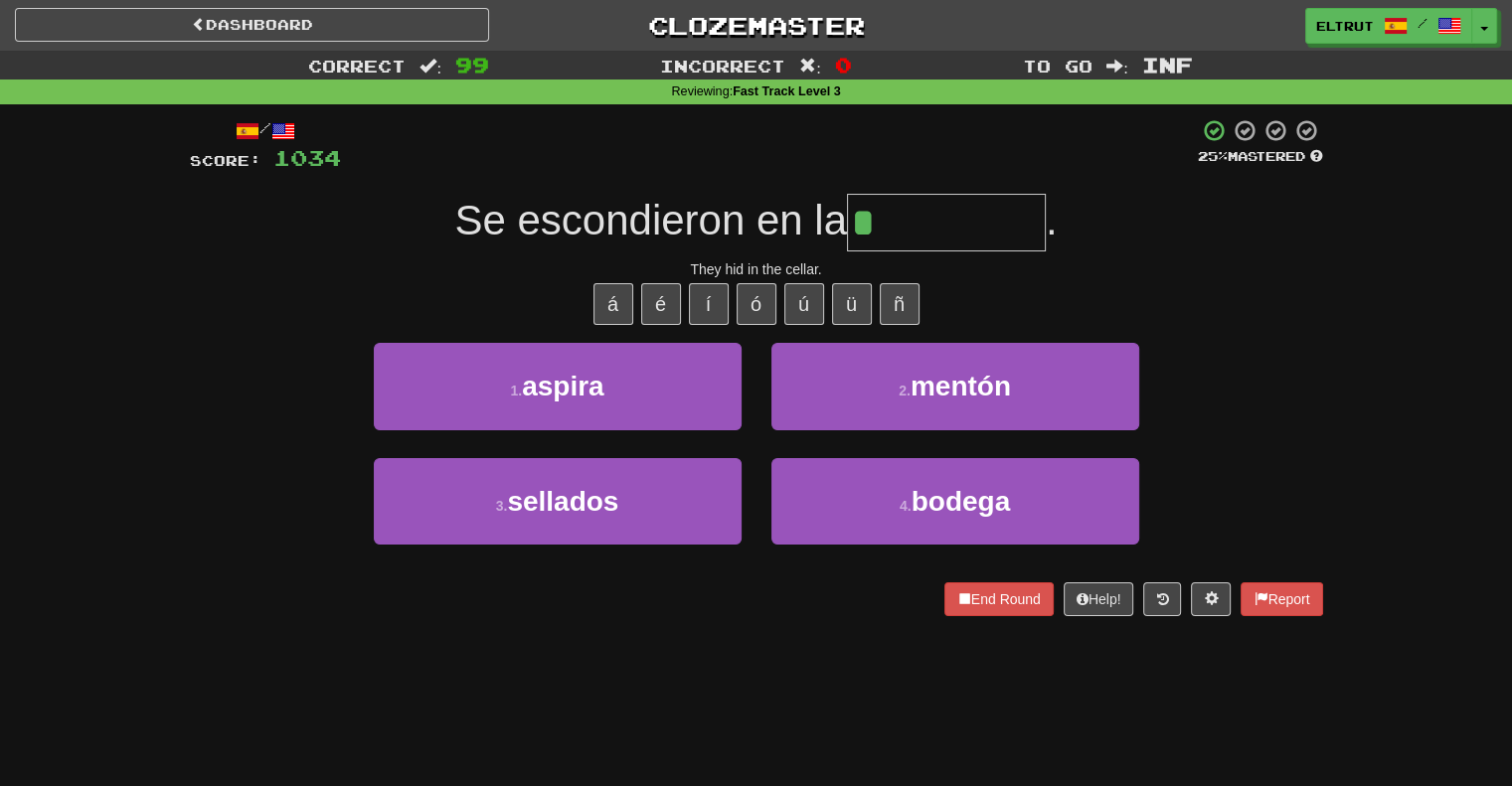 type on "******" 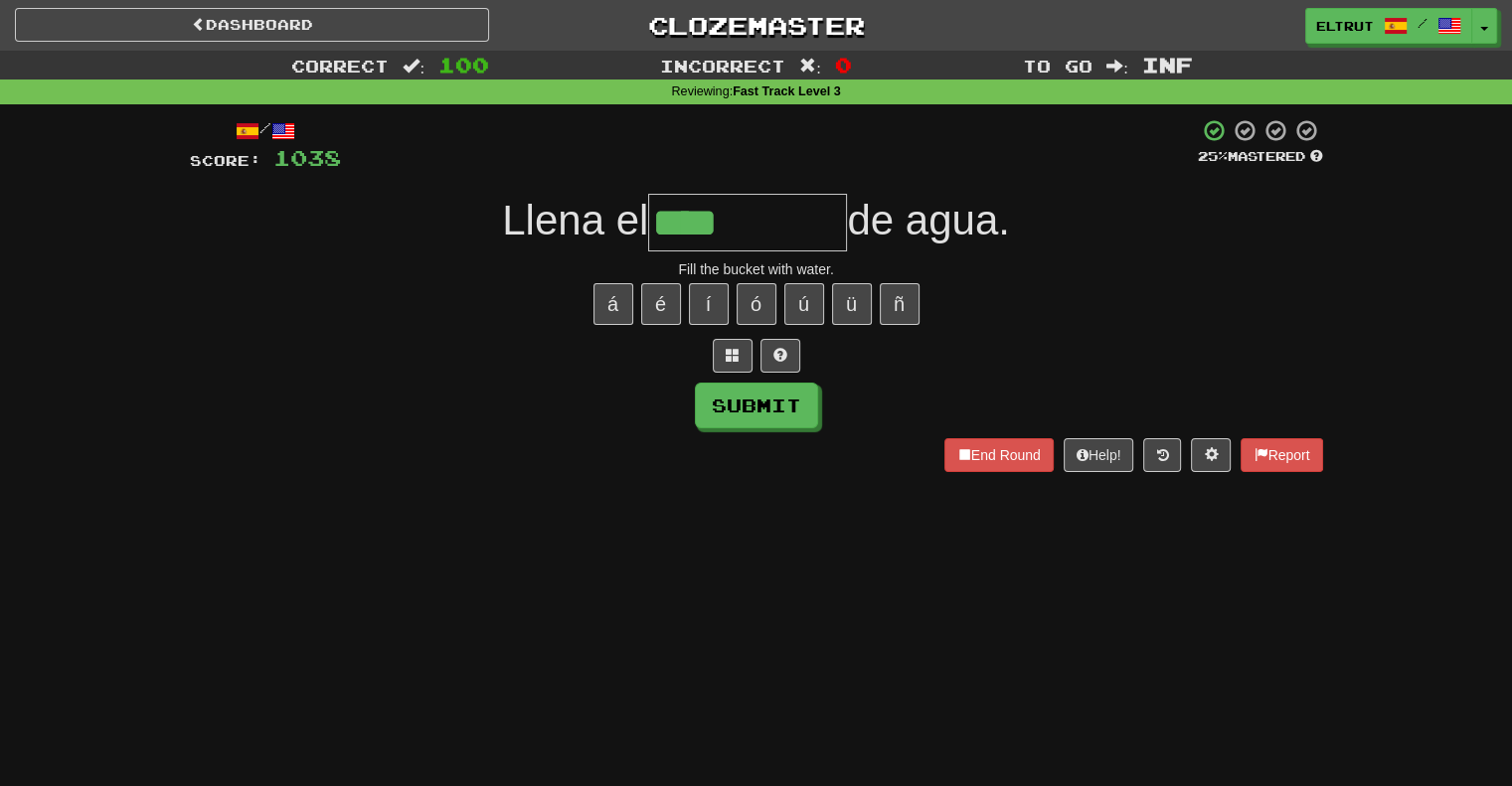 type on "****" 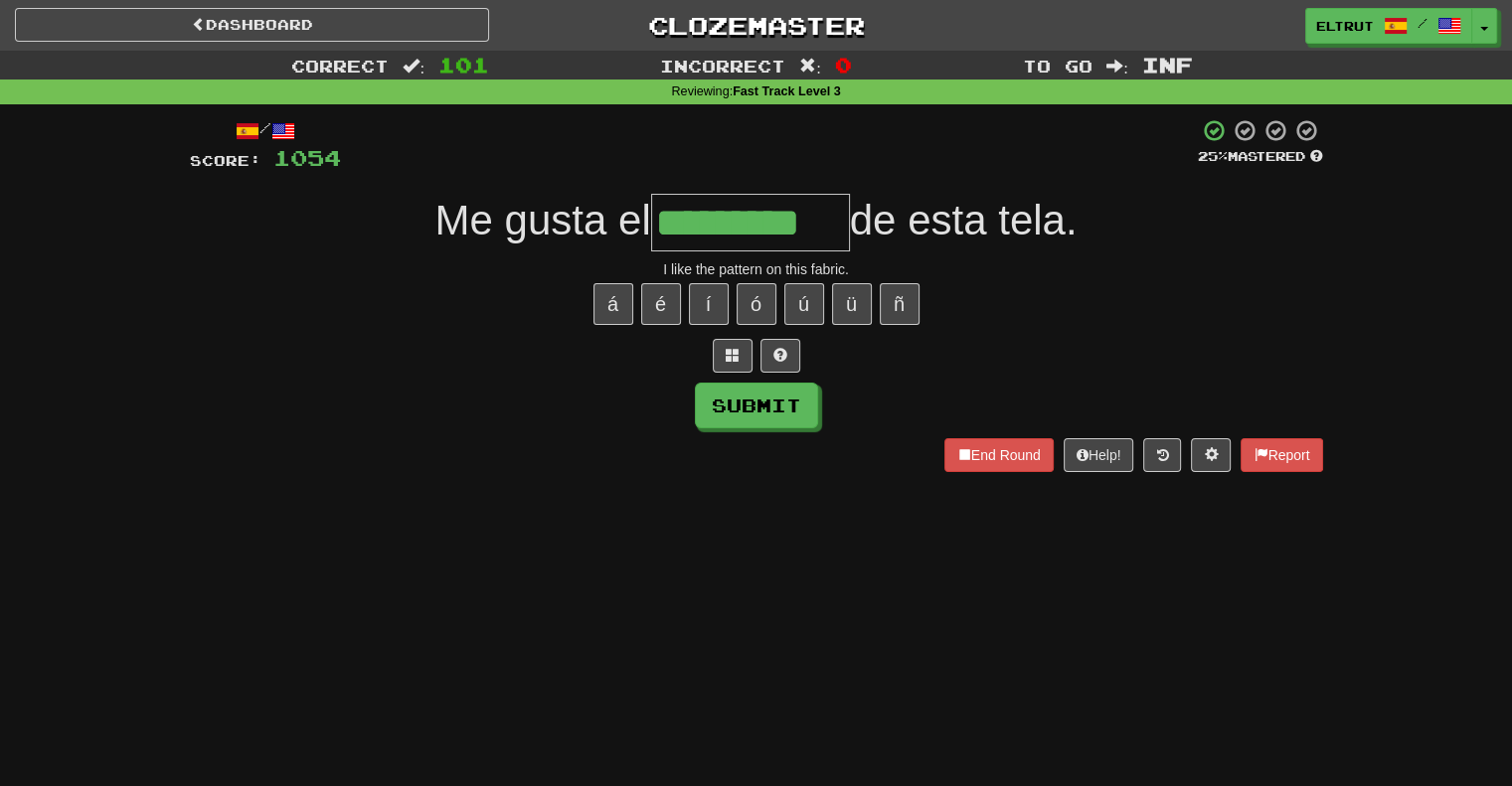 scroll, scrollTop: 0, scrollLeft: 15, axis: horizontal 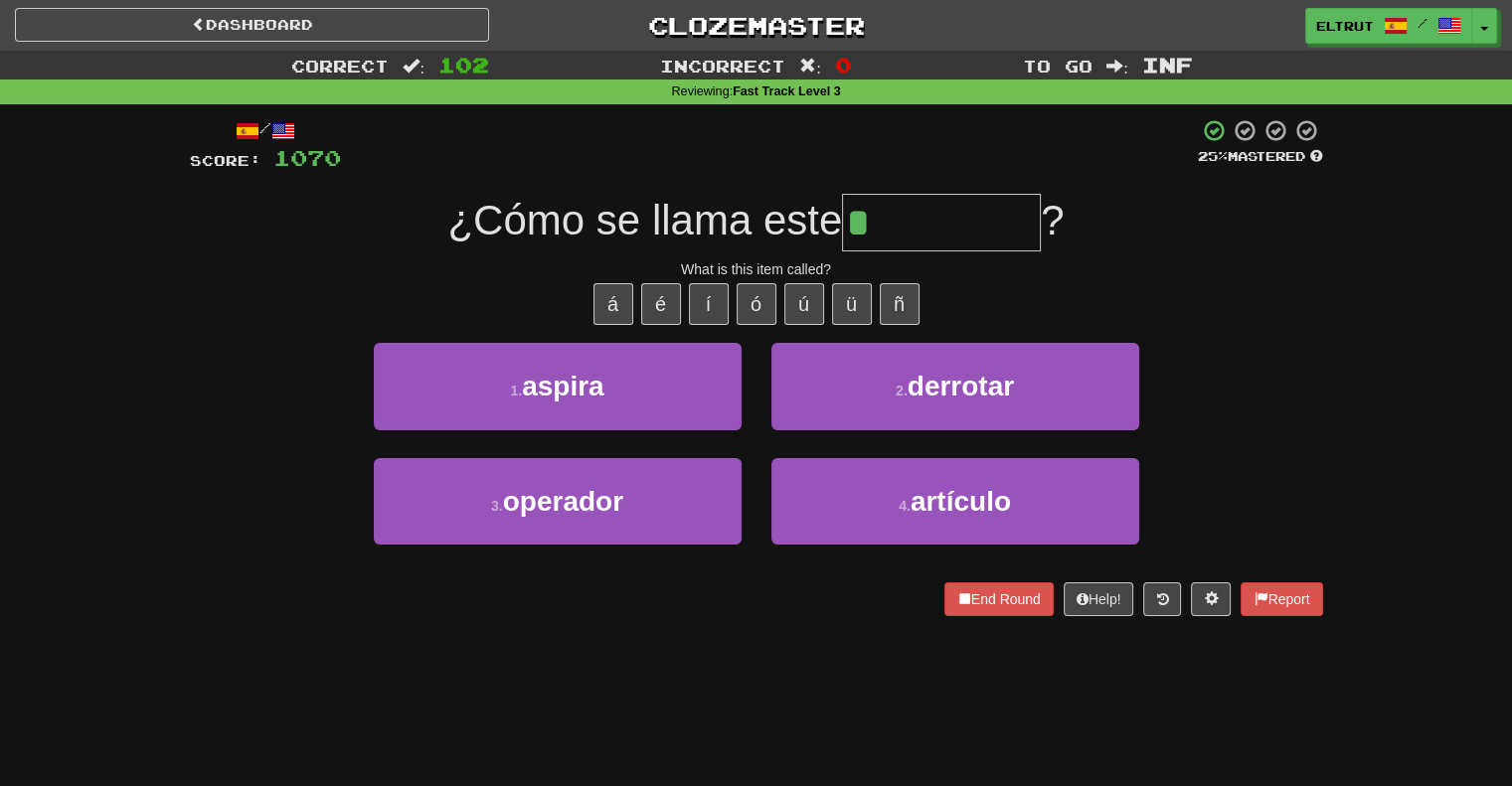 type on "********" 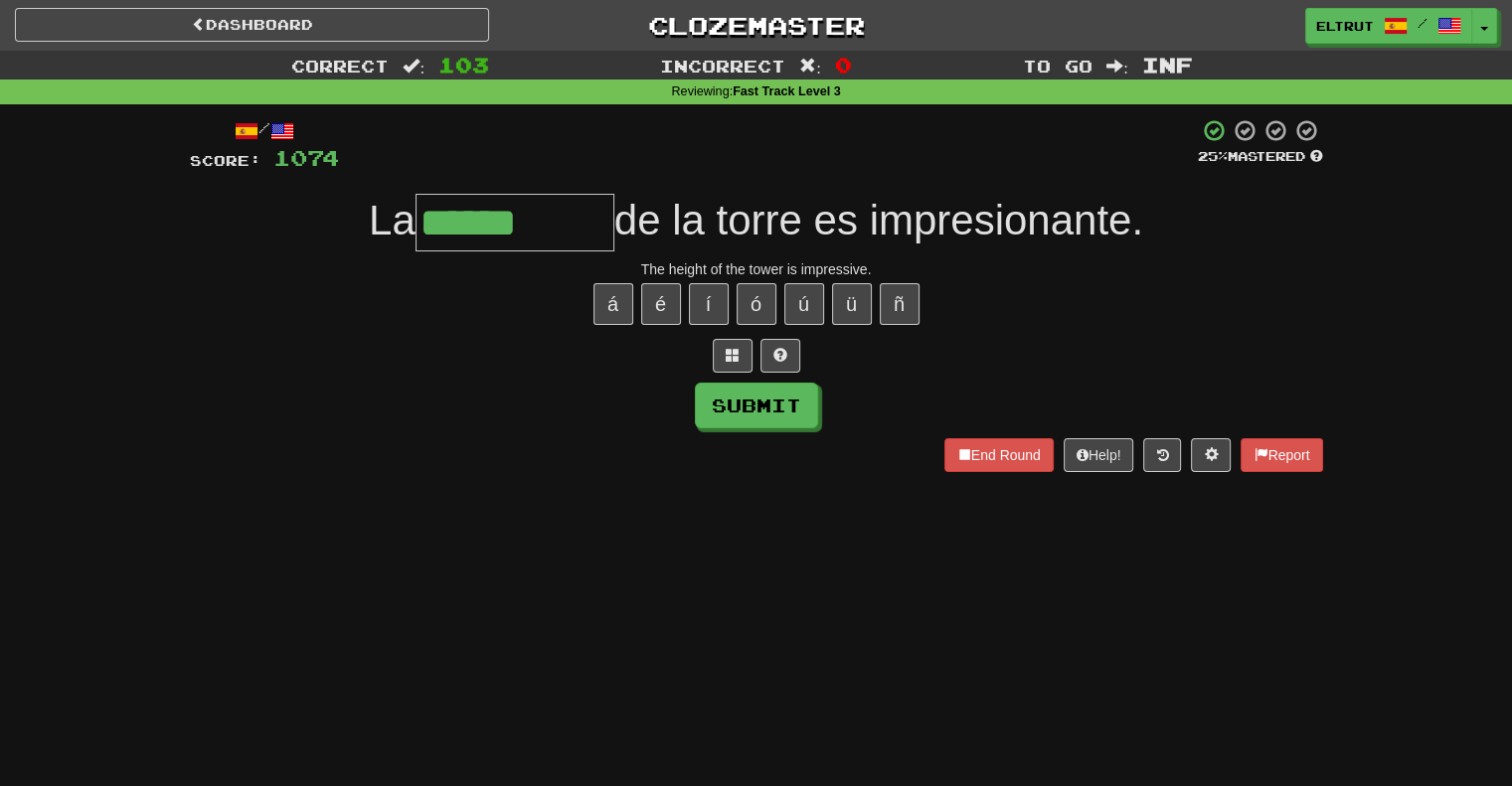 type on "******" 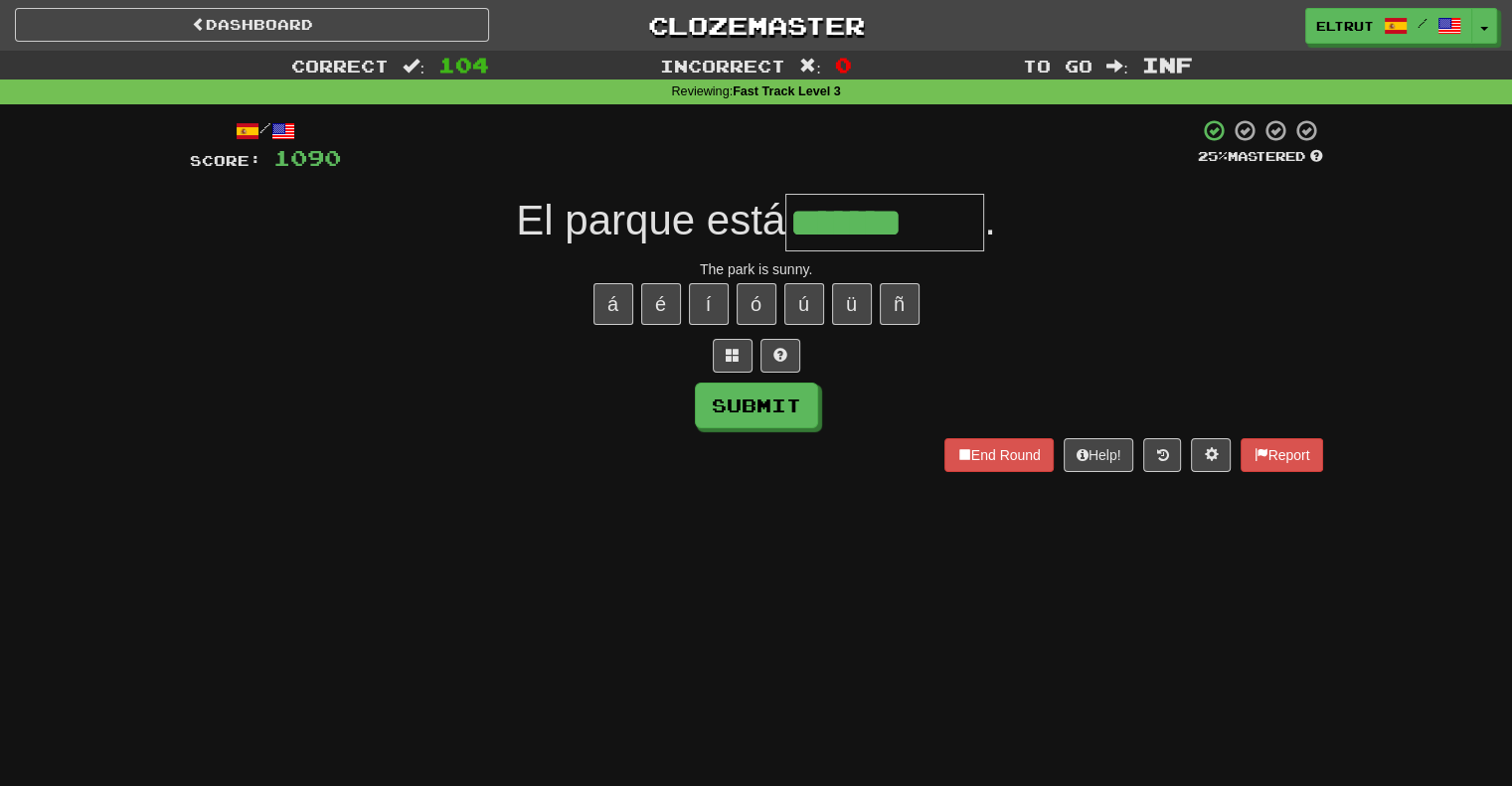 type on "*******" 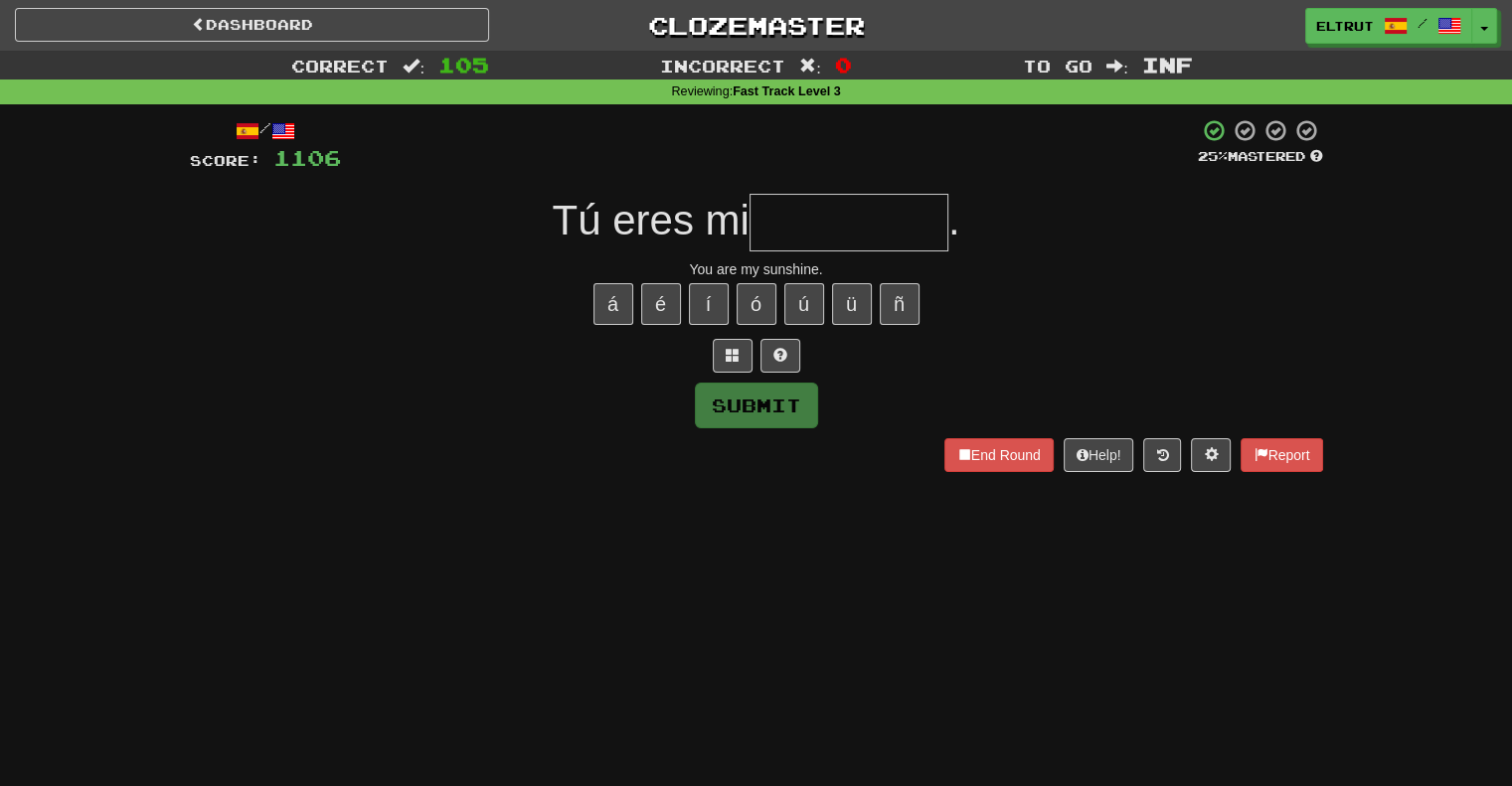 type on "*" 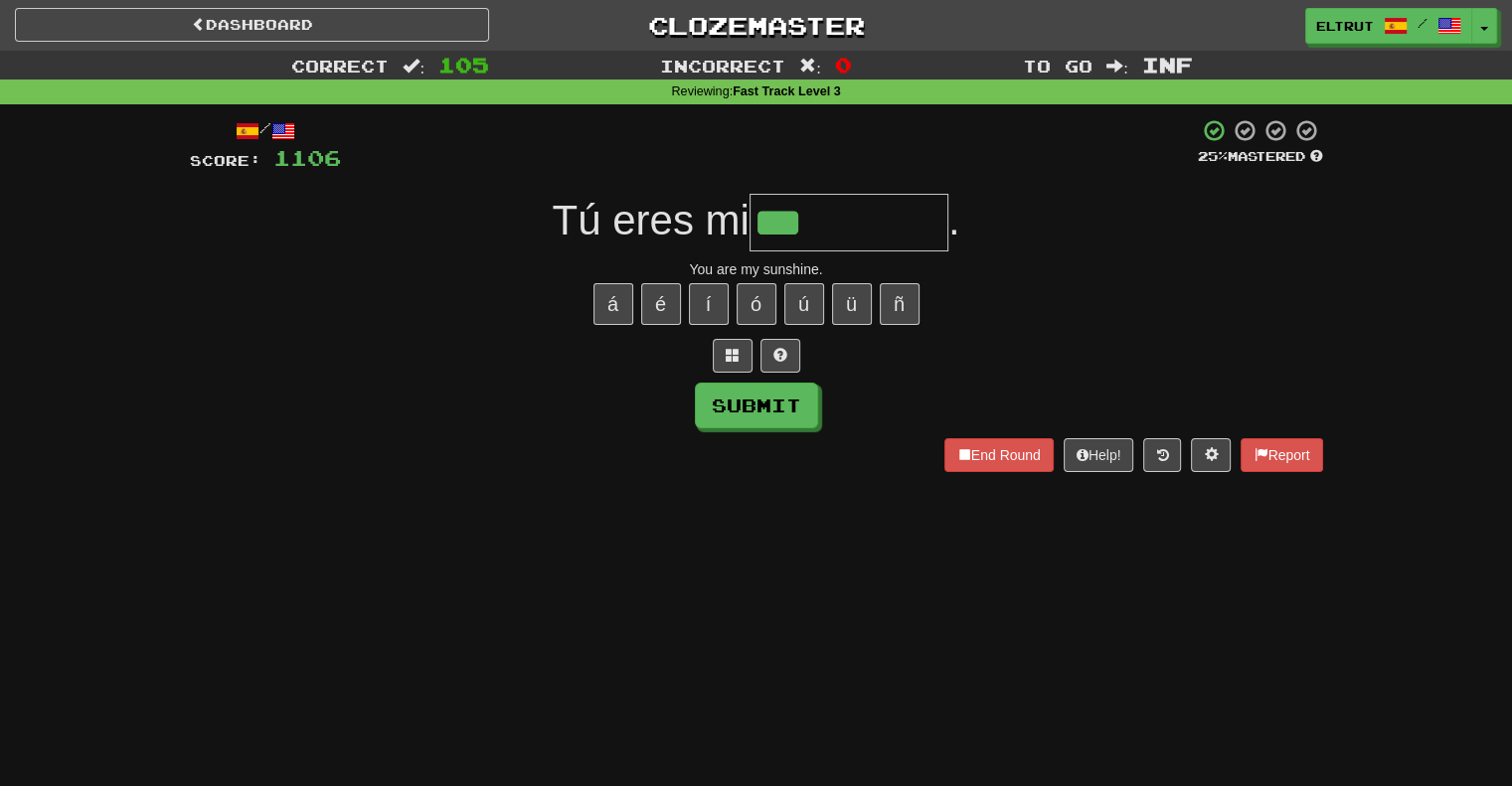 type on "***" 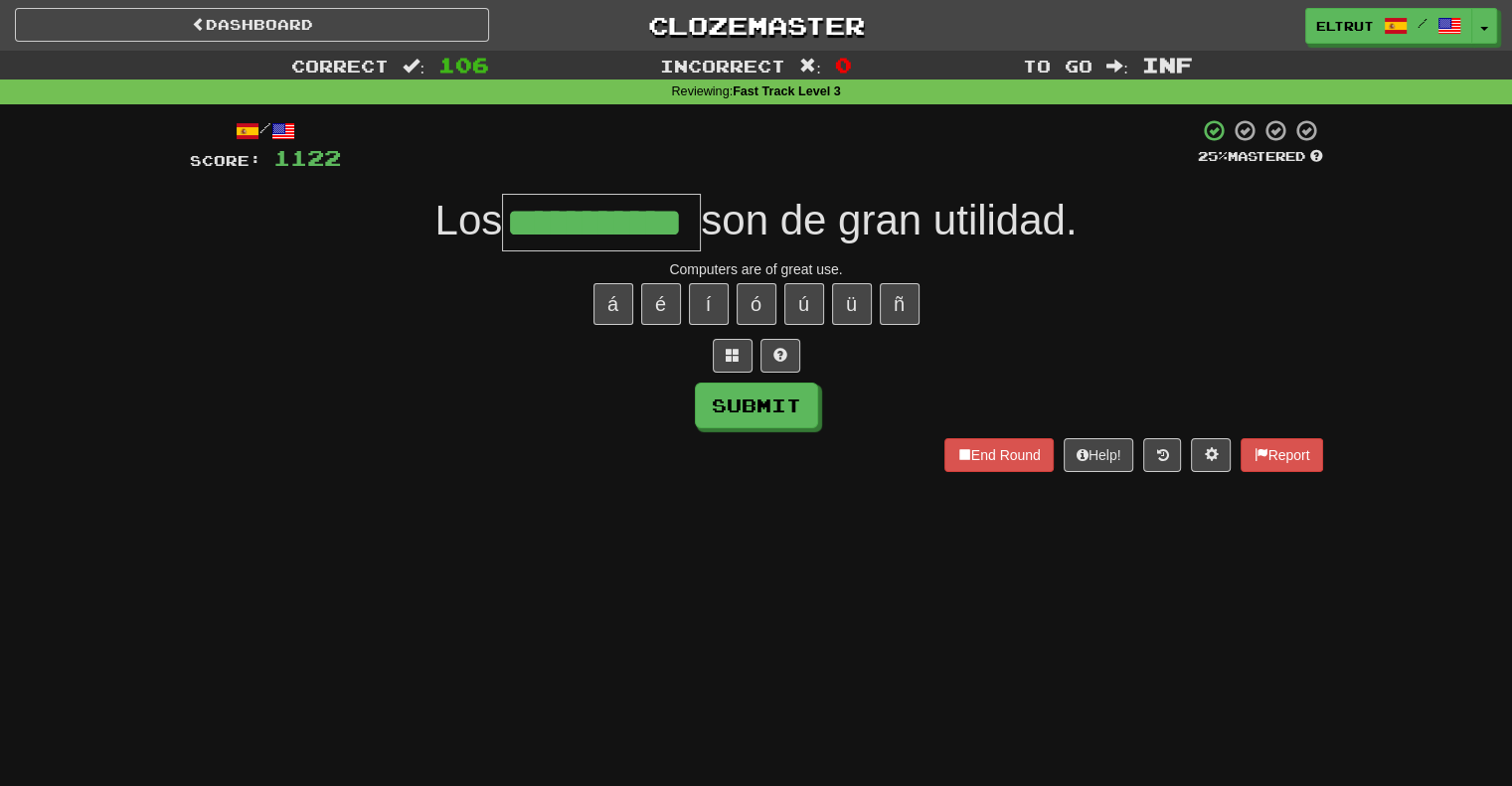 scroll, scrollTop: 0, scrollLeft: 43, axis: horizontal 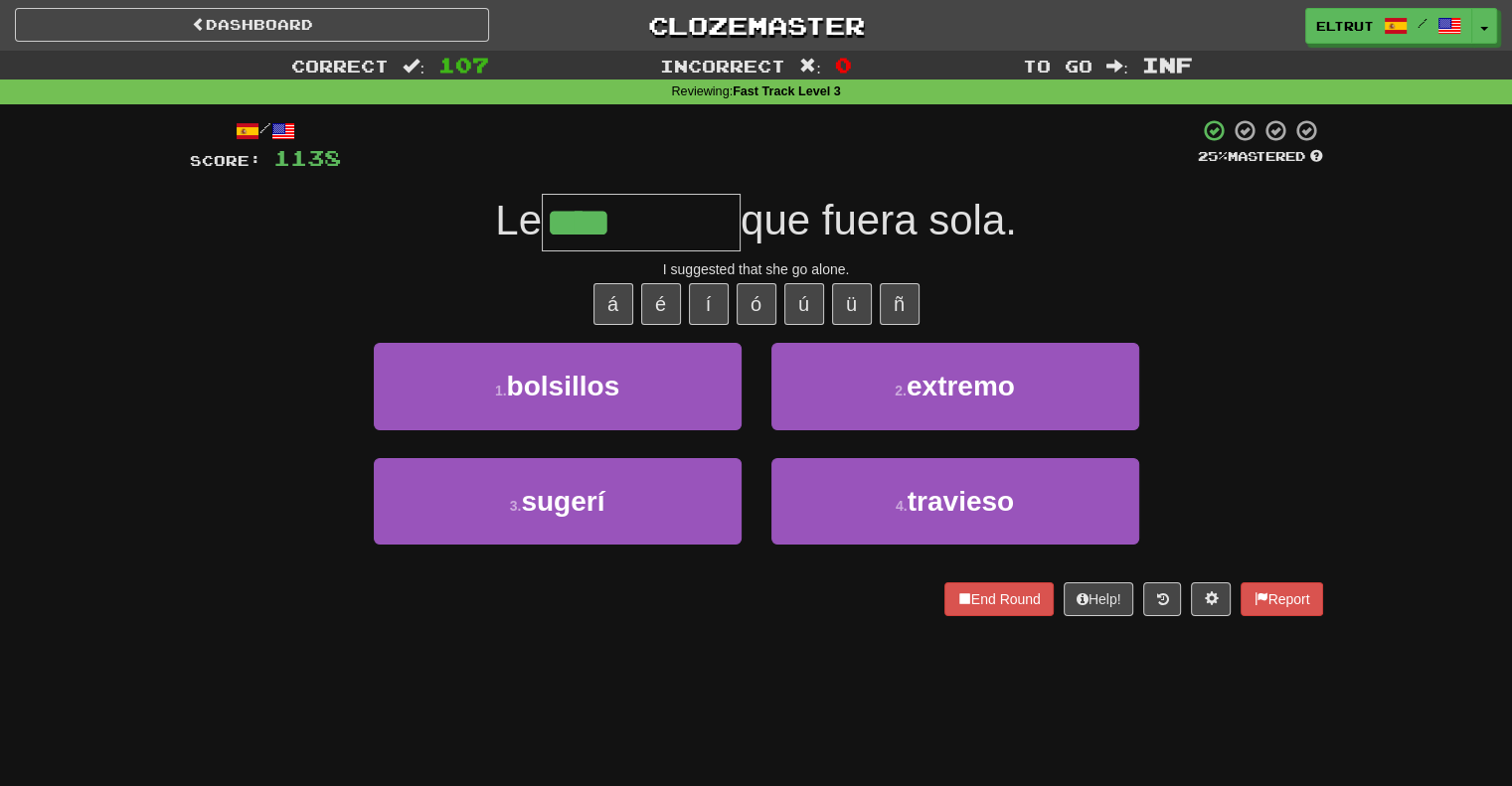 type on "******" 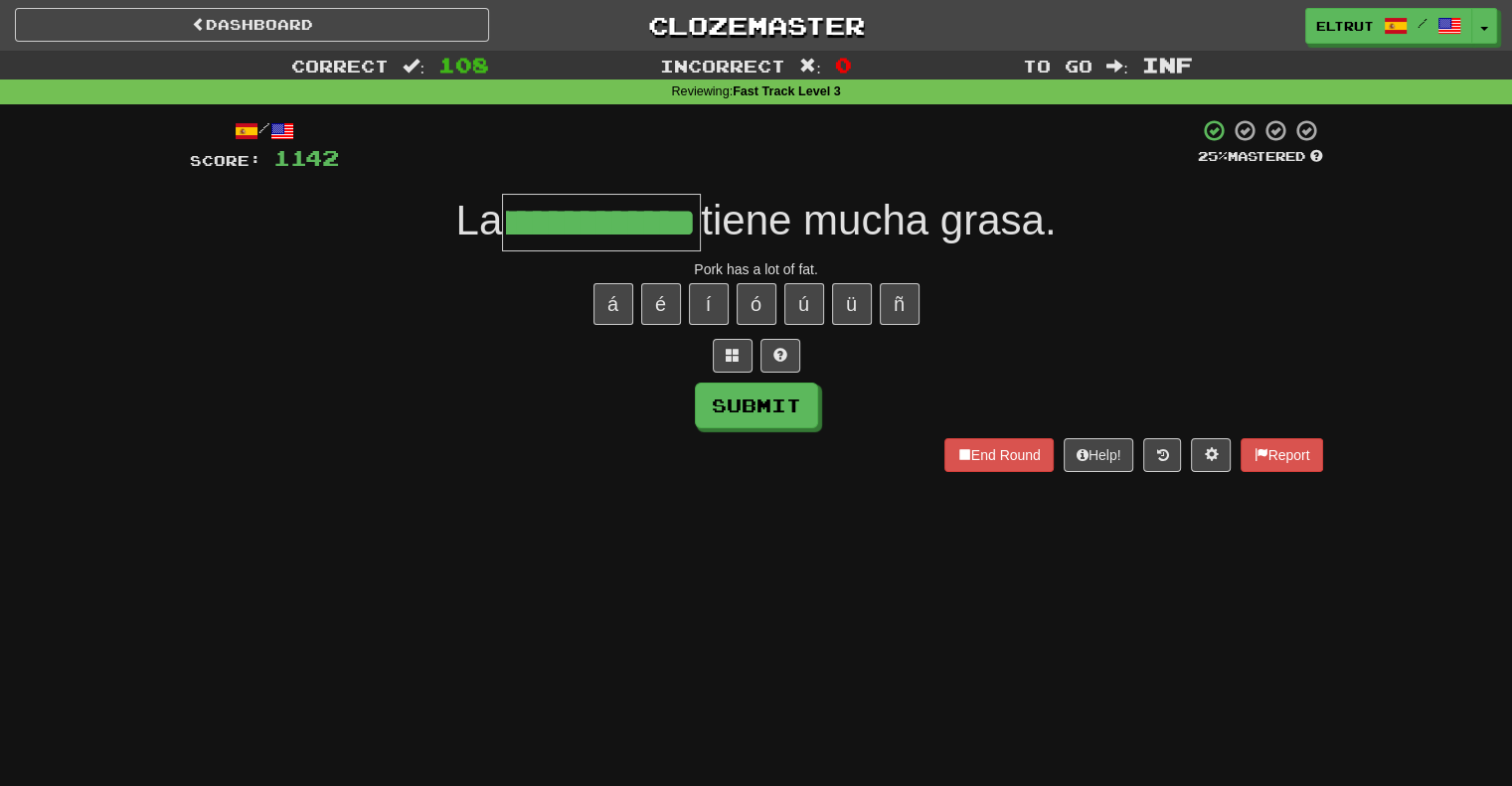 scroll, scrollTop: 0, scrollLeft: 86, axis: horizontal 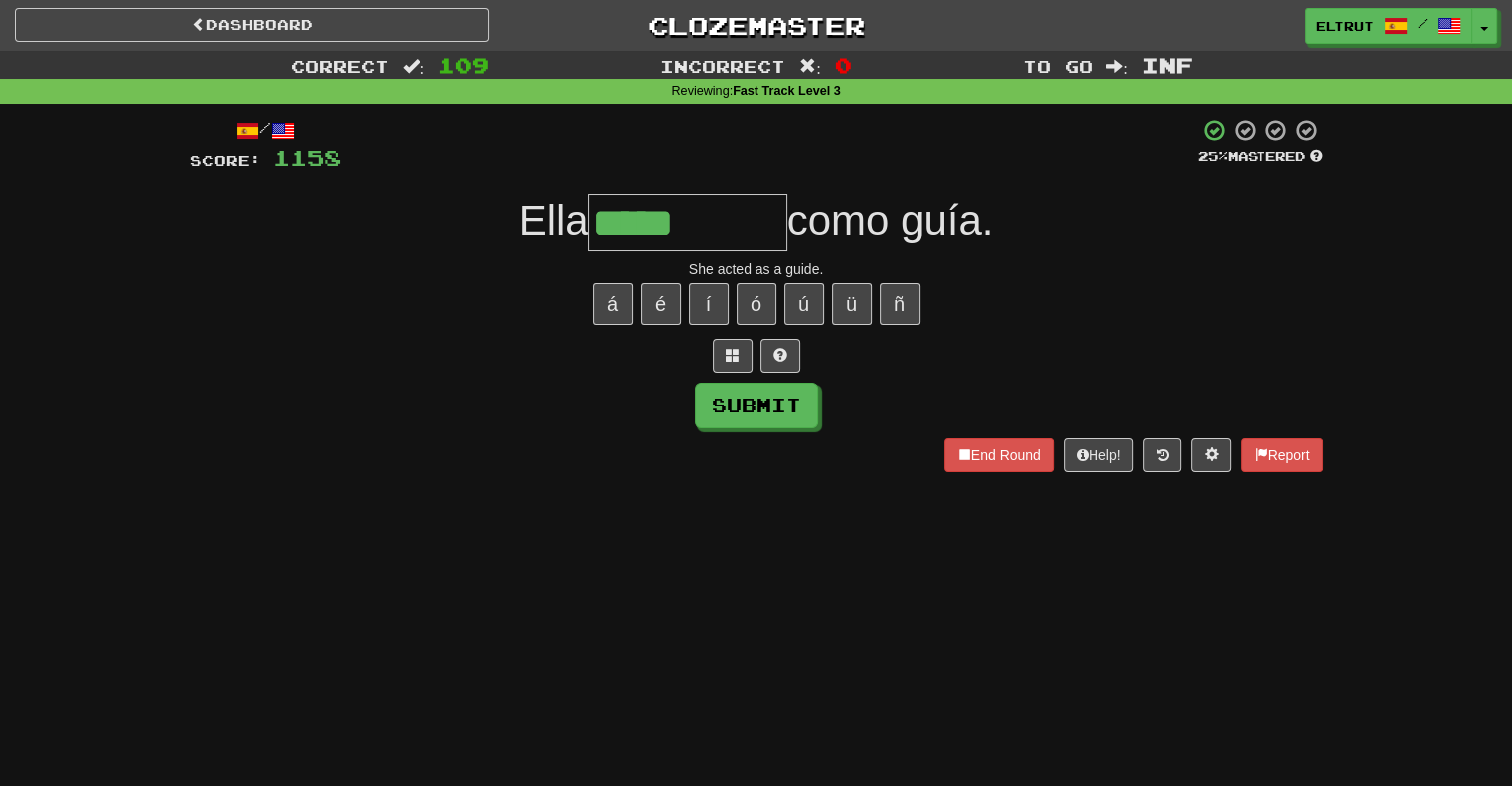 type on "*****" 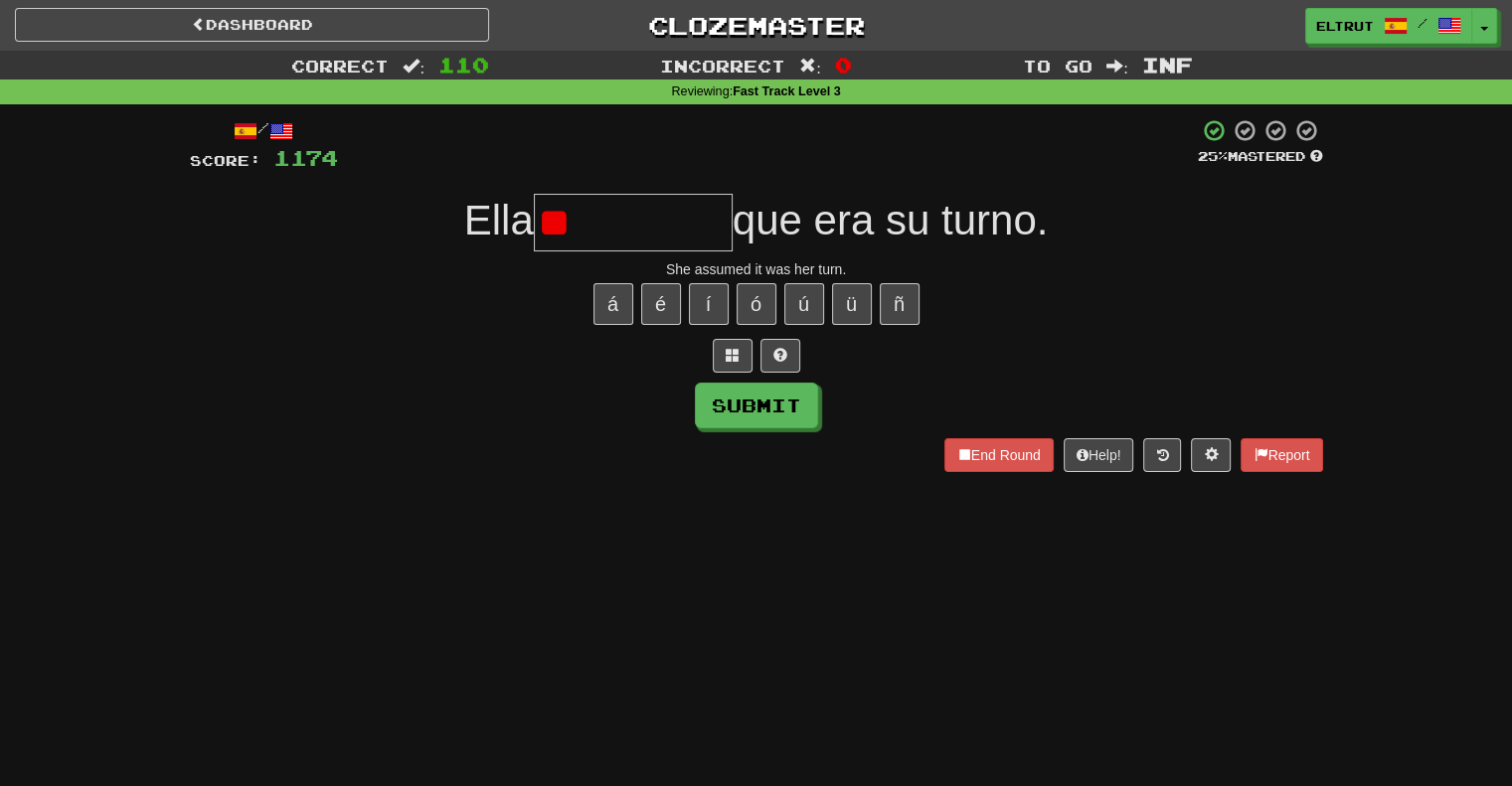 type on "*" 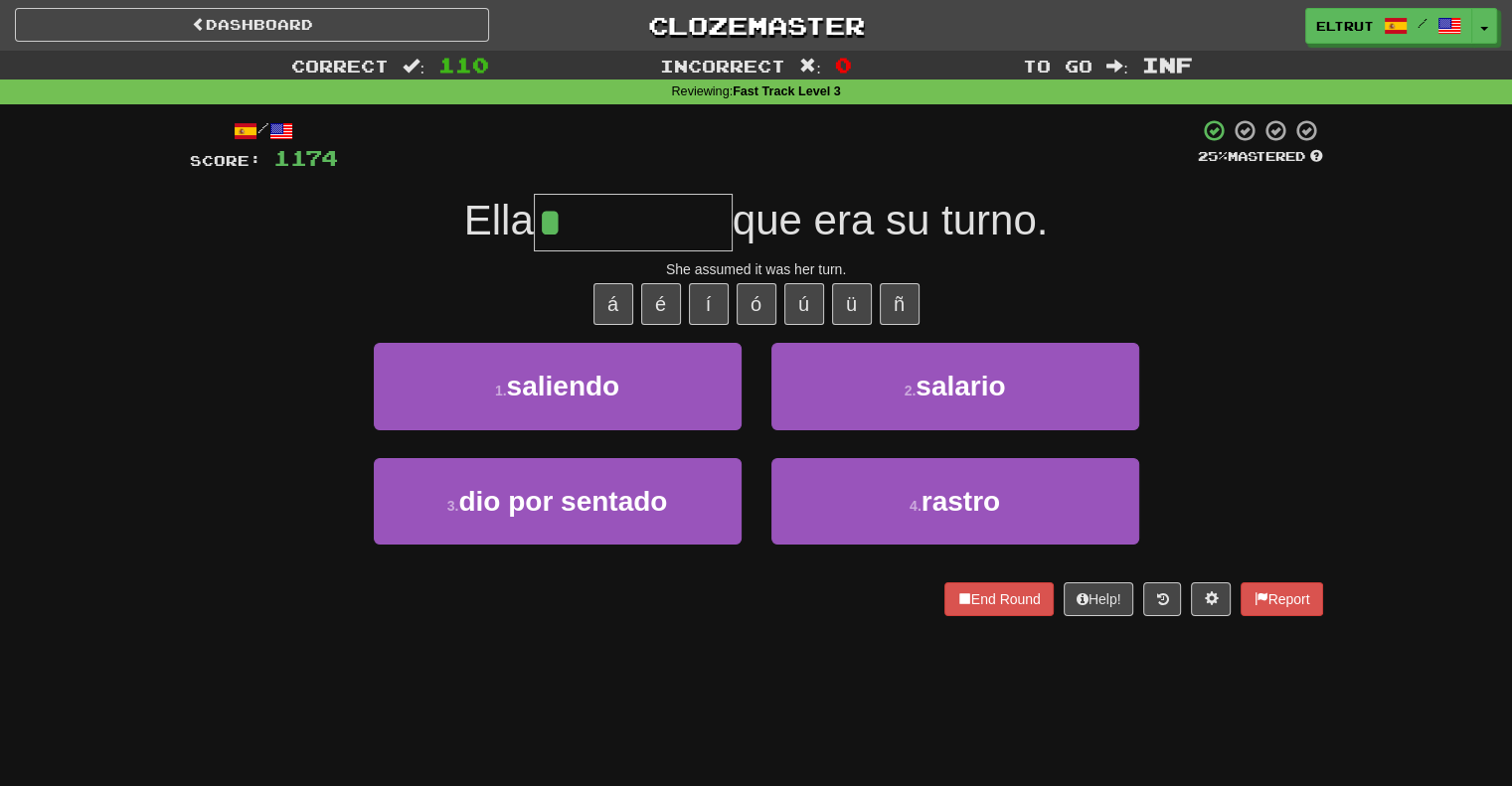 type on "**********" 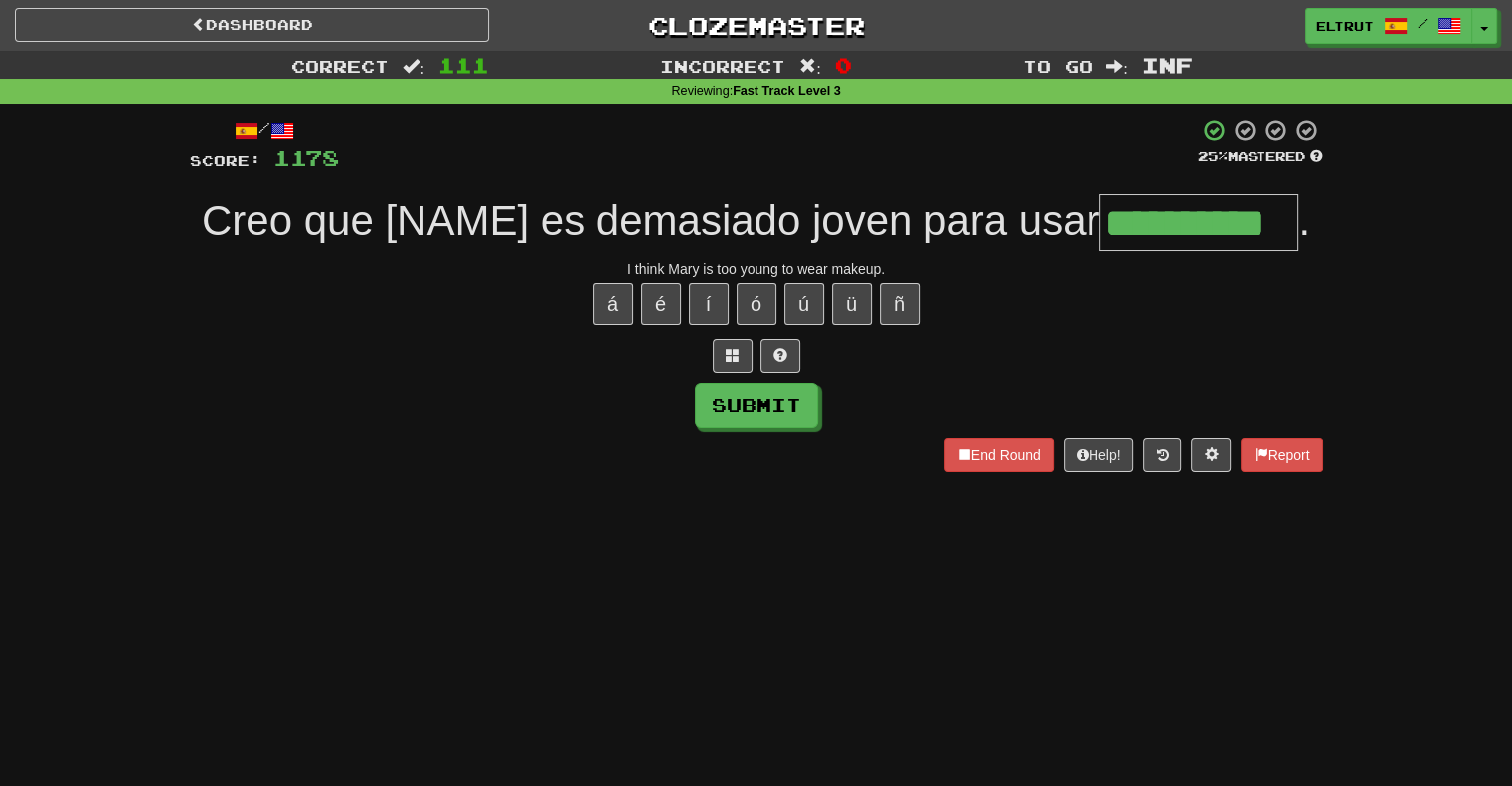 type on "**********" 